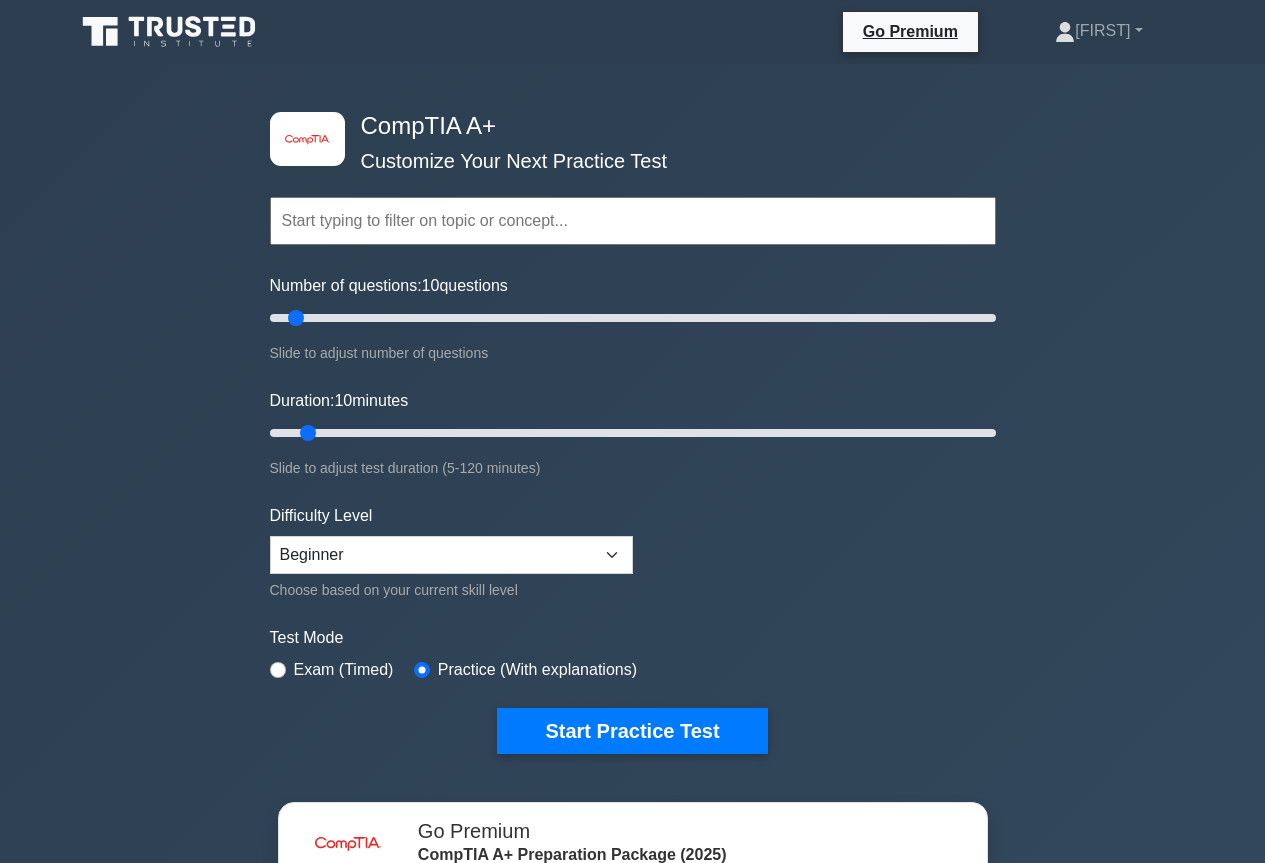 scroll, scrollTop: 0, scrollLeft: 0, axis: both 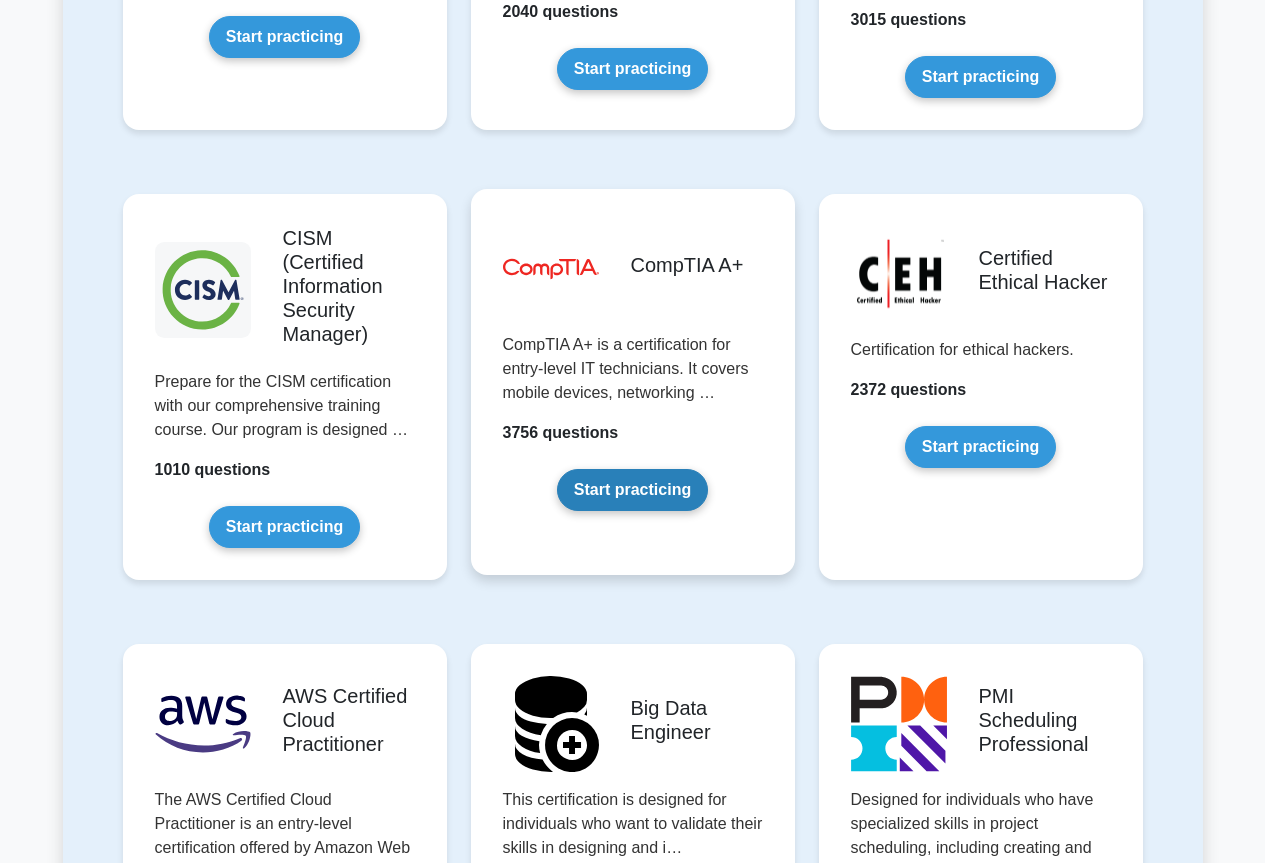 click on "Start practicing" at bounding box center [632, 490] 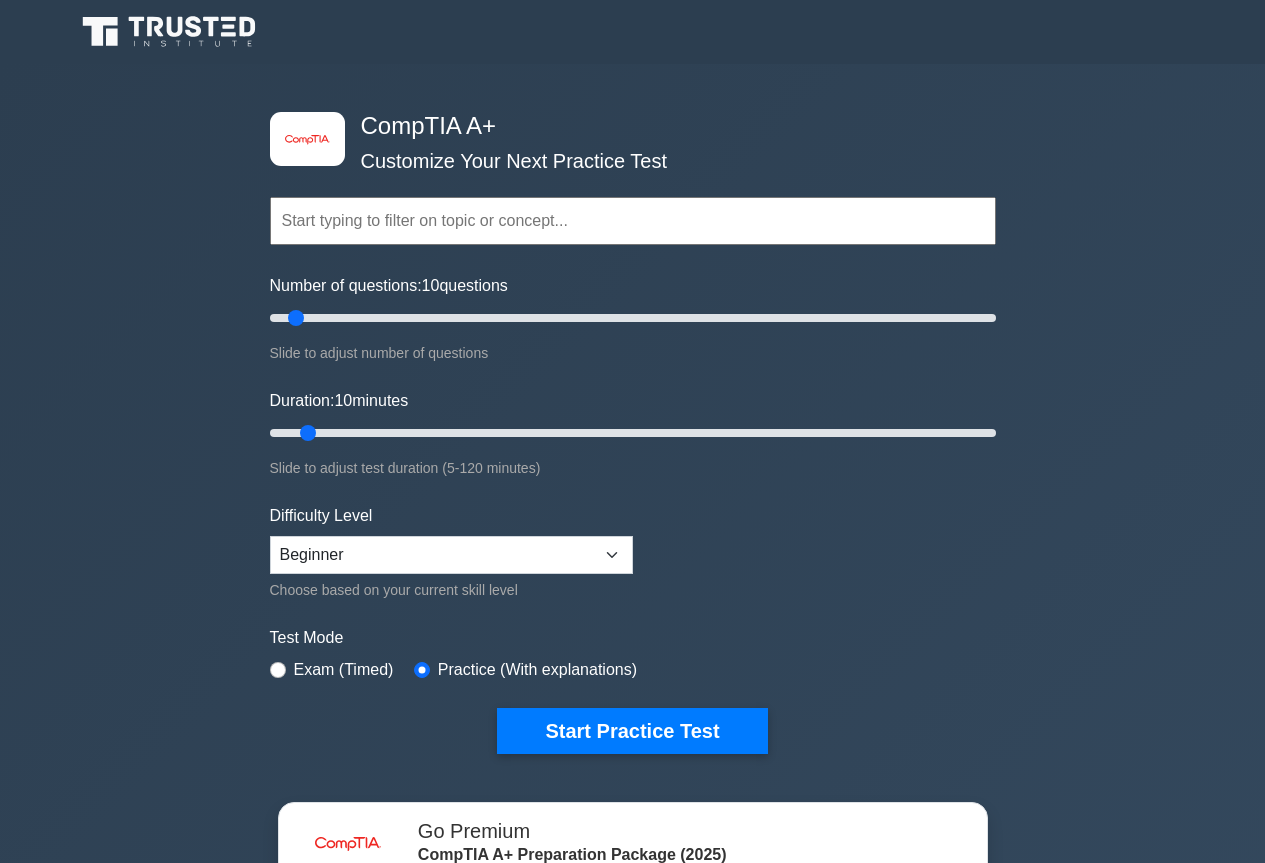 scroll, scrollTop: 0, scrollLeft: 0, axis: both 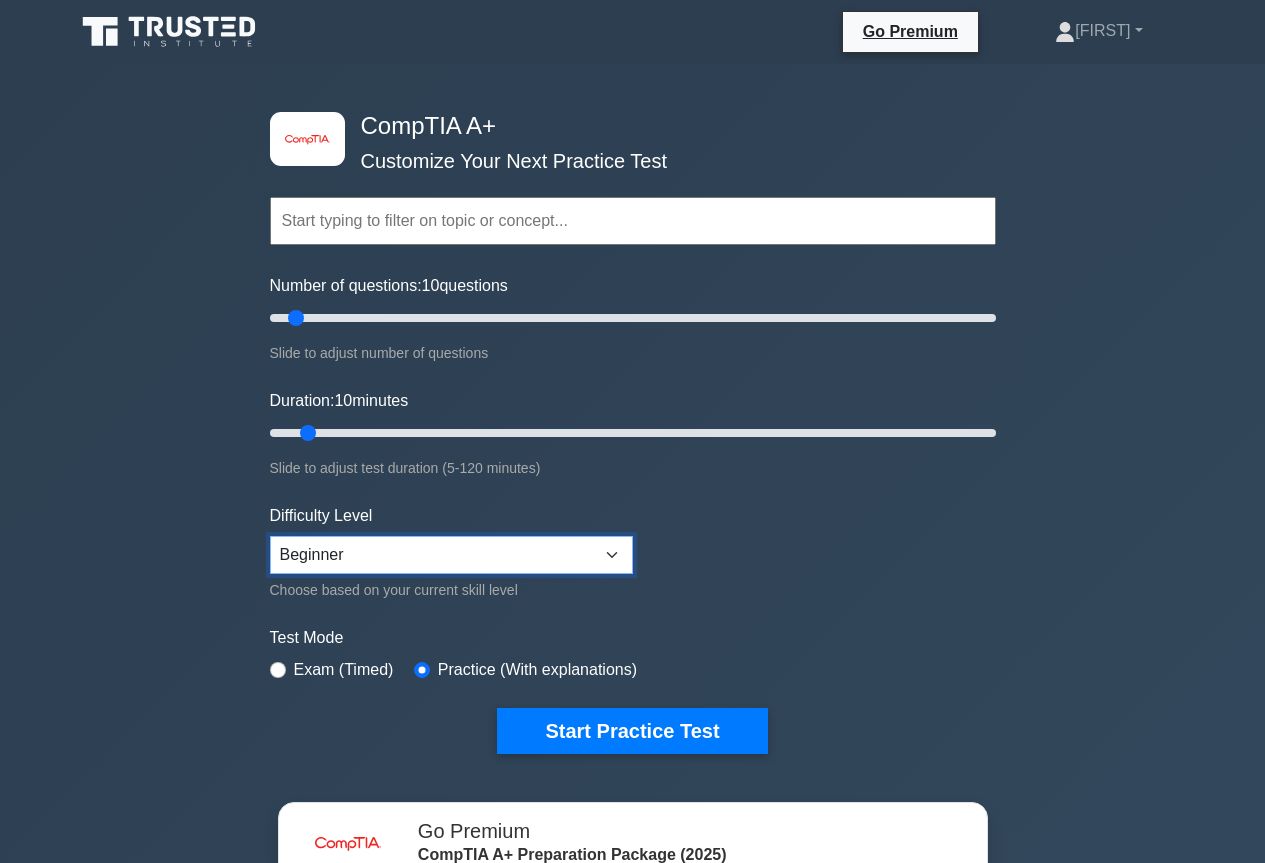 click on "Beginner
Intermediate
Expert" at bounding box center [451, 555] 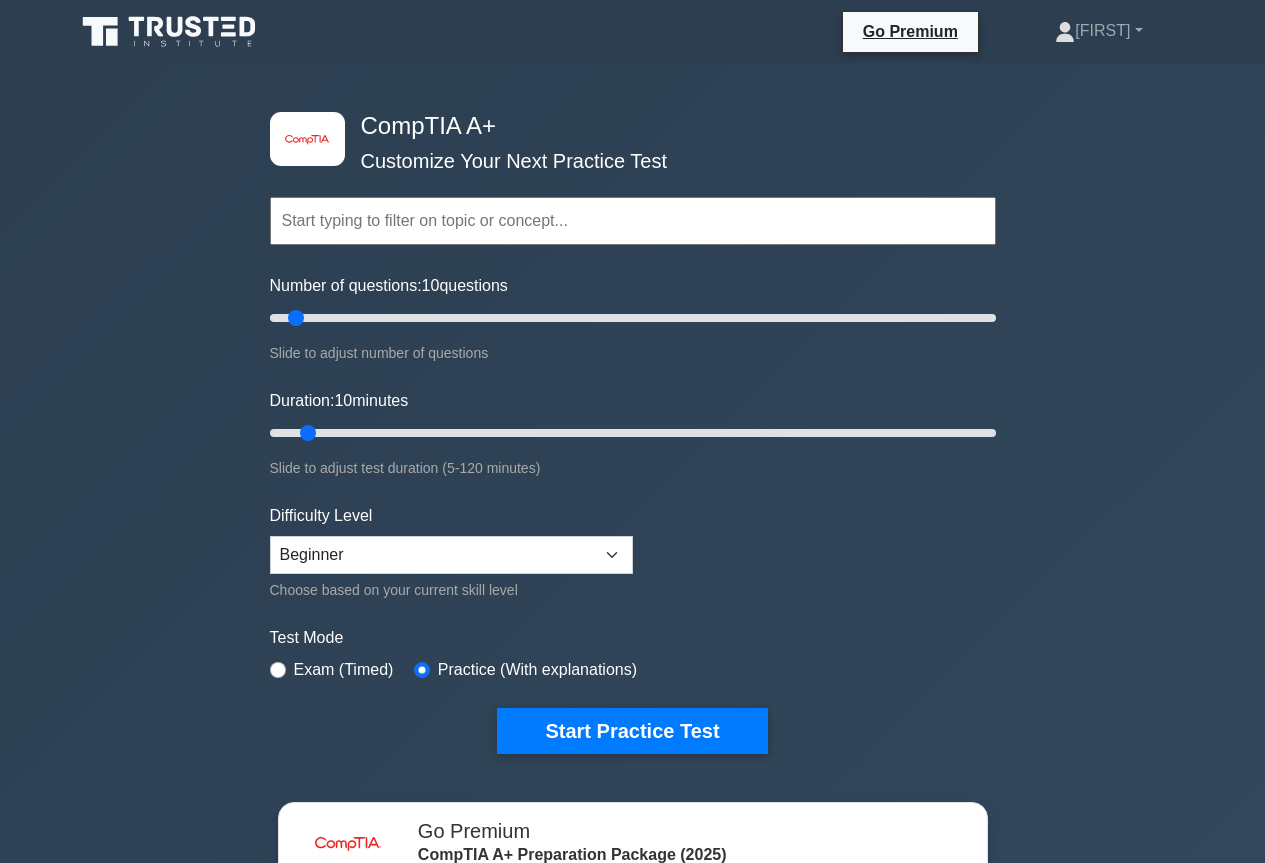 click on "Topics
Hardware
Operating Systems
Networking
Security
Troubleshooting
Mobile Devices
Virtualization and Cloud Computing
Hardware and Network Troubleshooting
Operational Procedures" at bounding box center [633, 445] 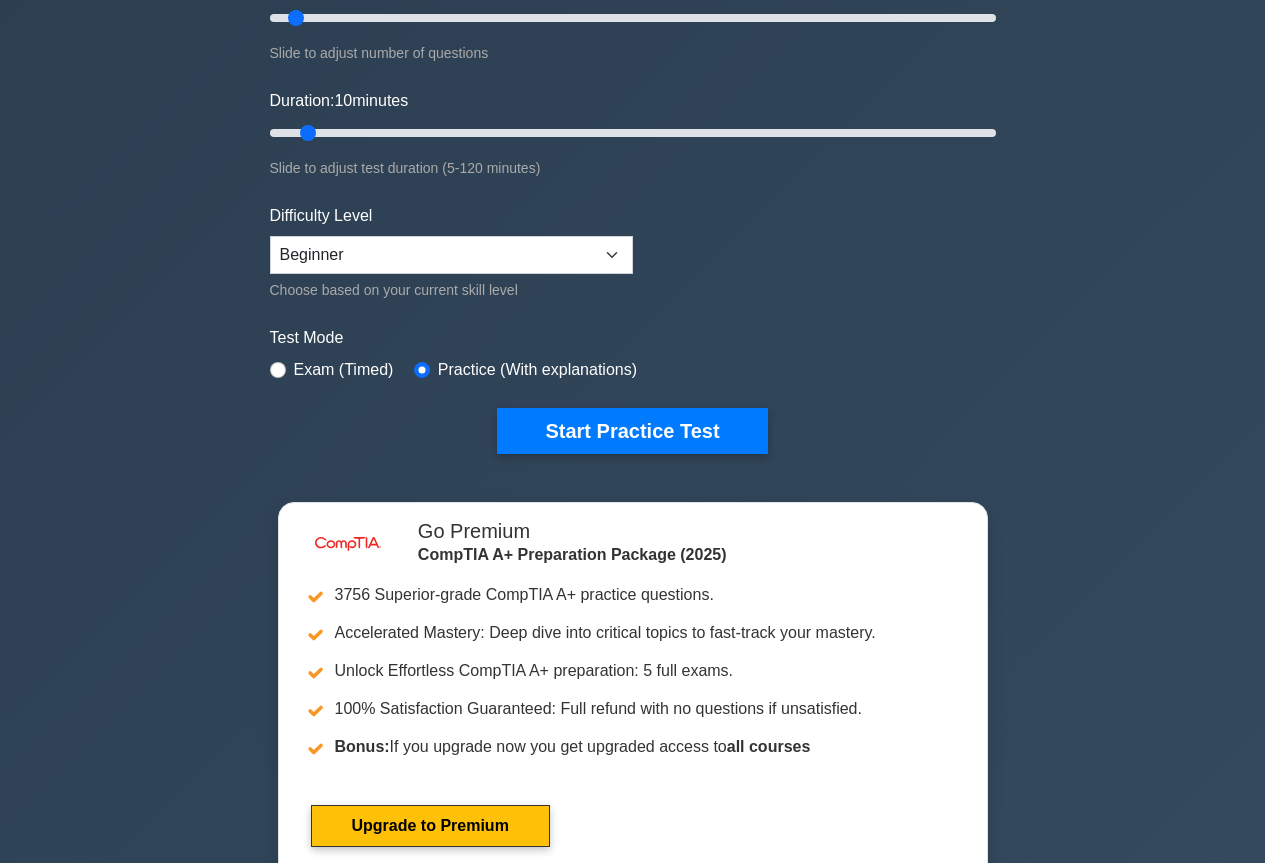 scroll, scrollTop: 100, scrollLeft: 0, axis: vertical 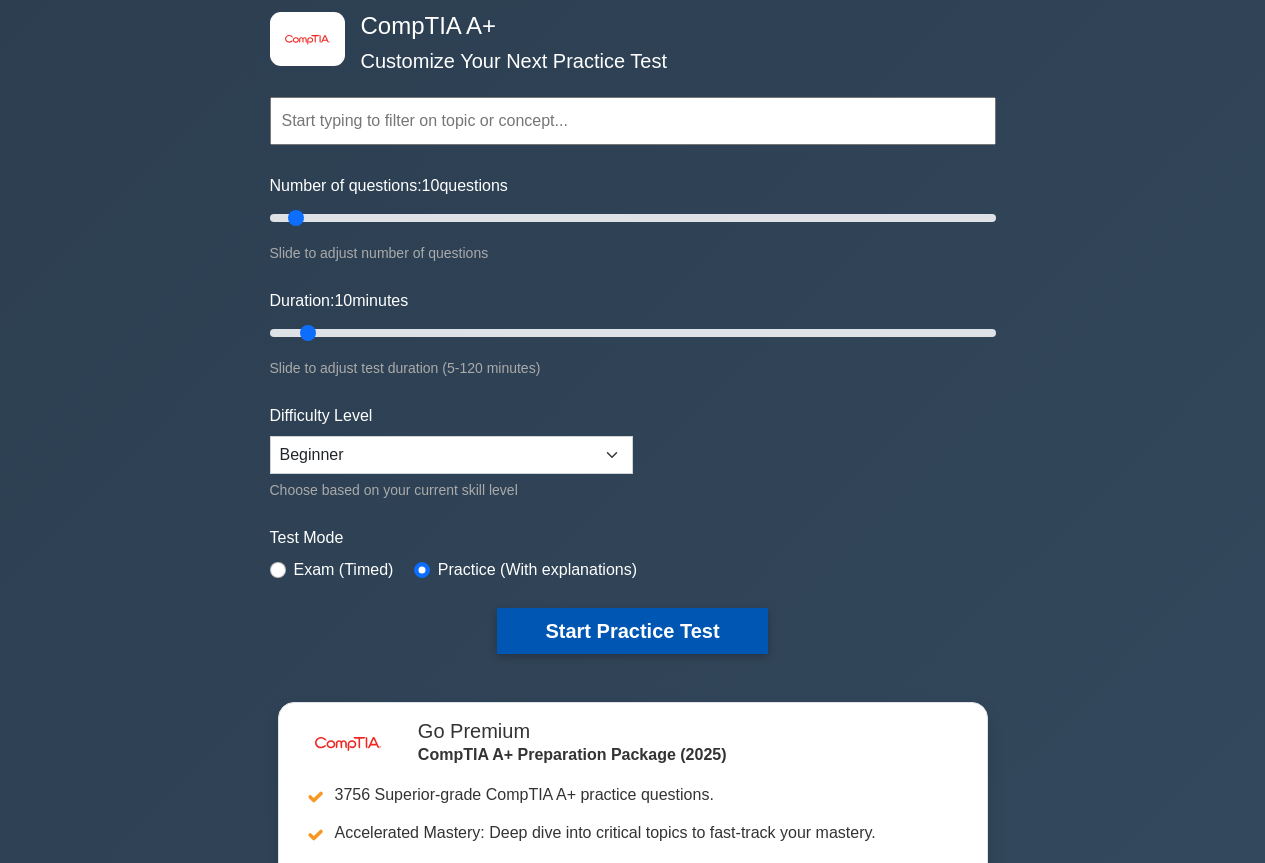 click on "Start Practice Test" at bounding box center [632, 631] 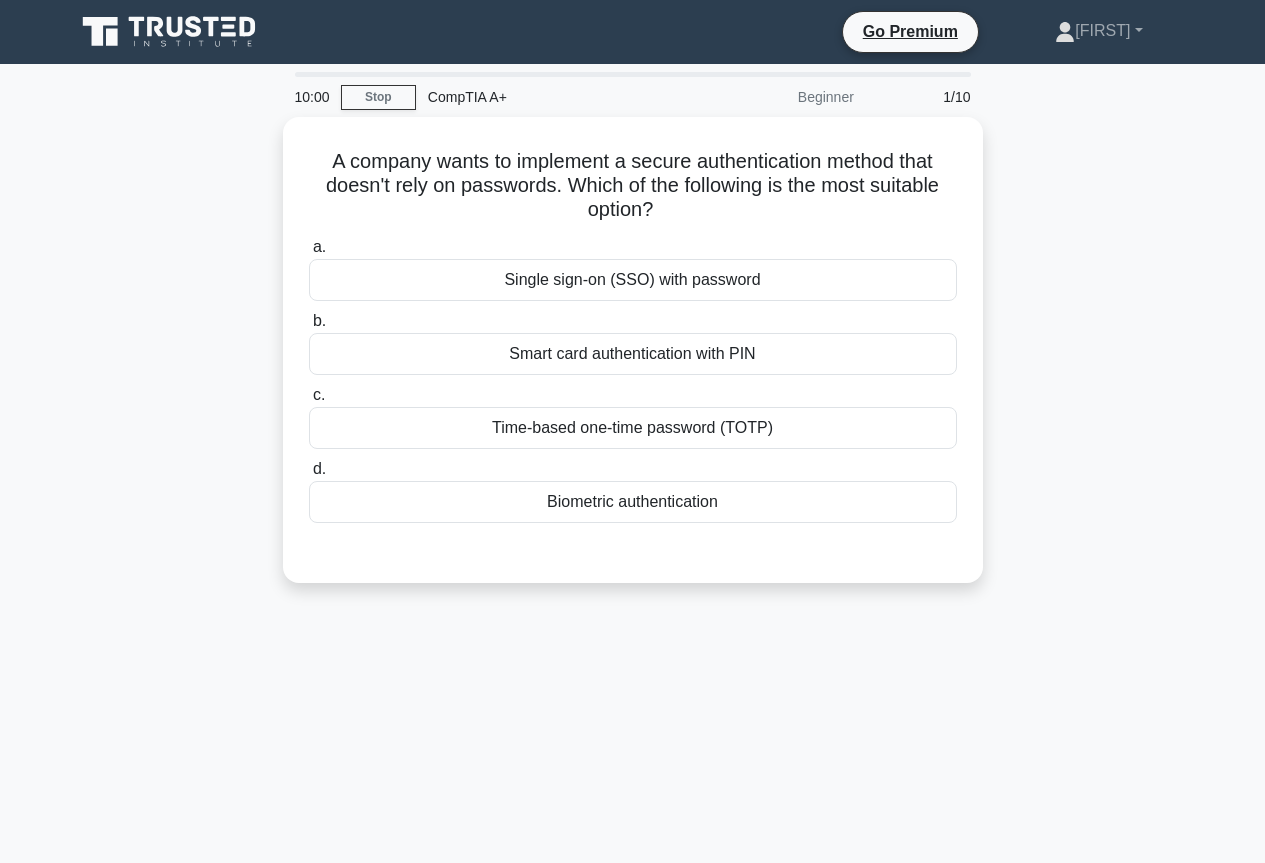 scroll, scrollTop: 0, scrollLeft: 0, axis: both 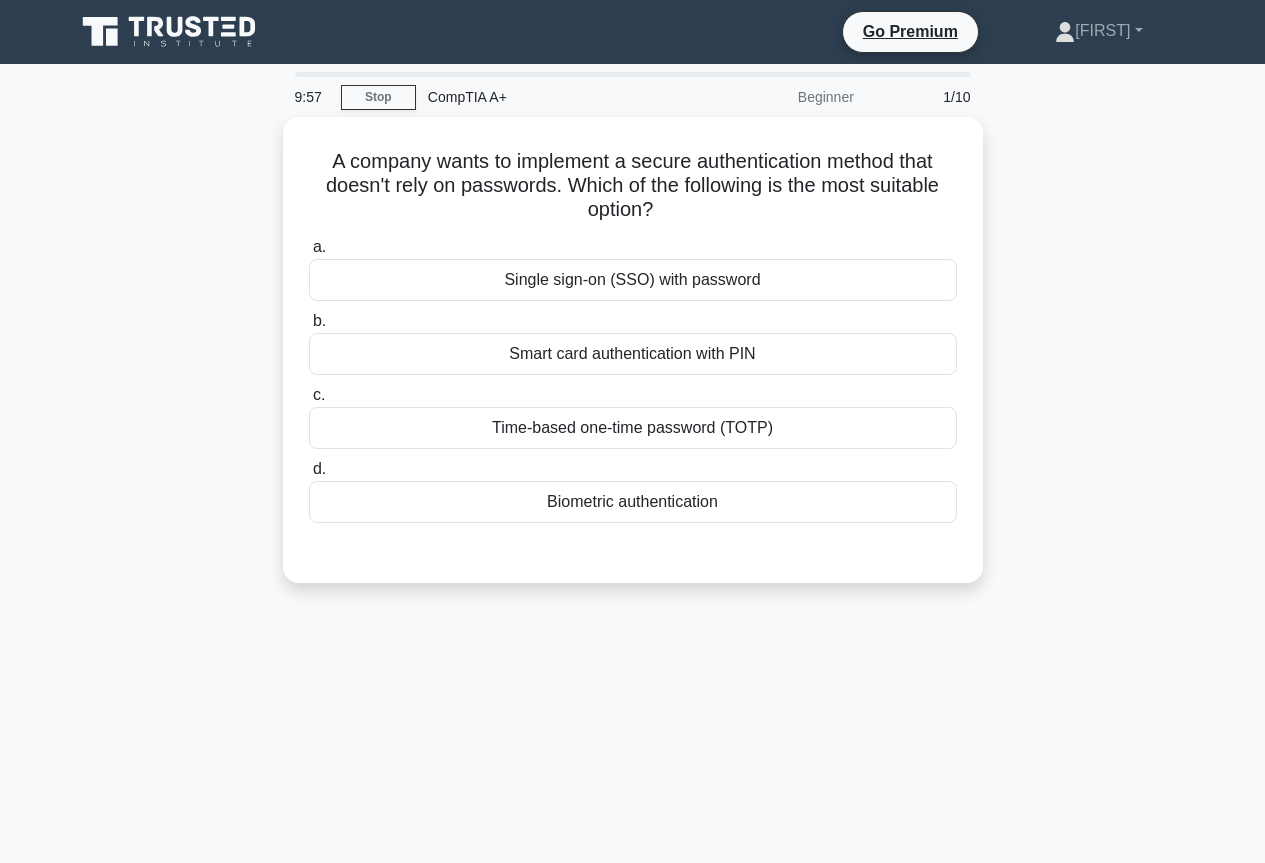 click on "A company wants to implement a secure authentication method that doesn't rely on passwords. Which of the following is the most suitable option?
.spinner_0XTQ{transform-origin:center;animation:spinner_y6GP .75s linear infinite}@keyframes spinner_y6GP{100%{transform:rotate(360deg)}}
a.
Single sign-on (SSO) with password
b. c. d." at bounding box center [633, 362] 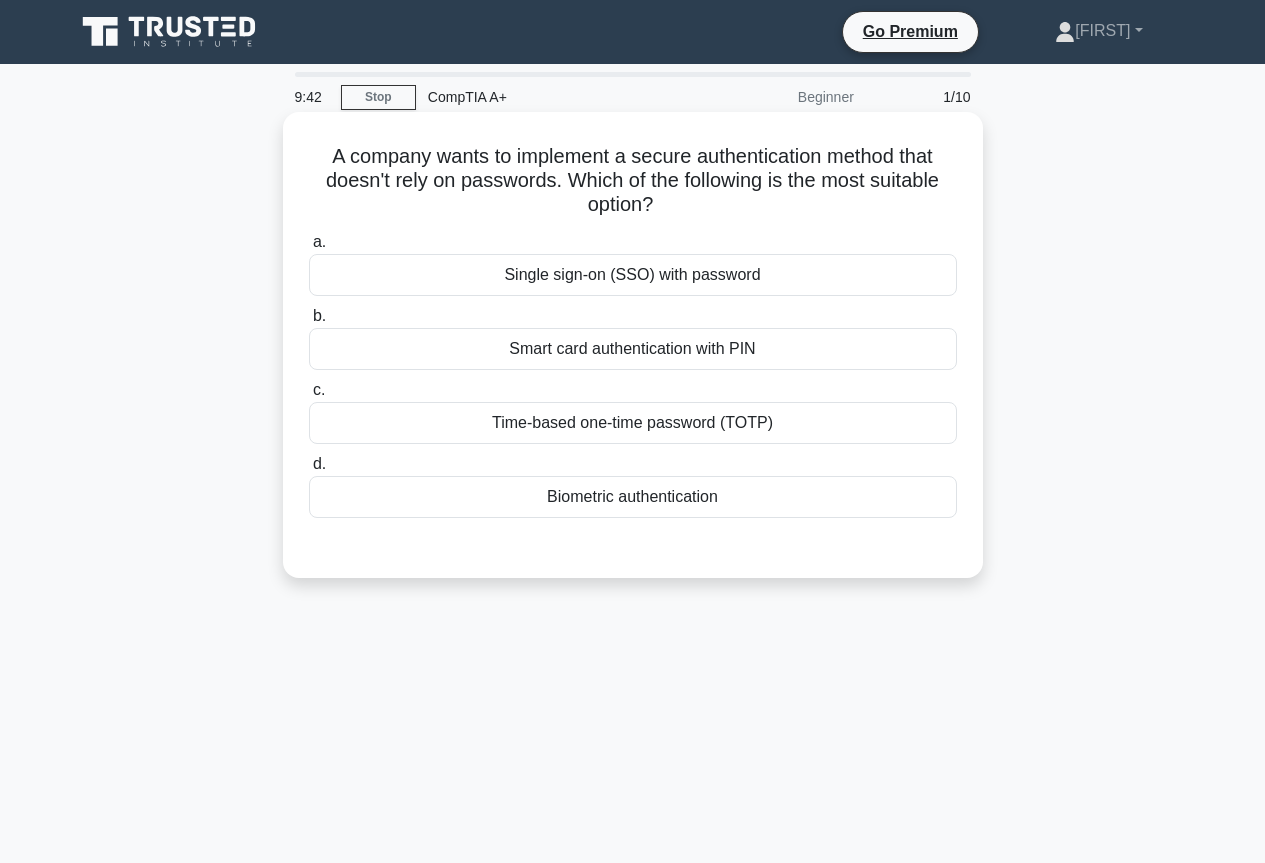 click on "Smart card authentication with PIN" at bounding box center (633, 349) 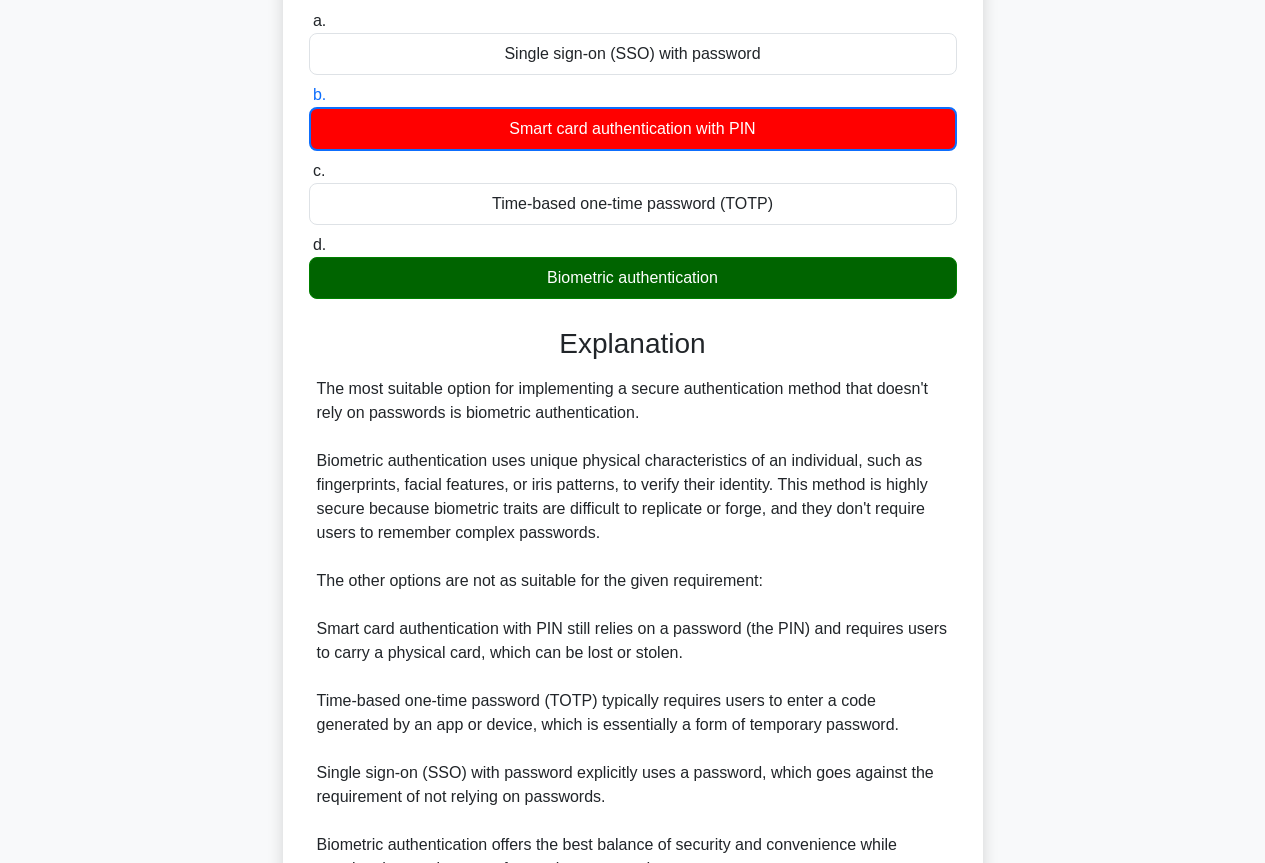 scroll, scrollTop: 421, scrollLeft: 0, axis: vertical 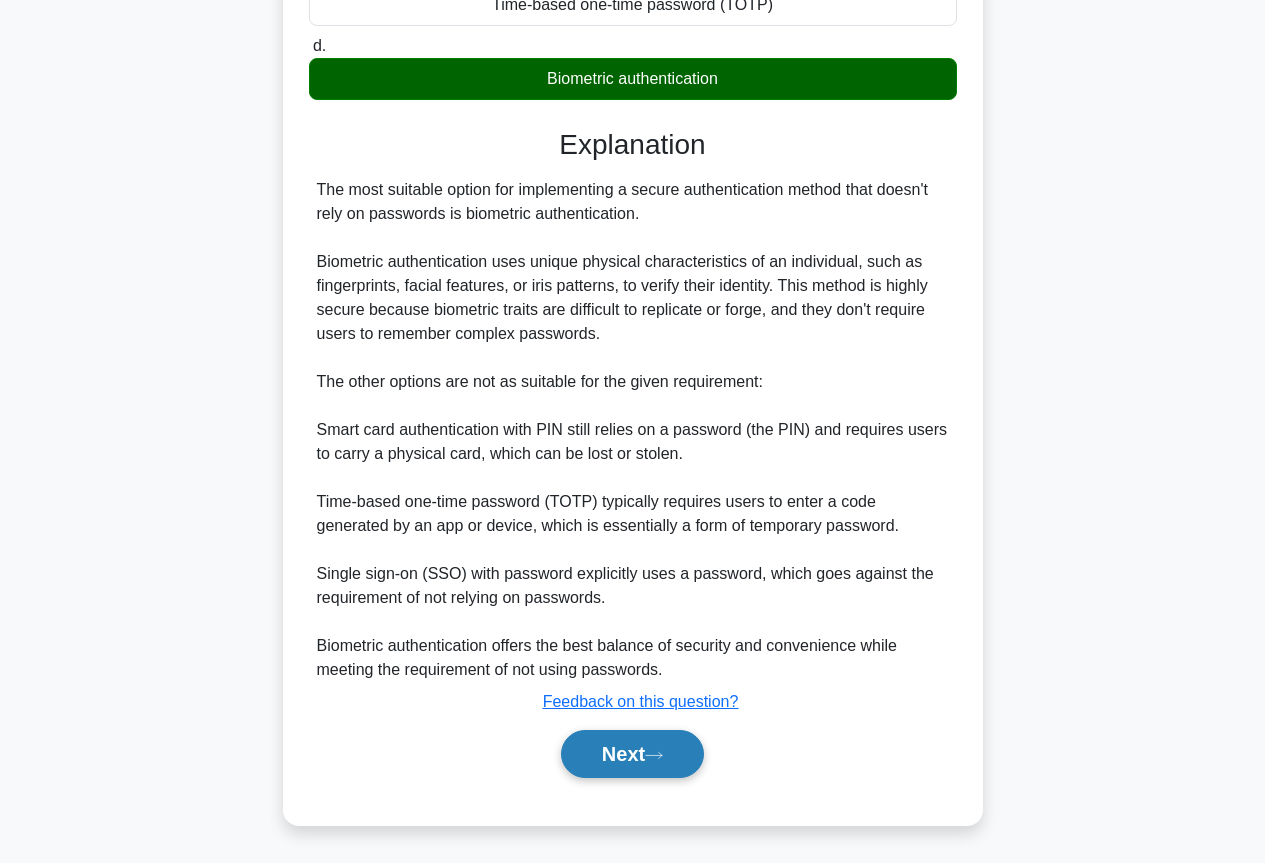 click on "Next" at bounding box center [632, 754] 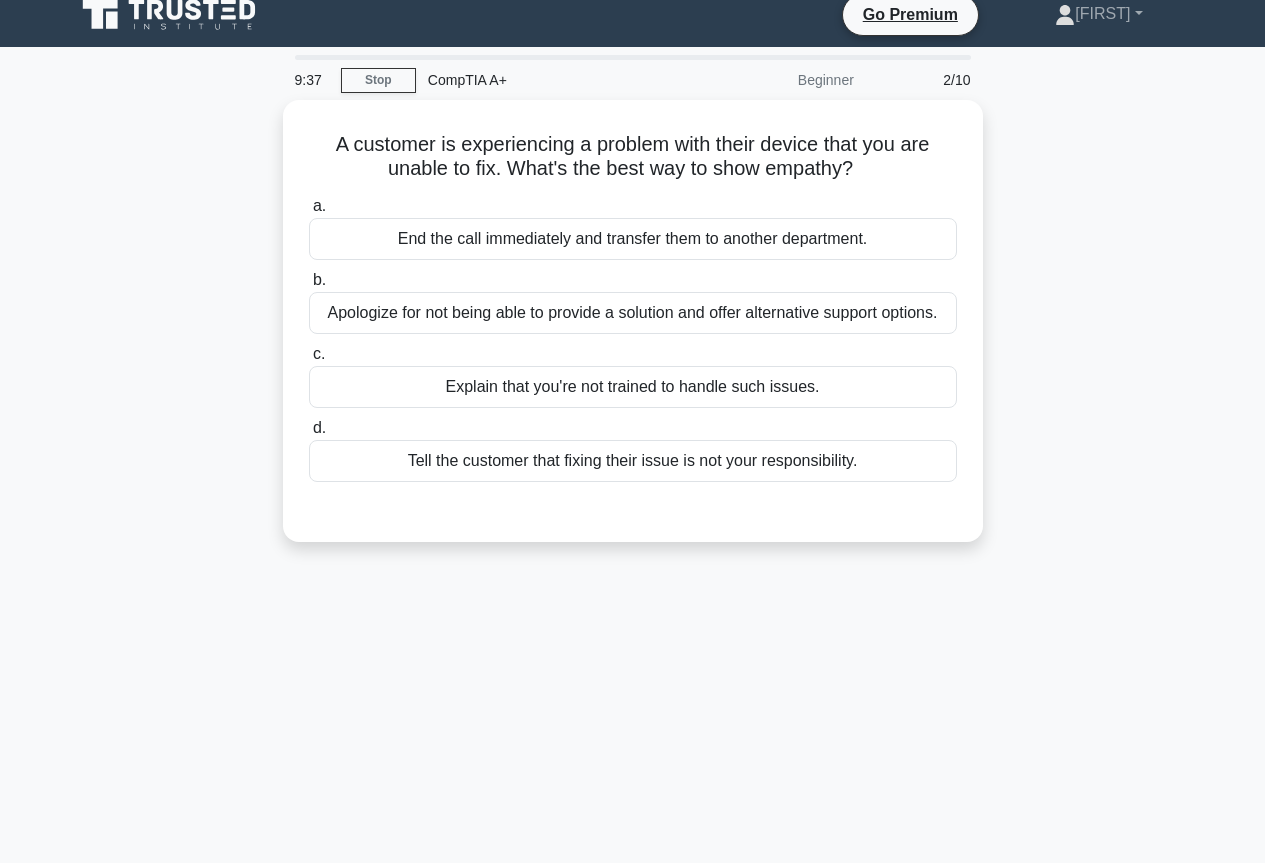scroll, scrollTop: 0, scrollLeft: 0, axis: both 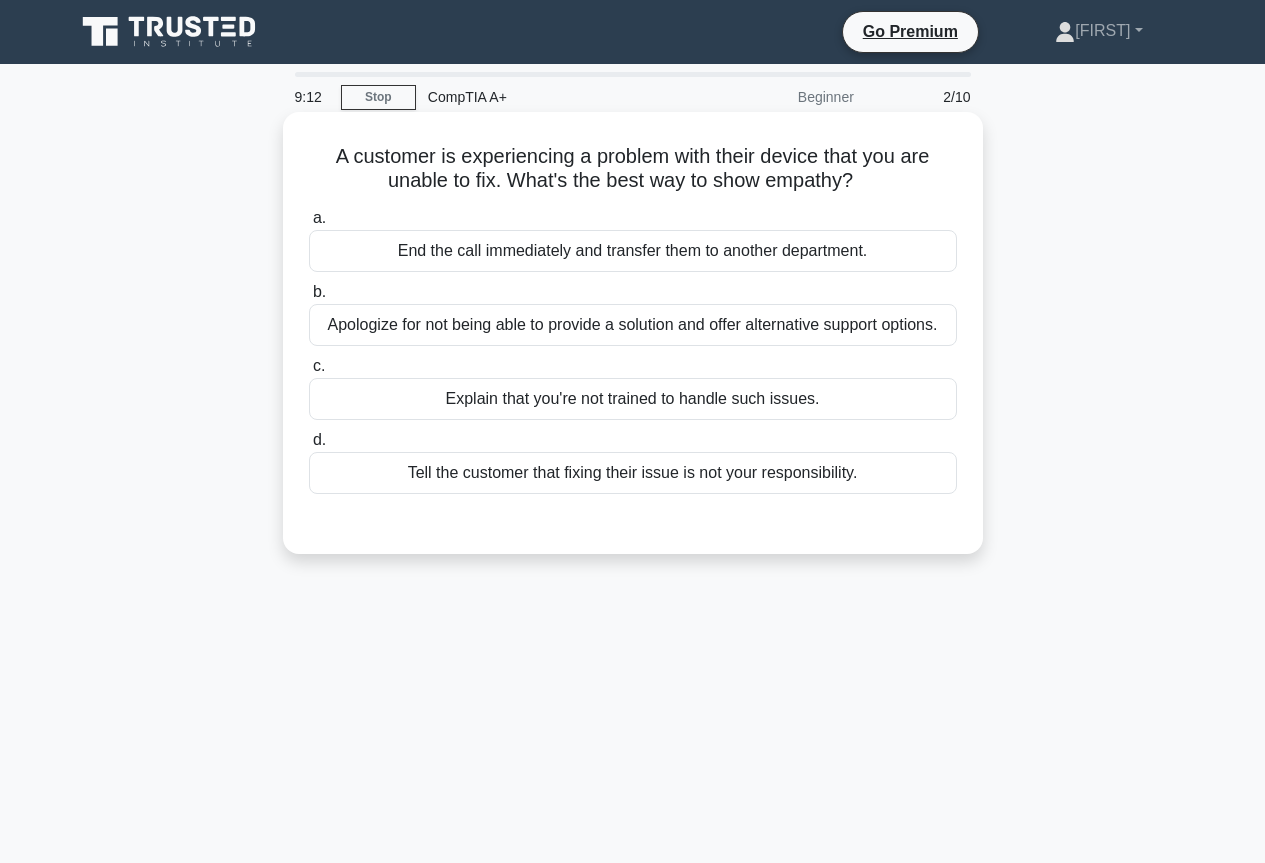 click on "Apologize for not being able to provide a solution and offer alternative support options." at bounding box center [633, 325] 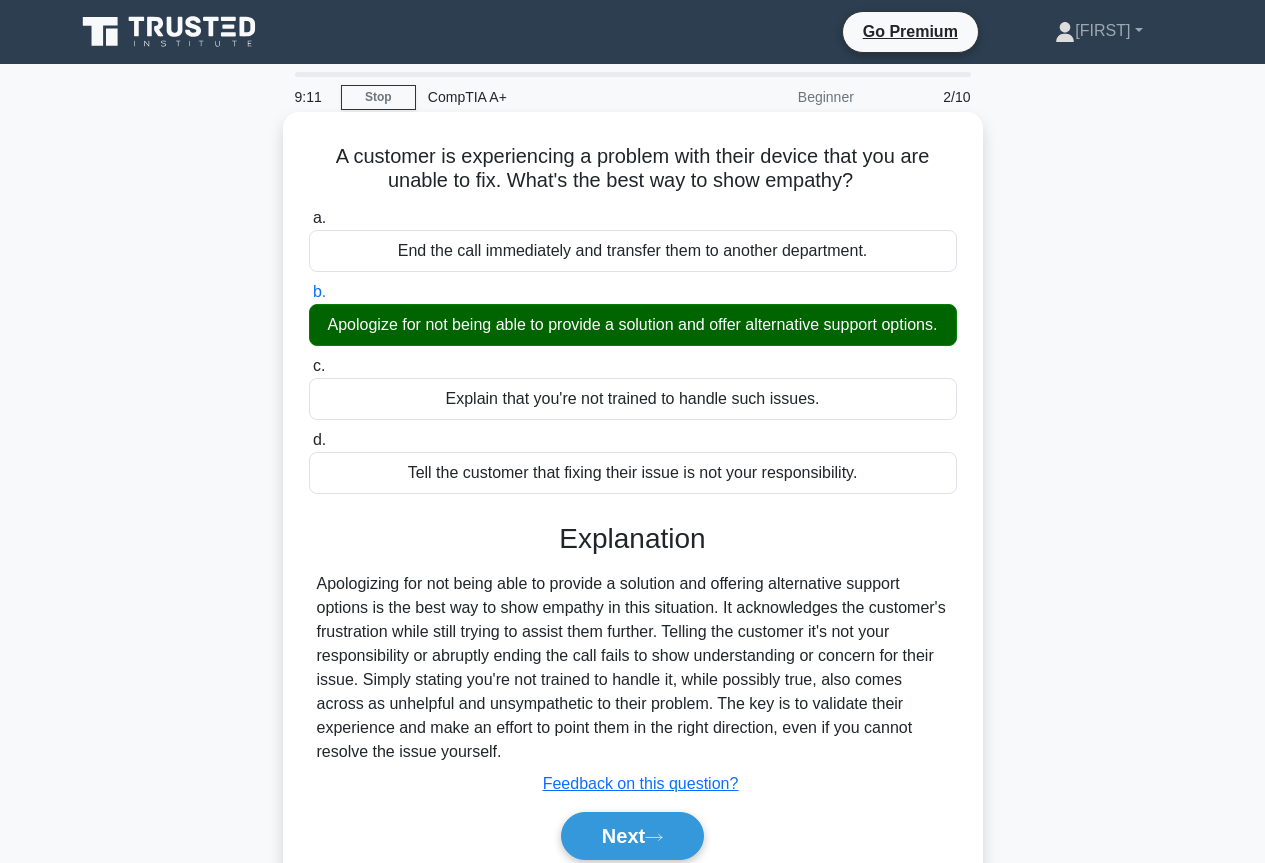 scroll, scrollTop: 217, scrollLeft: 0, axis: vertical 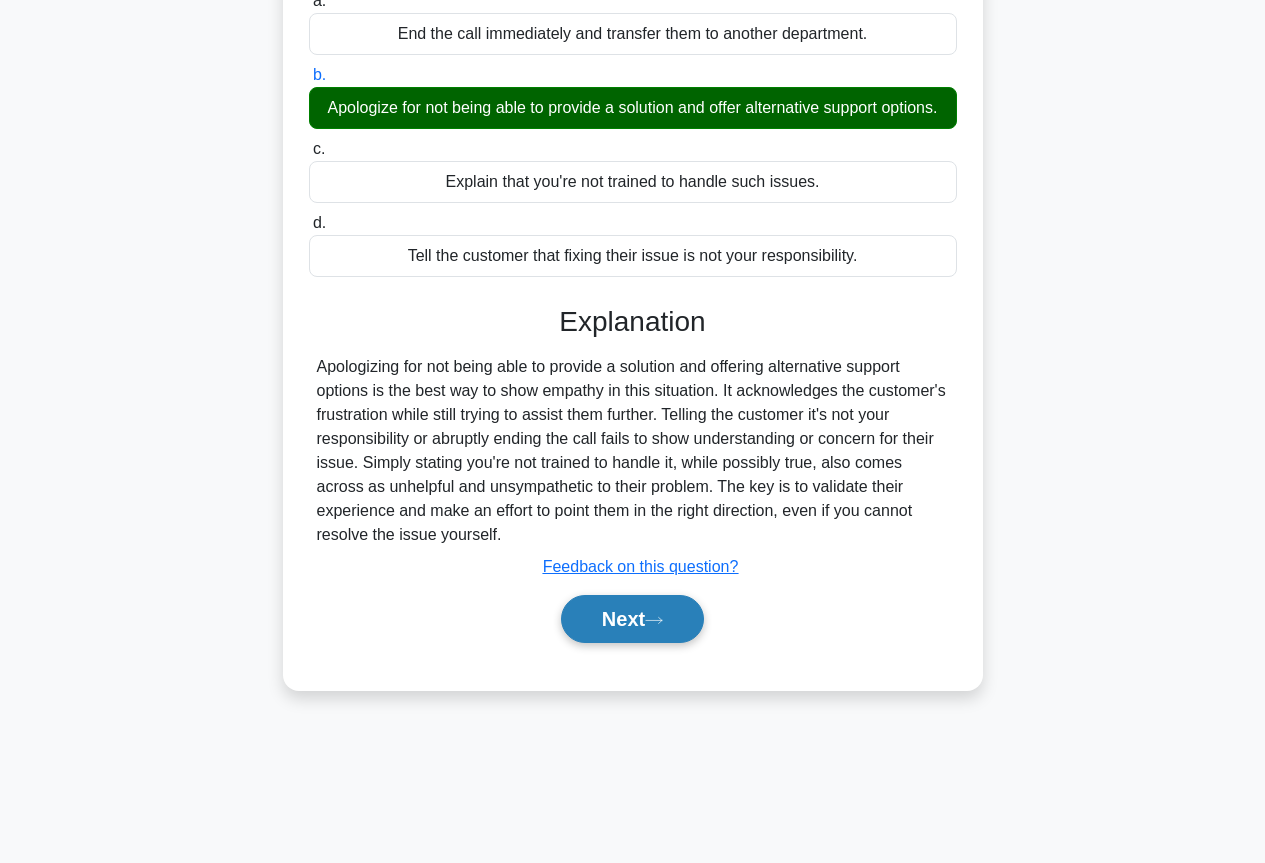 click 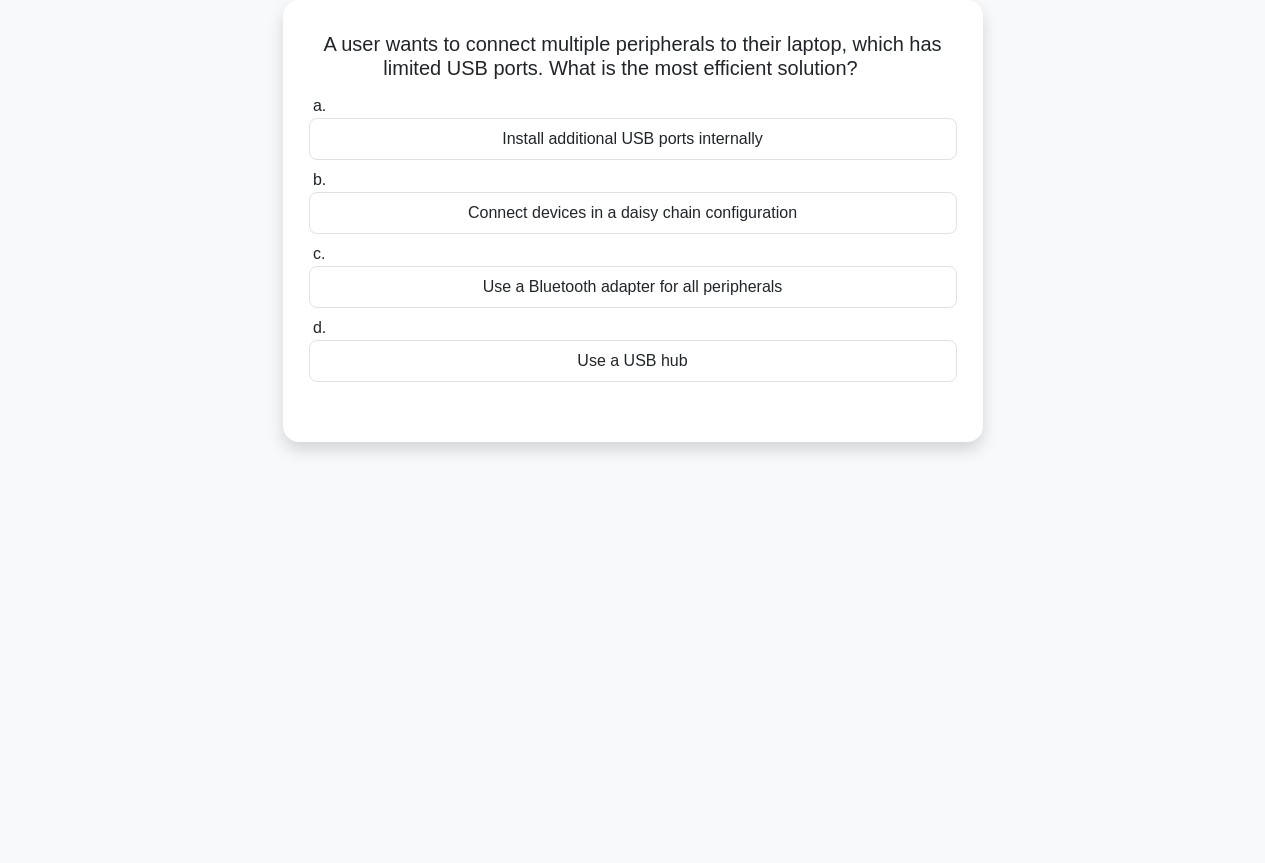 scroll, scrollTop: 0, scrollLeft: 0, axis: both 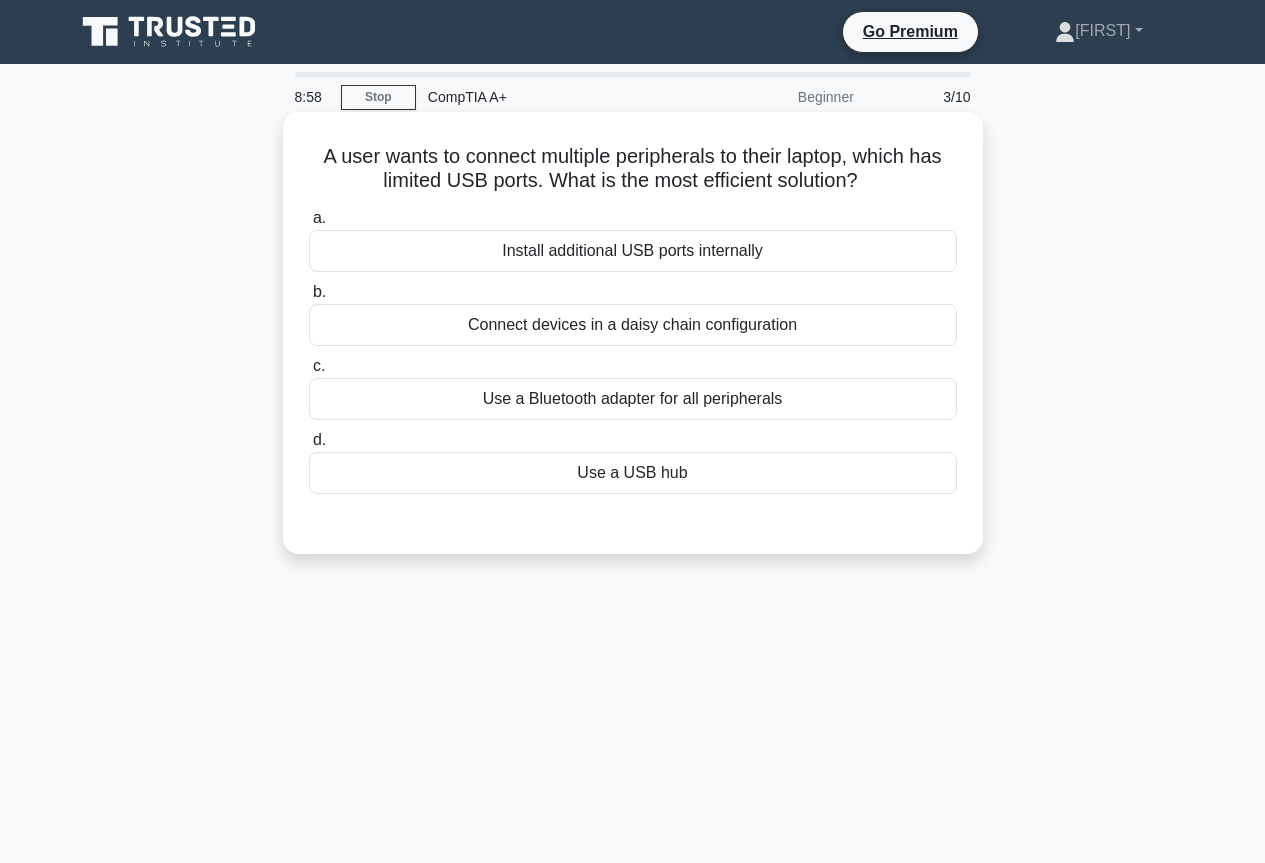 click on "Use a USB hub" at bounding box center (633, 473) 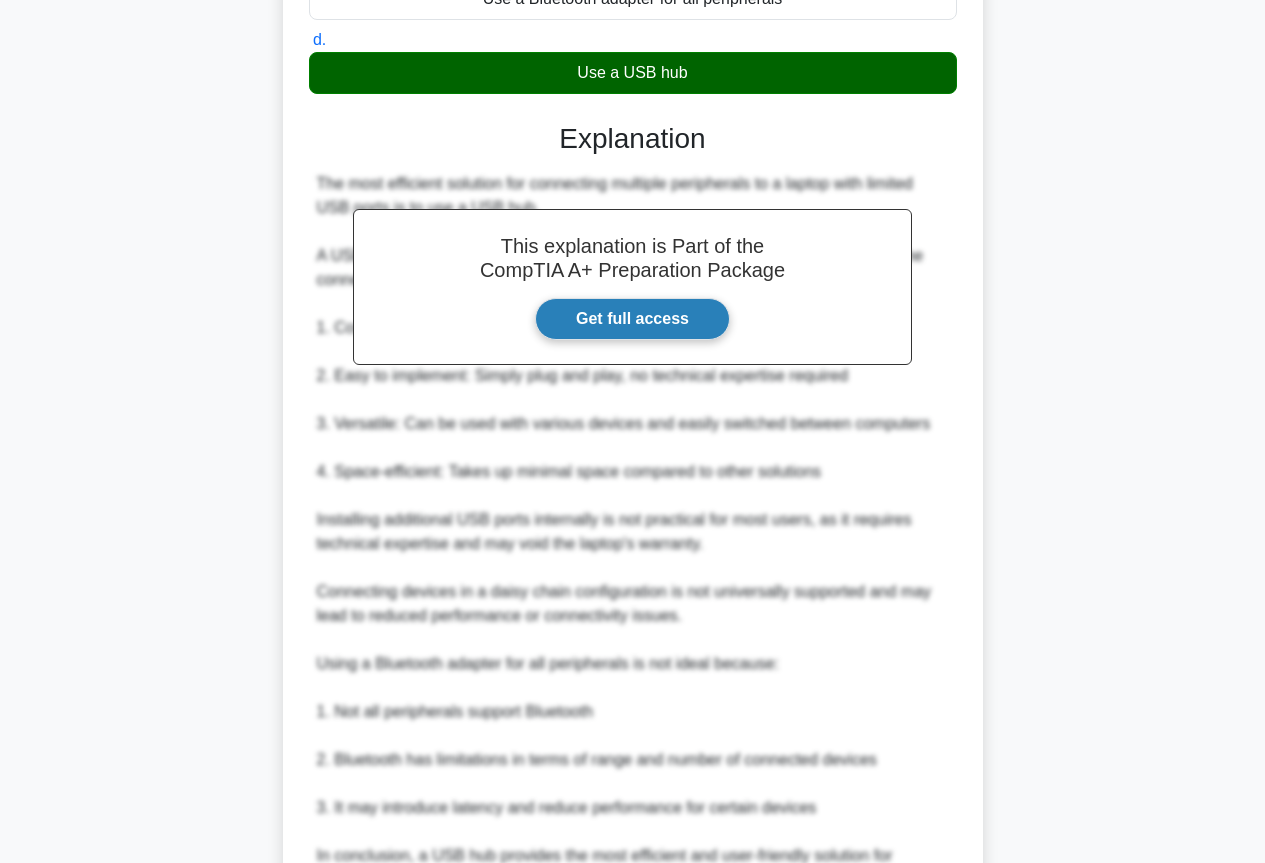scroll, scrollTop: 611, scrollLeft: 0, axis: vertical 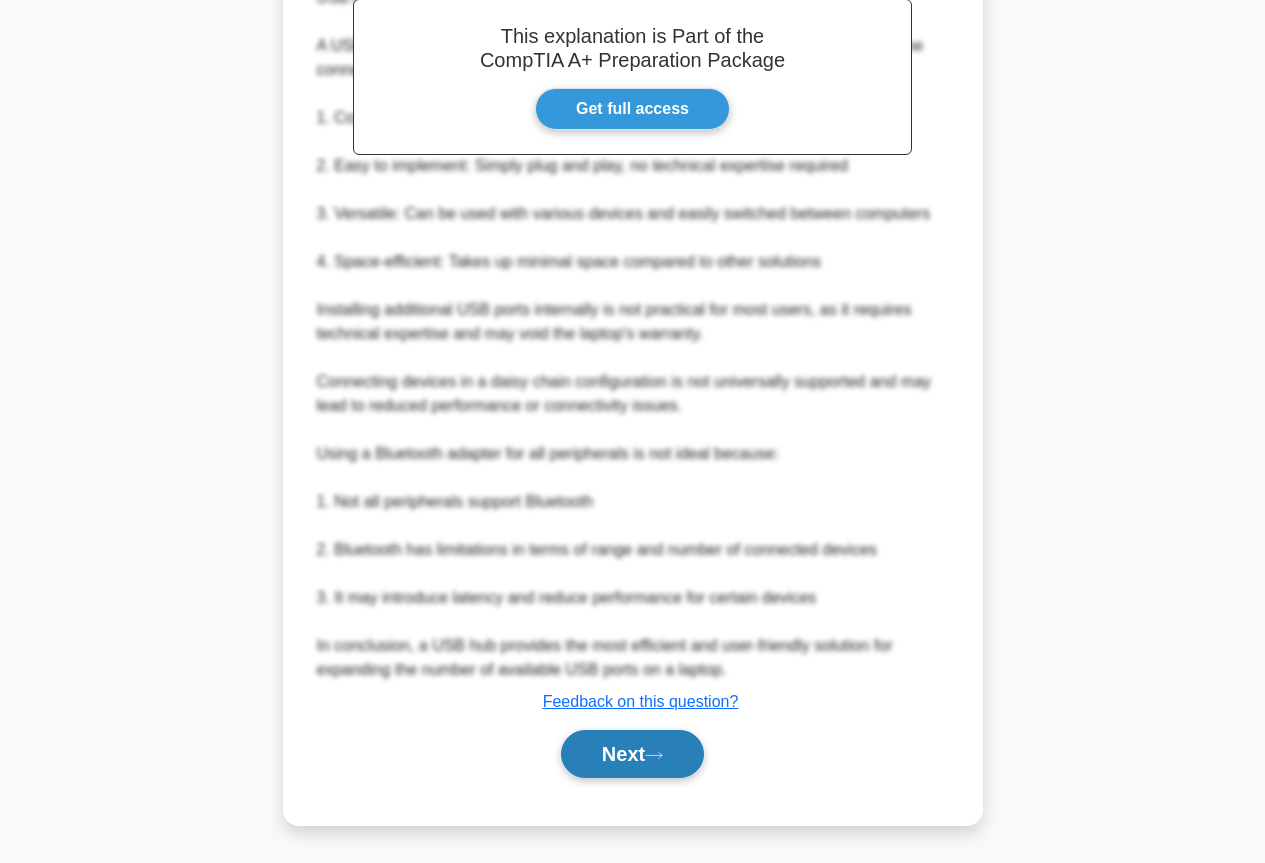 click on "Next" at bounding box center [632, 754] 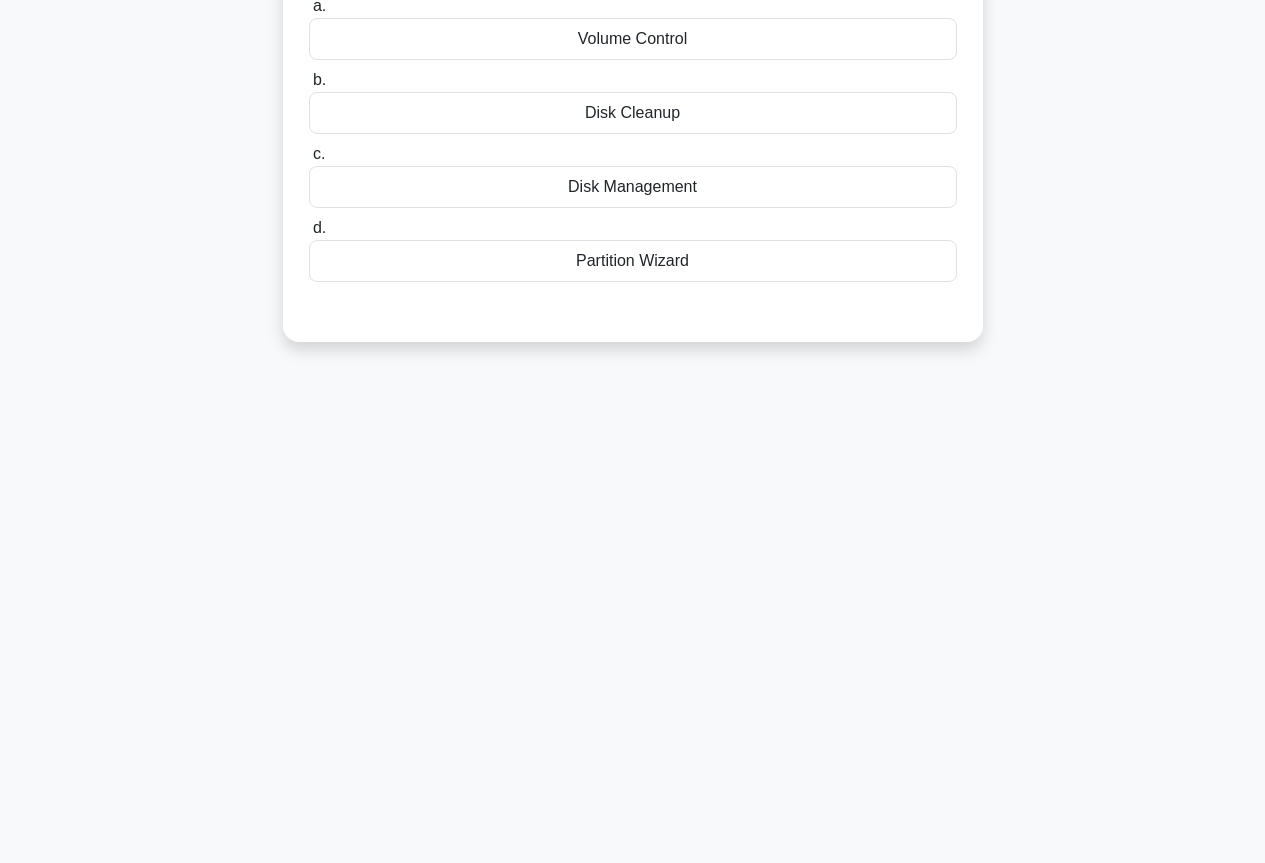 scroll, scrollTop: 0, scrollLeft: 0, axis: both 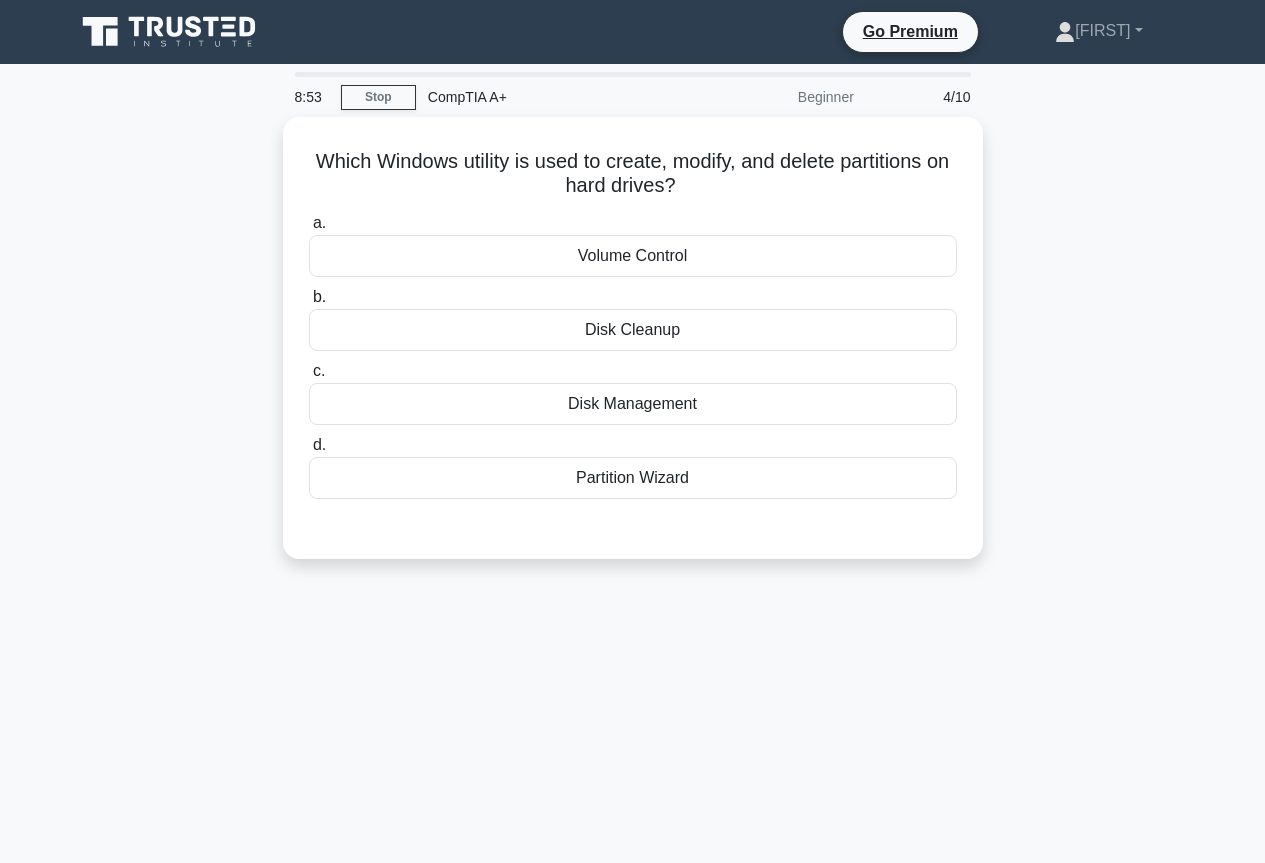 click on "8:53
Stop
CompTIA A+
Beginner
4/10
Which Windows utility is used to create, modify, and delete partitions on hard drives?
.spinner_0XTQ{transform-origin:center;animation:spinner_y6GP .75s linear infinite}@keyframes spinner_y6GP{100%{transform:rotate(360deg)}}
a.
b. c. d." at bounding box center [633, 572] 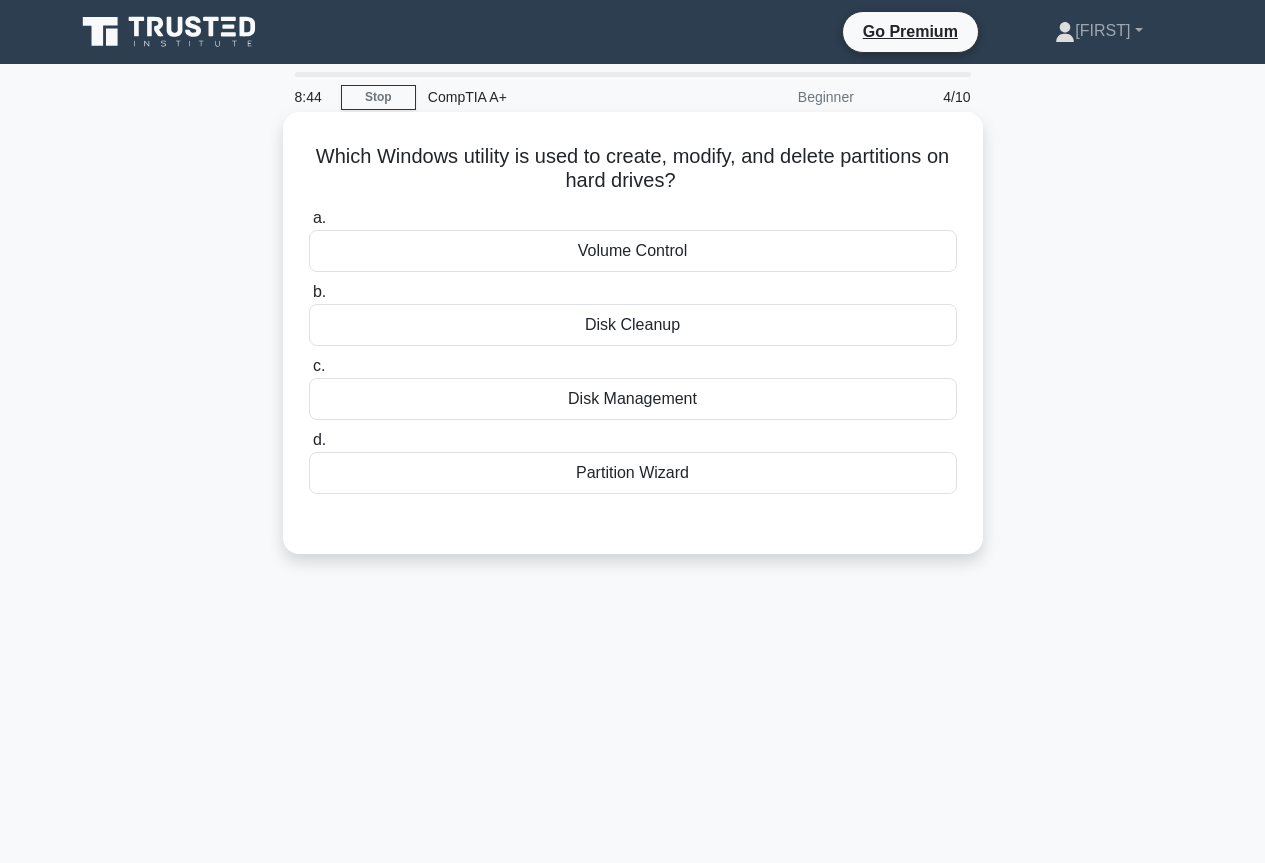click on "Disk Management" at bounding box center (633, 399) 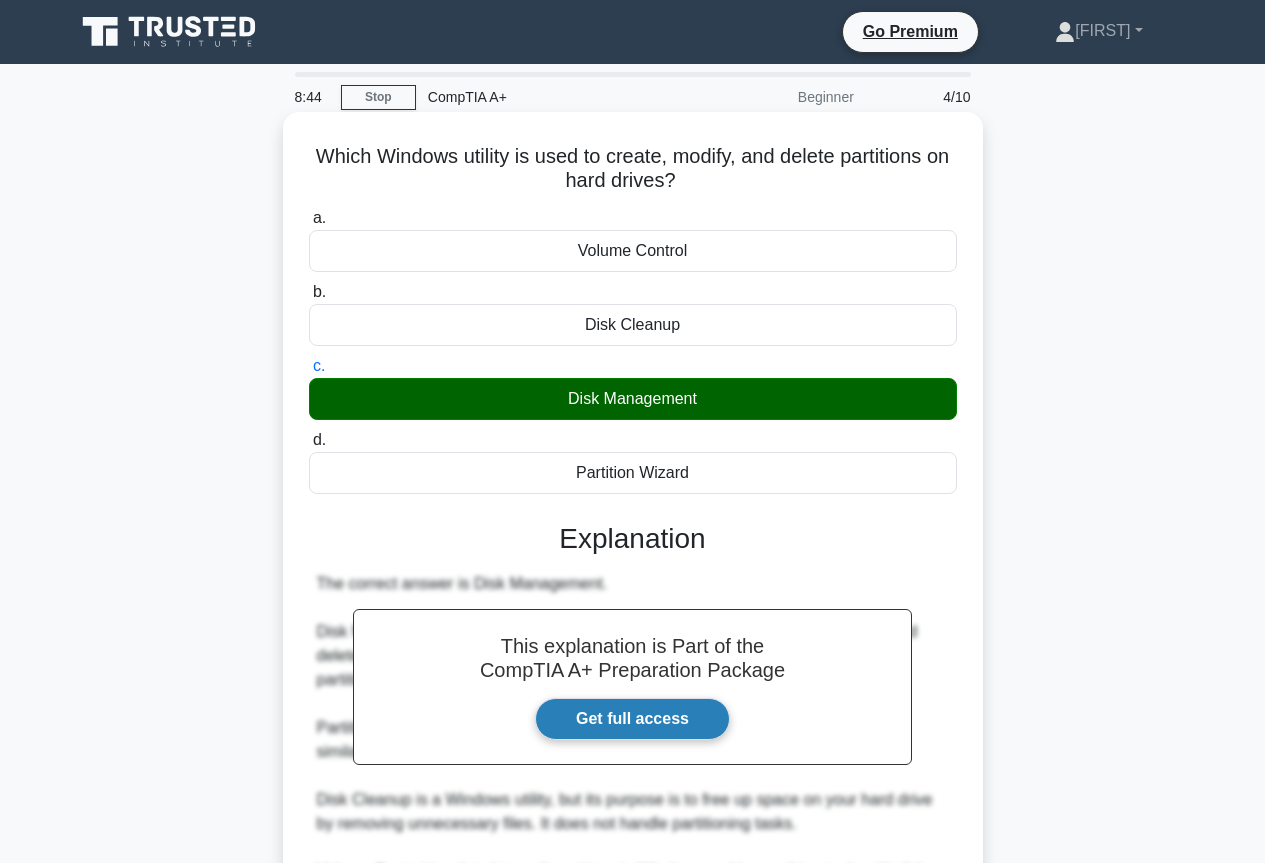 scroll, scrollTop: 227, scrollLeft: 0, axis: vertical 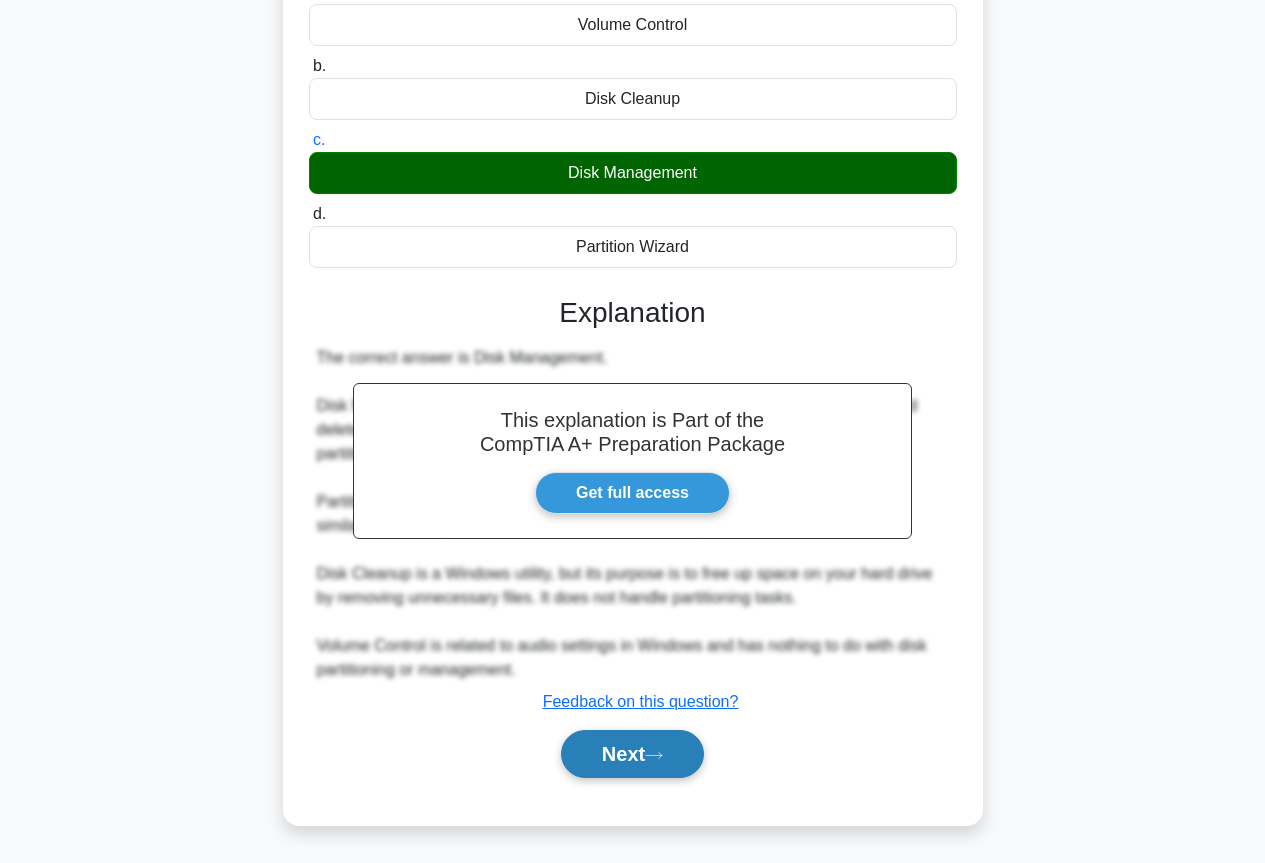 click on "Next" at bounding box center [632, 754] 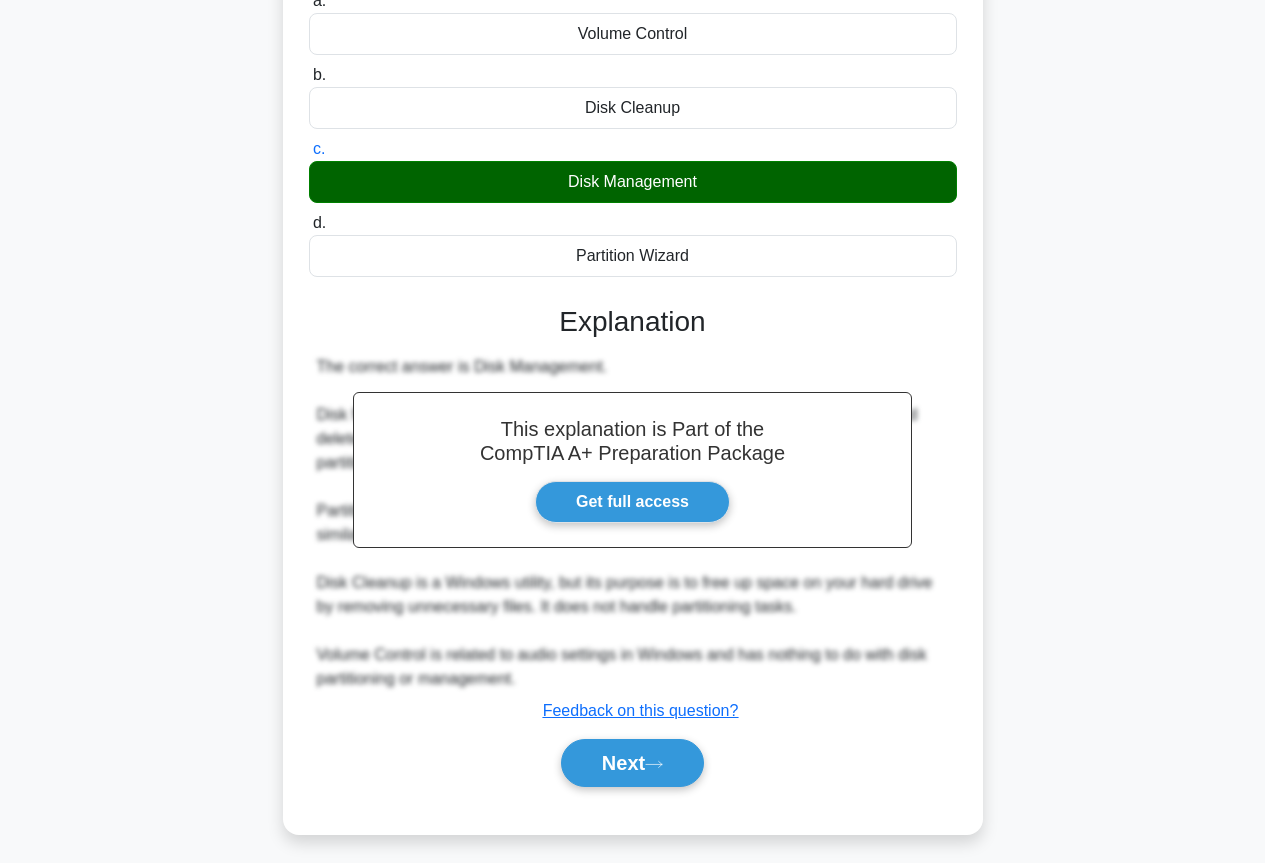 scroll, scrollTop: 0, scrollLeft: 0, axis: both 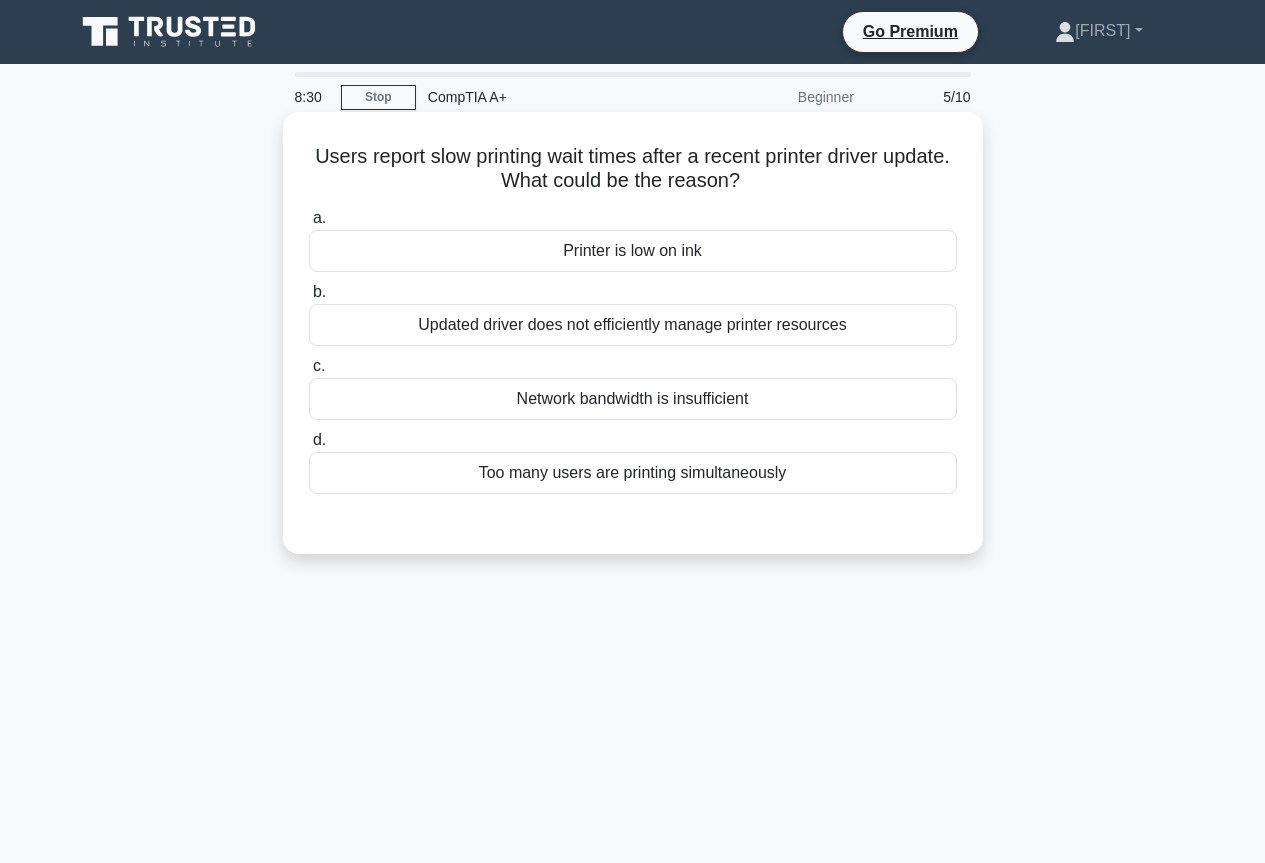 click on "Updated driver does not efficiently manage printer resources" at bounding box center (633, 325) 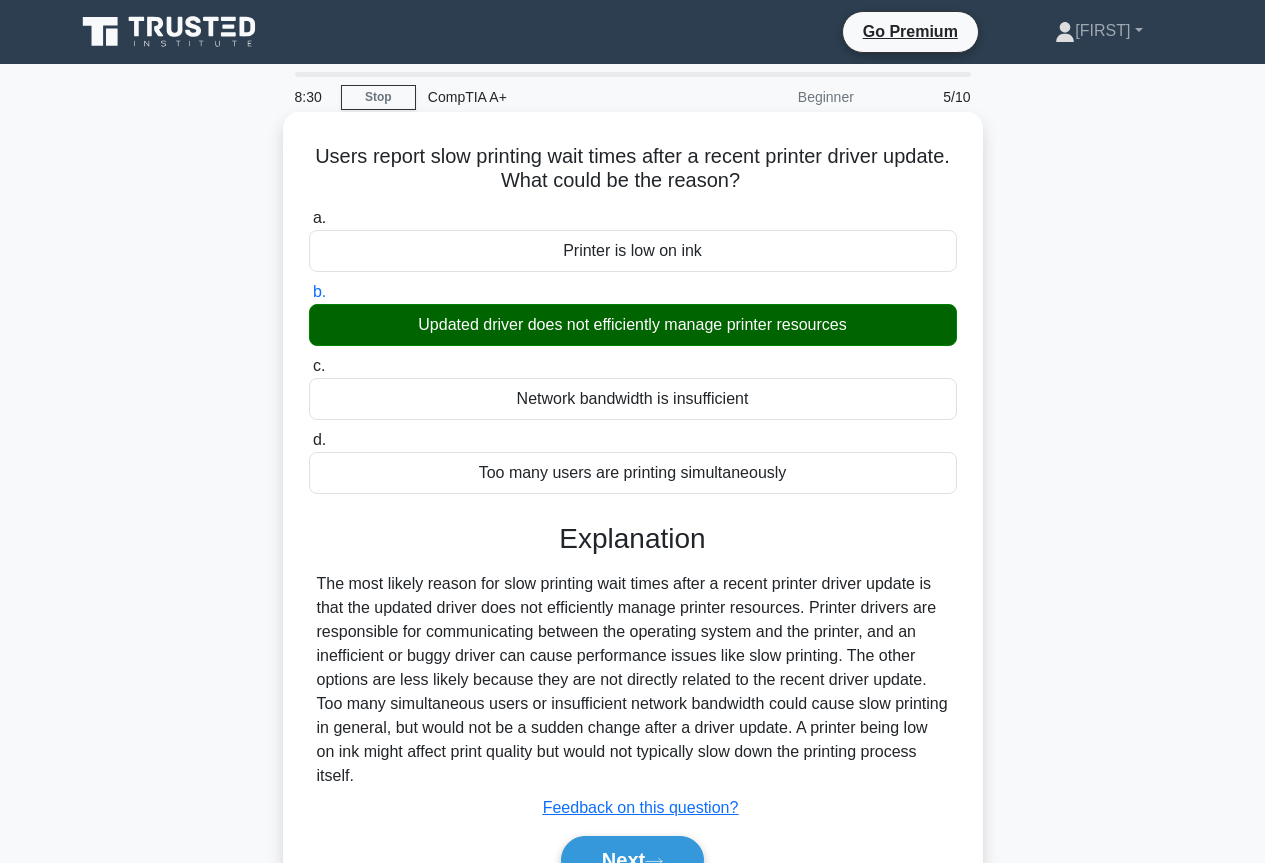 scroll, scrollTop: 217, scrollLeft: 0, axis: vertical 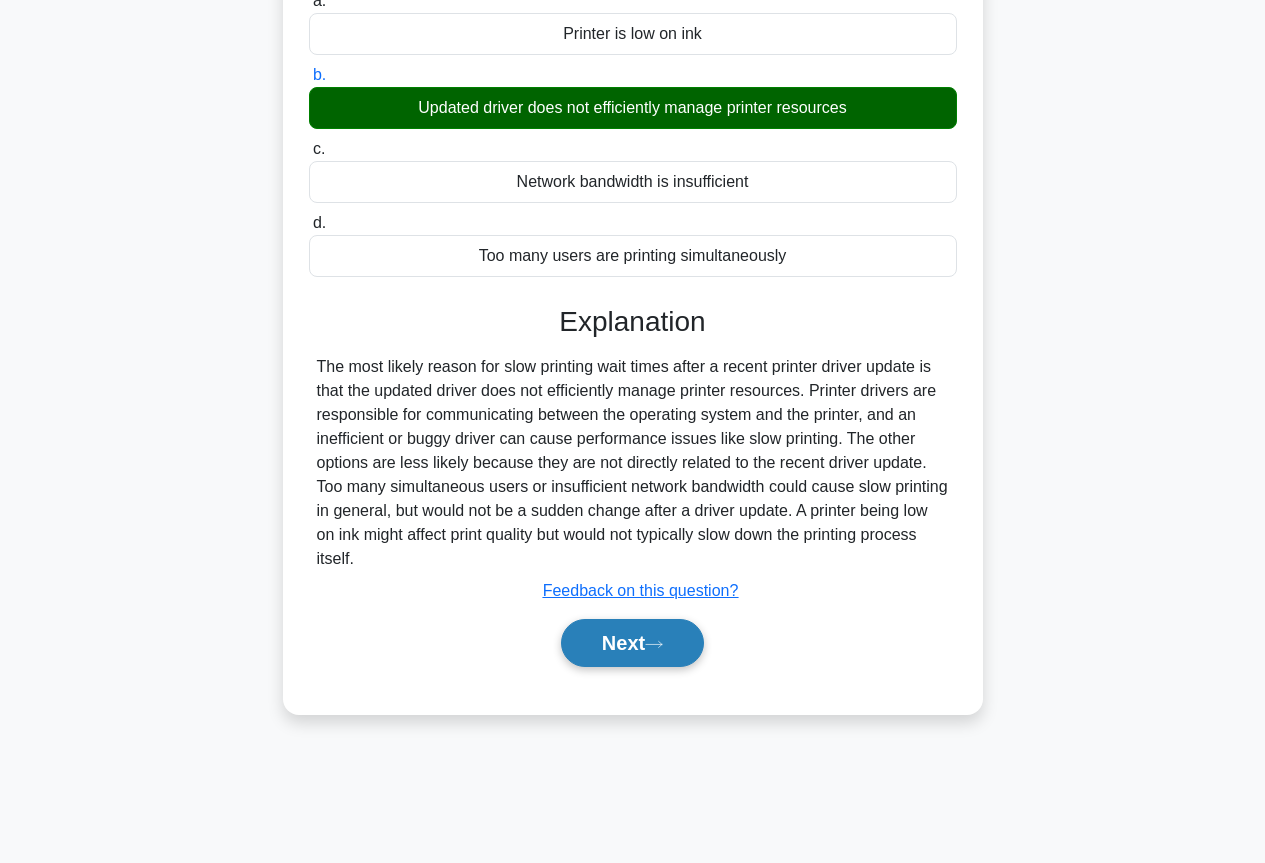 click on "Next" at bounding box center [632, 643] 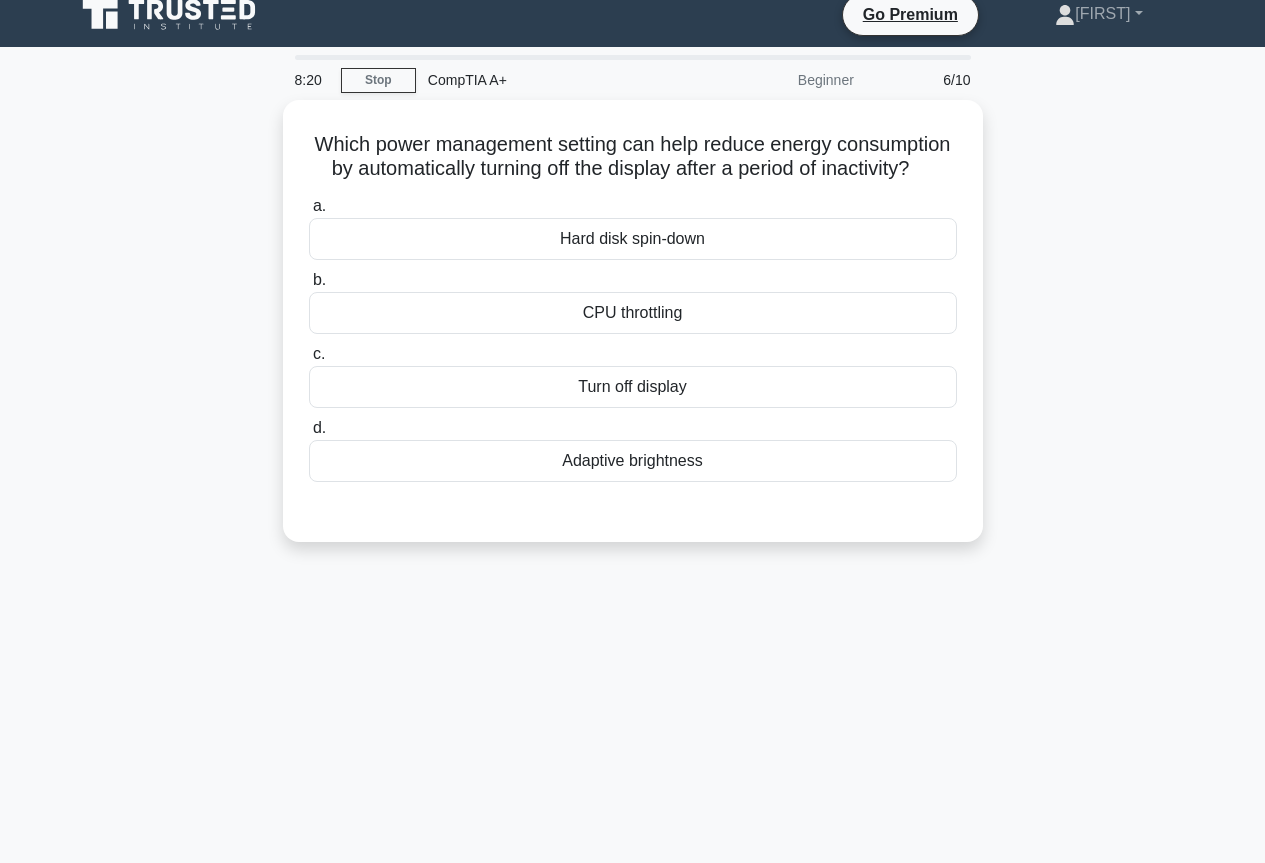 scroll, scrollTop: 0, scrollLeft: 0, axis: both 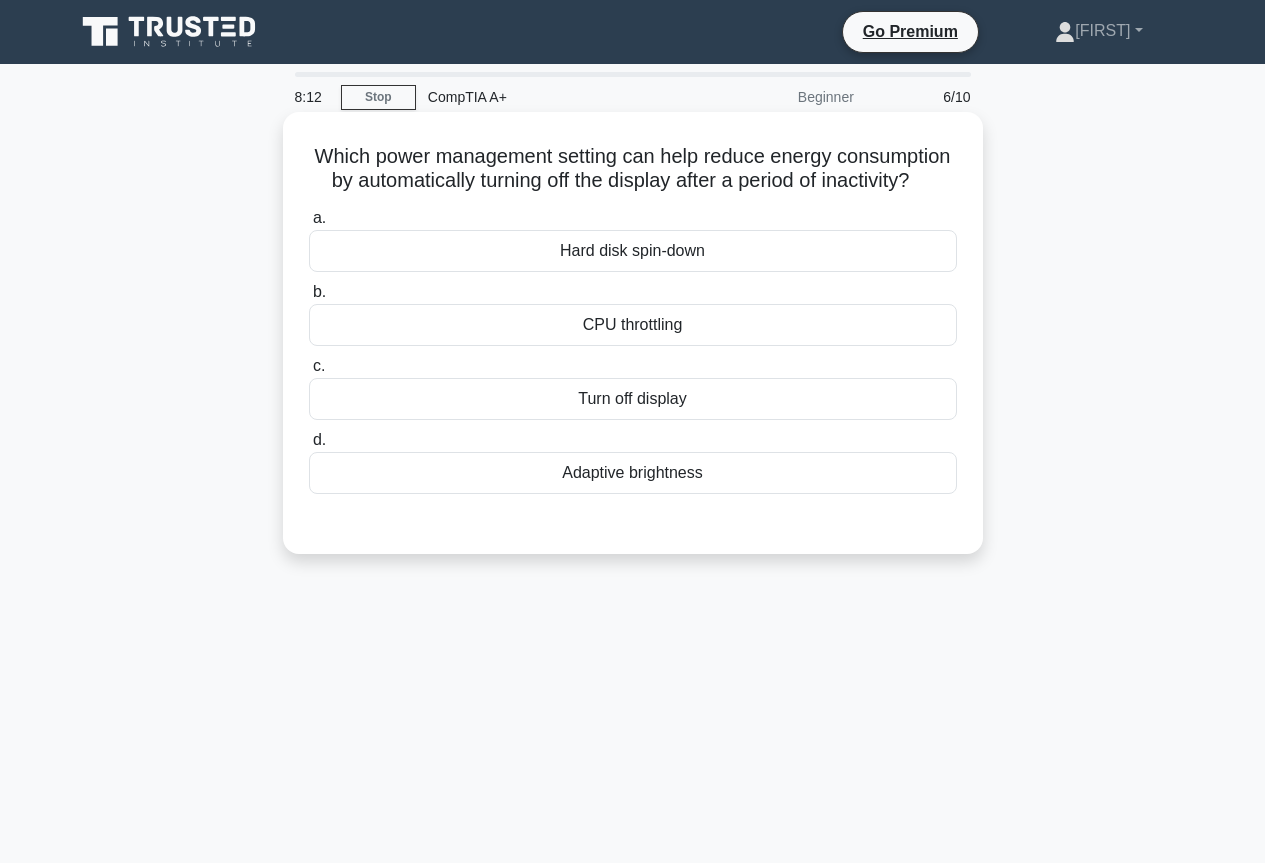 click on "Turn off display" at bounding box center (633, 399) 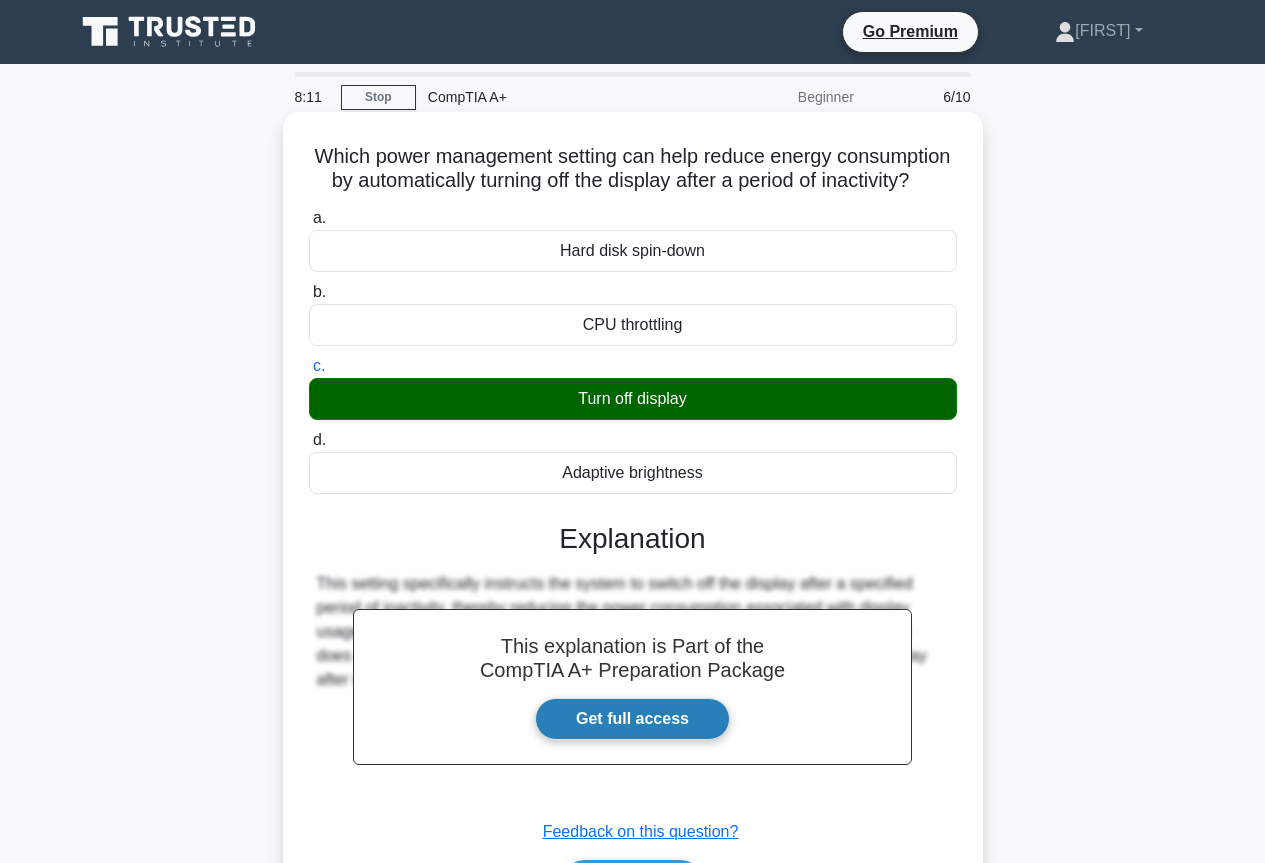 scroll, scrollTop: 217, scrollLeft: 0, axis: vertical 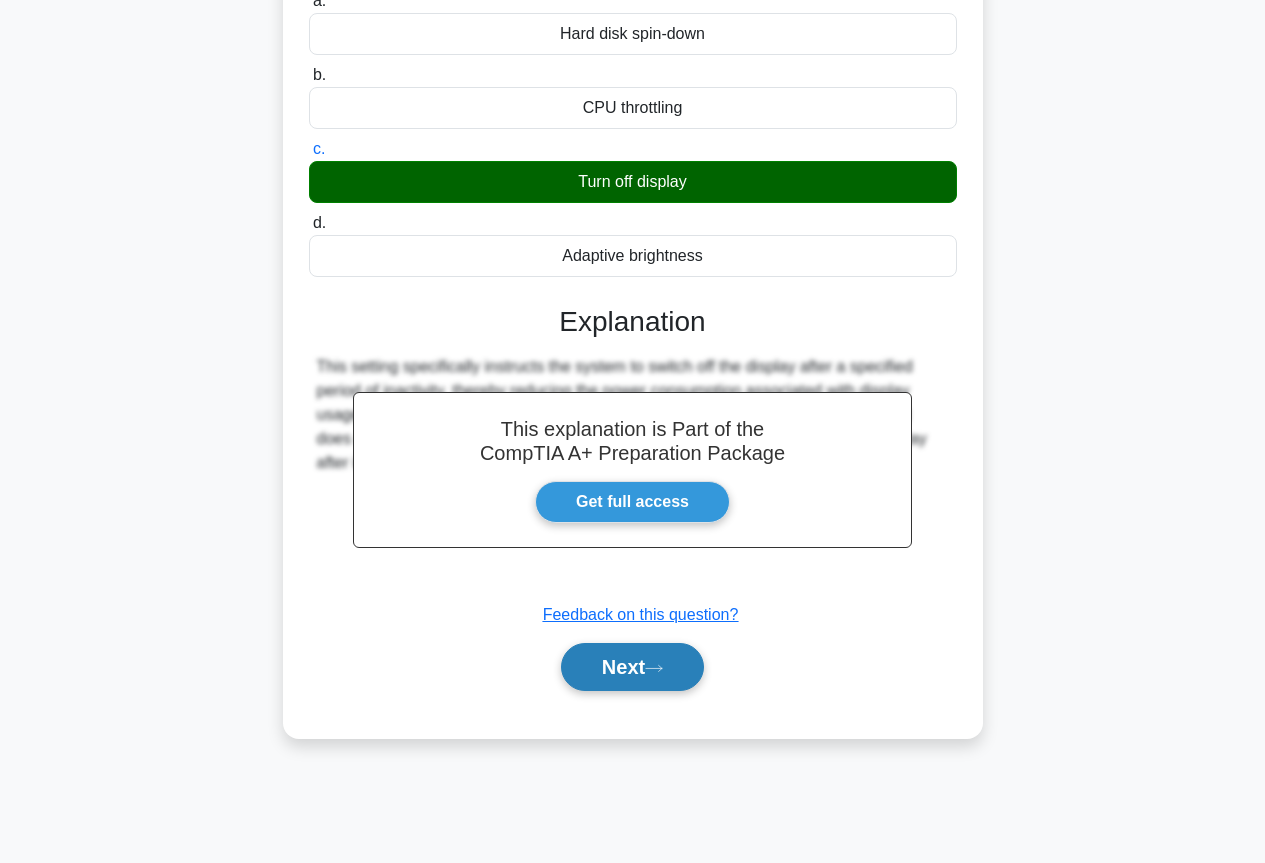 click on "Next" at bounding box center (632, 667) 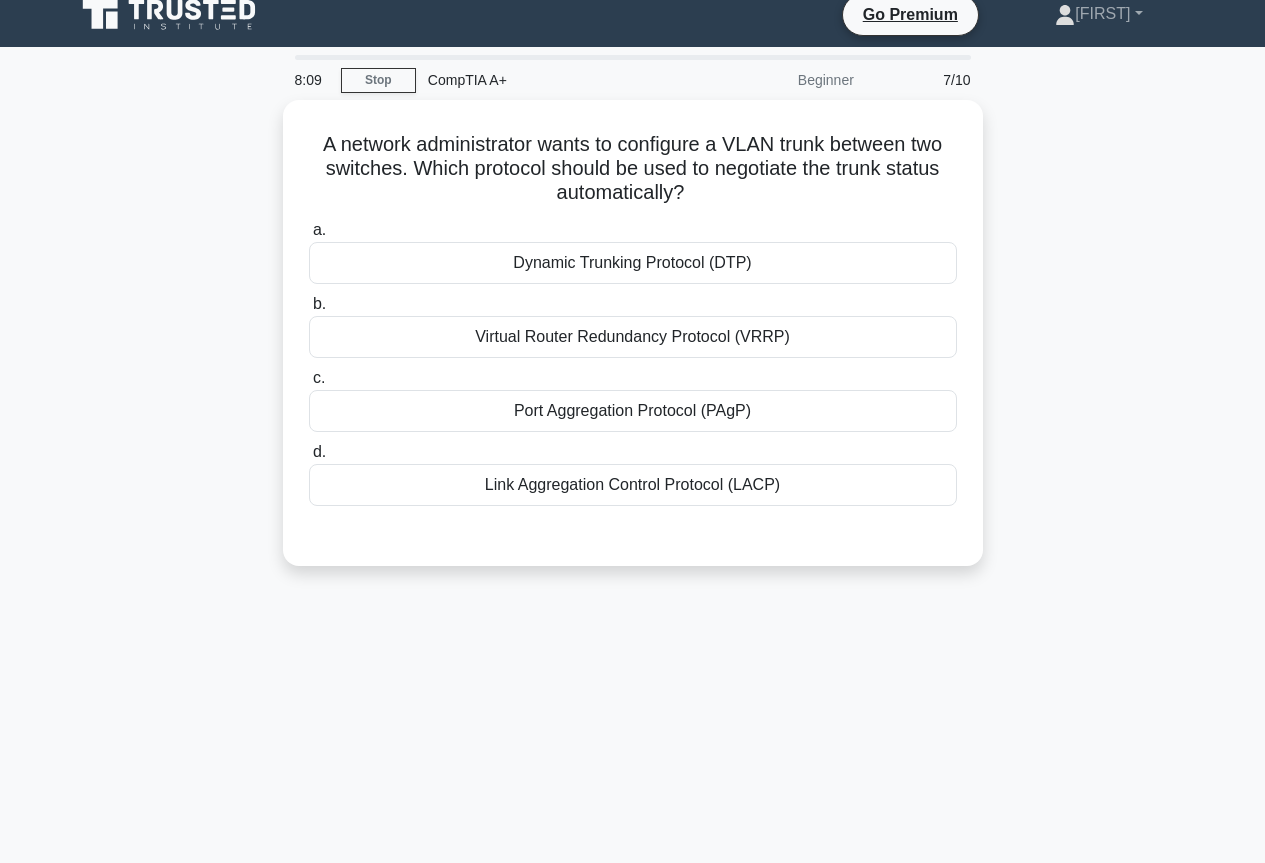 scroll, scrollTop: 0, scrollLeft: 0, axis: both 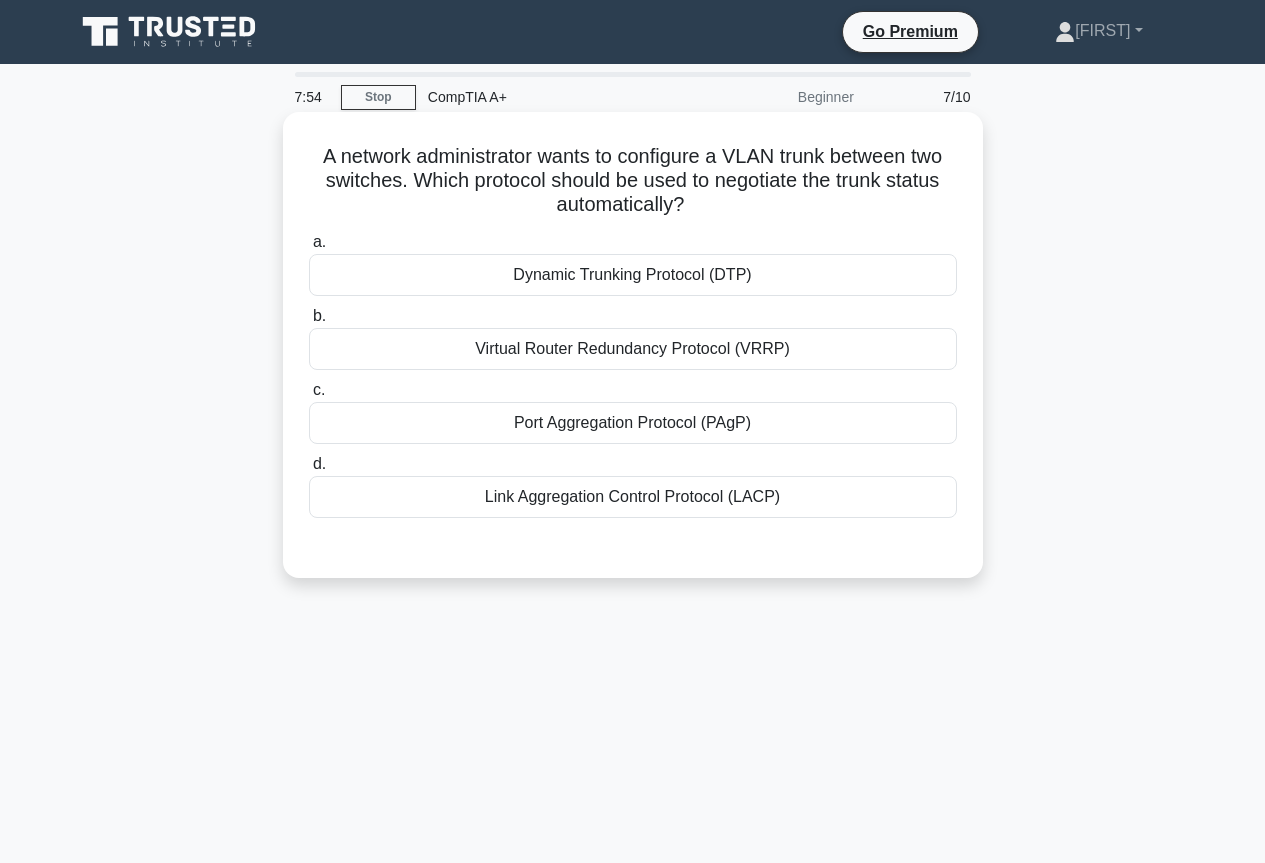 click on "Dynamic Trunking Protocol (DTP)" at bounding box center (633, 275) 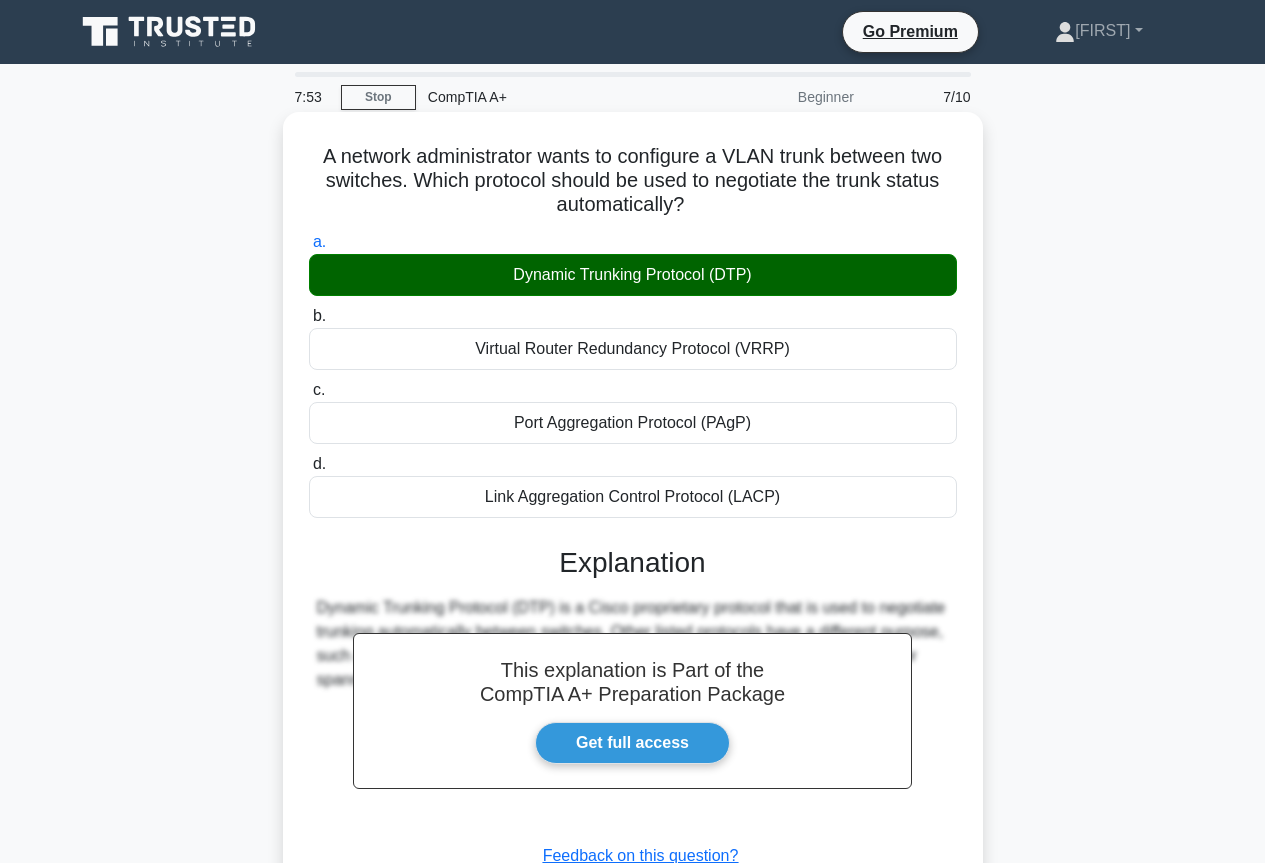scroll, scrollTop: 217, scrollLeft: 0, axis: vertical 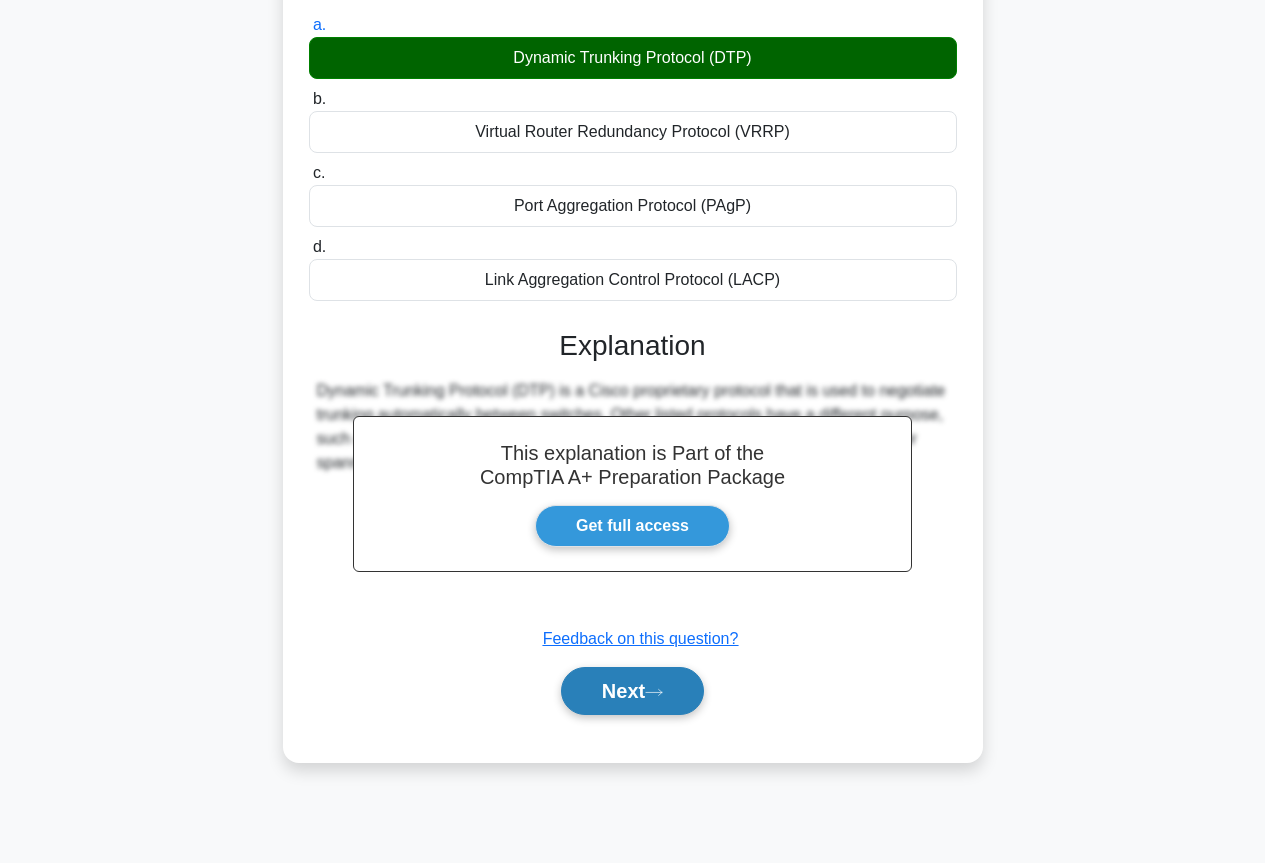 click on "Next" at bounding box center [632, 691] 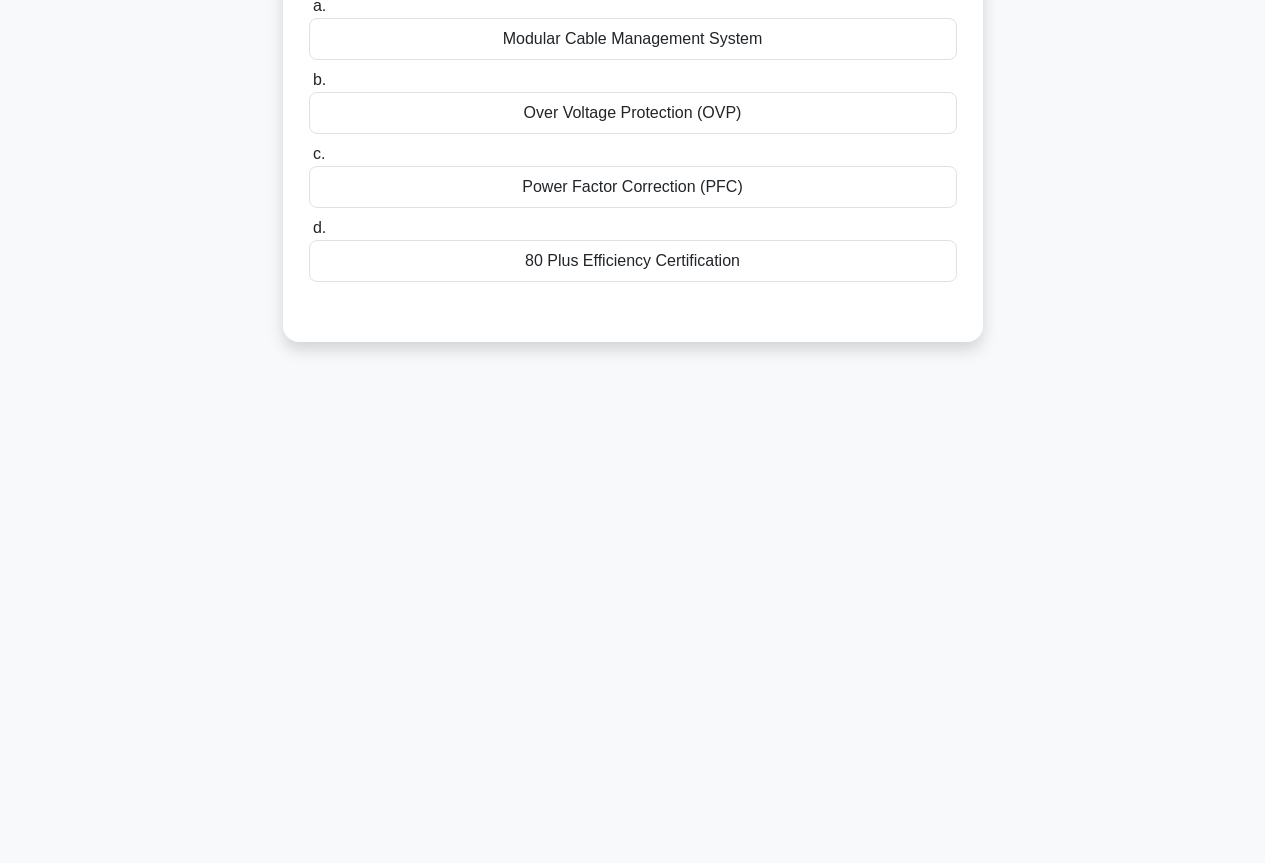 scroll, scrollTop: 0, scrollLeft: 0, axis: both 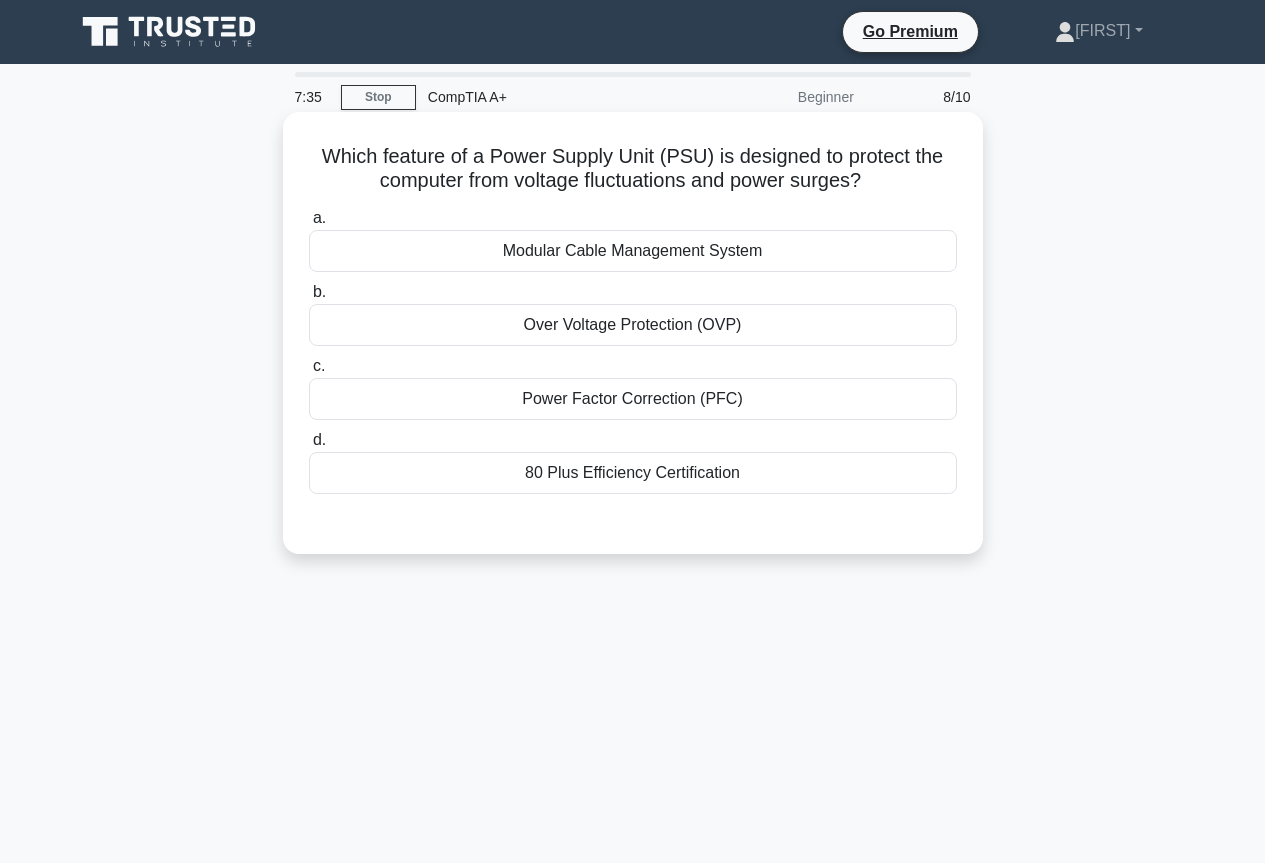 click on "Over Voltage Protection (OVP)" at bounding box center (633, 325) 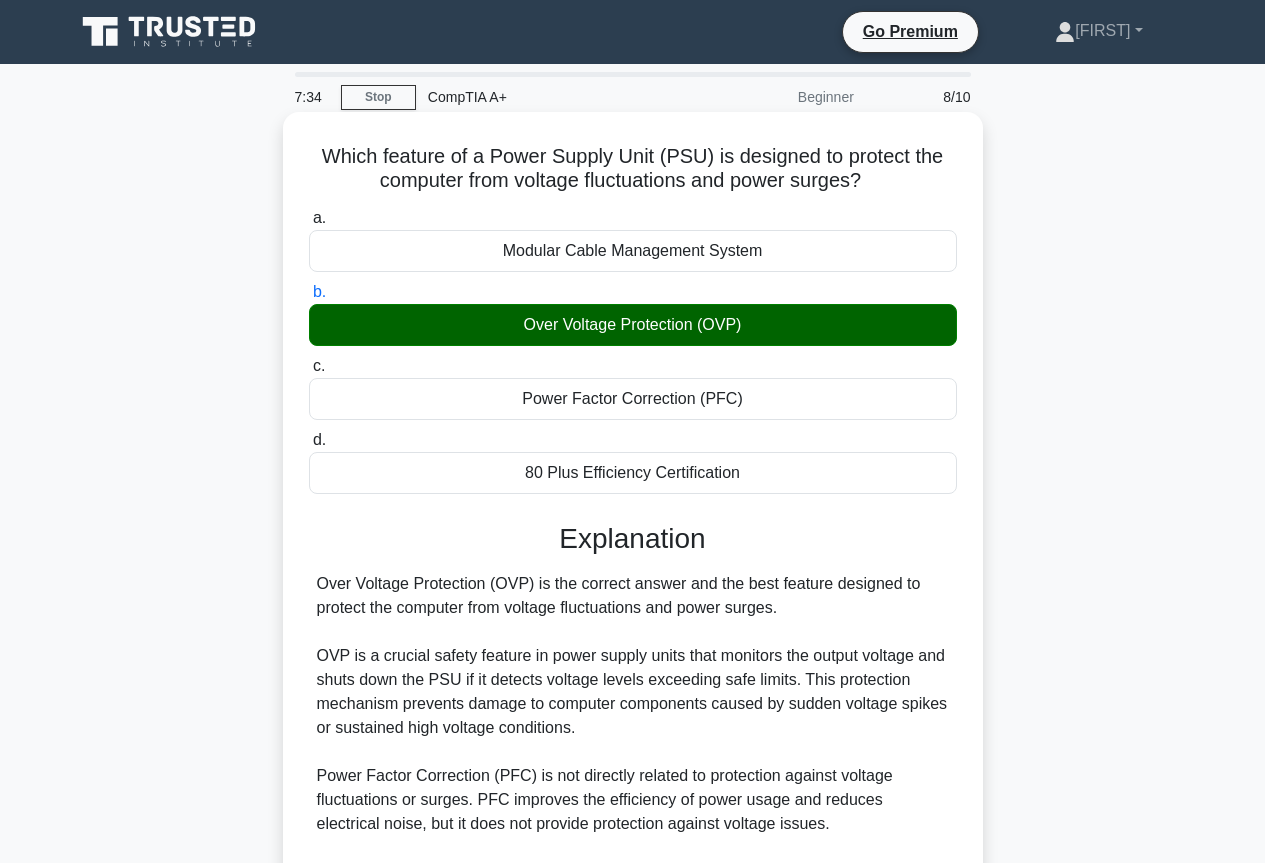 scroll, scrollTop: 347, scrollLeft: 0, axis: vertical 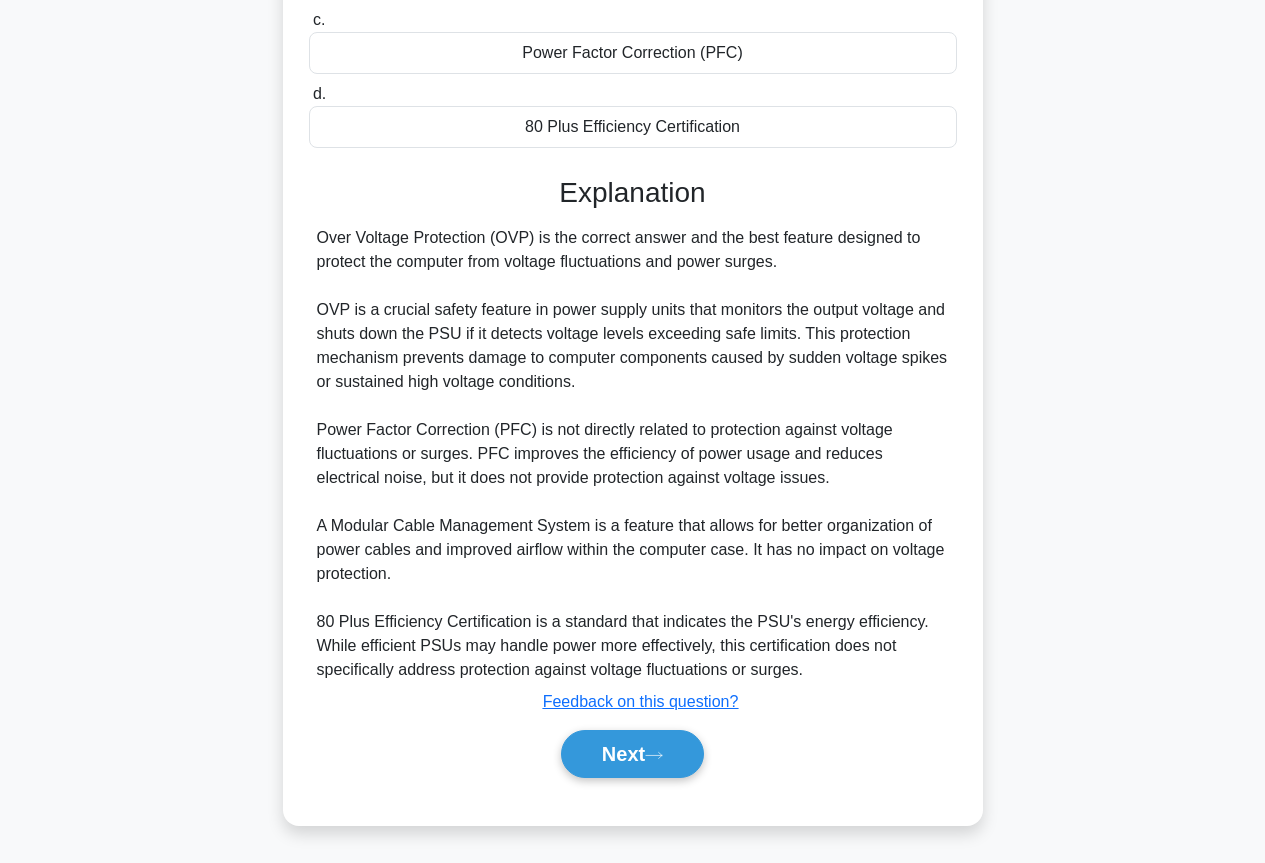 click on "Next" at bounding box center (633, 754) 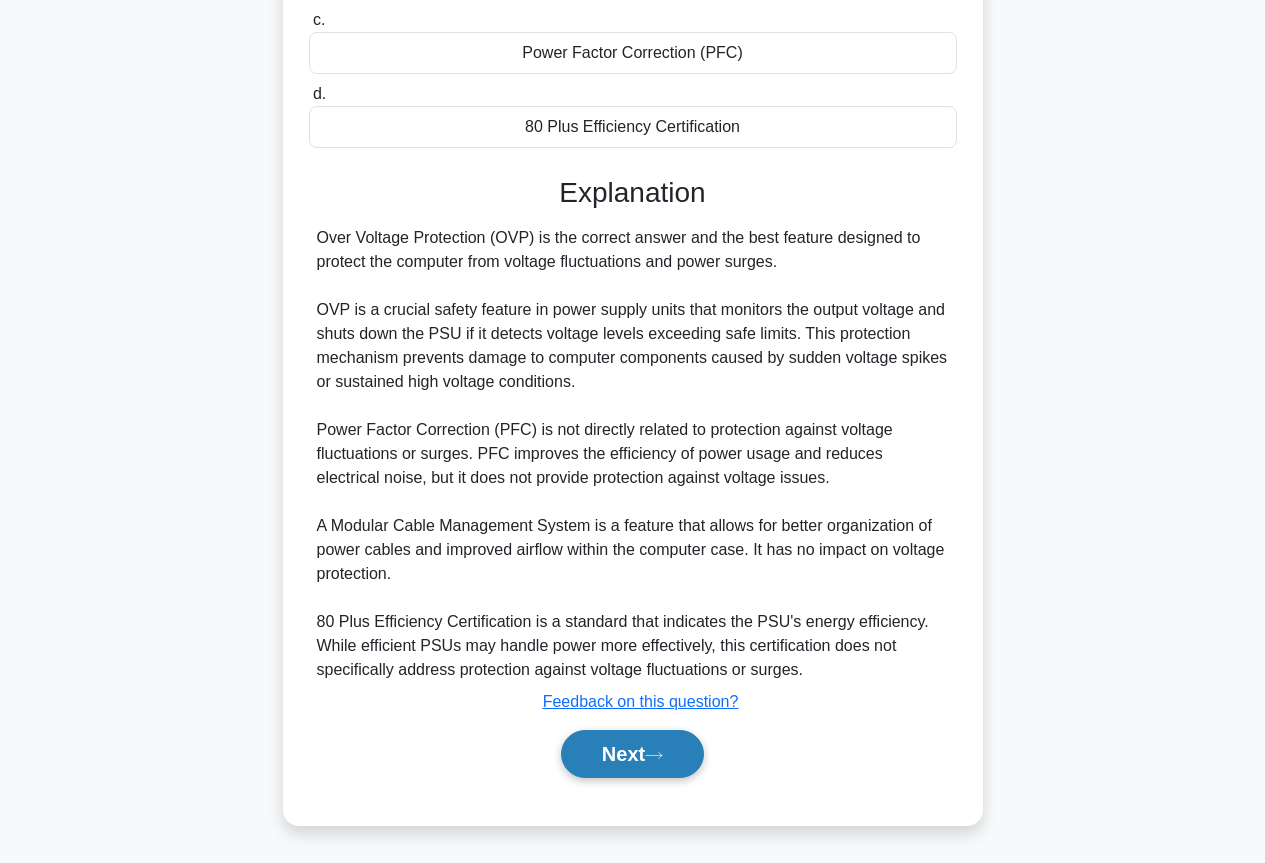 click on "Next" at bounding box center [632, 754] 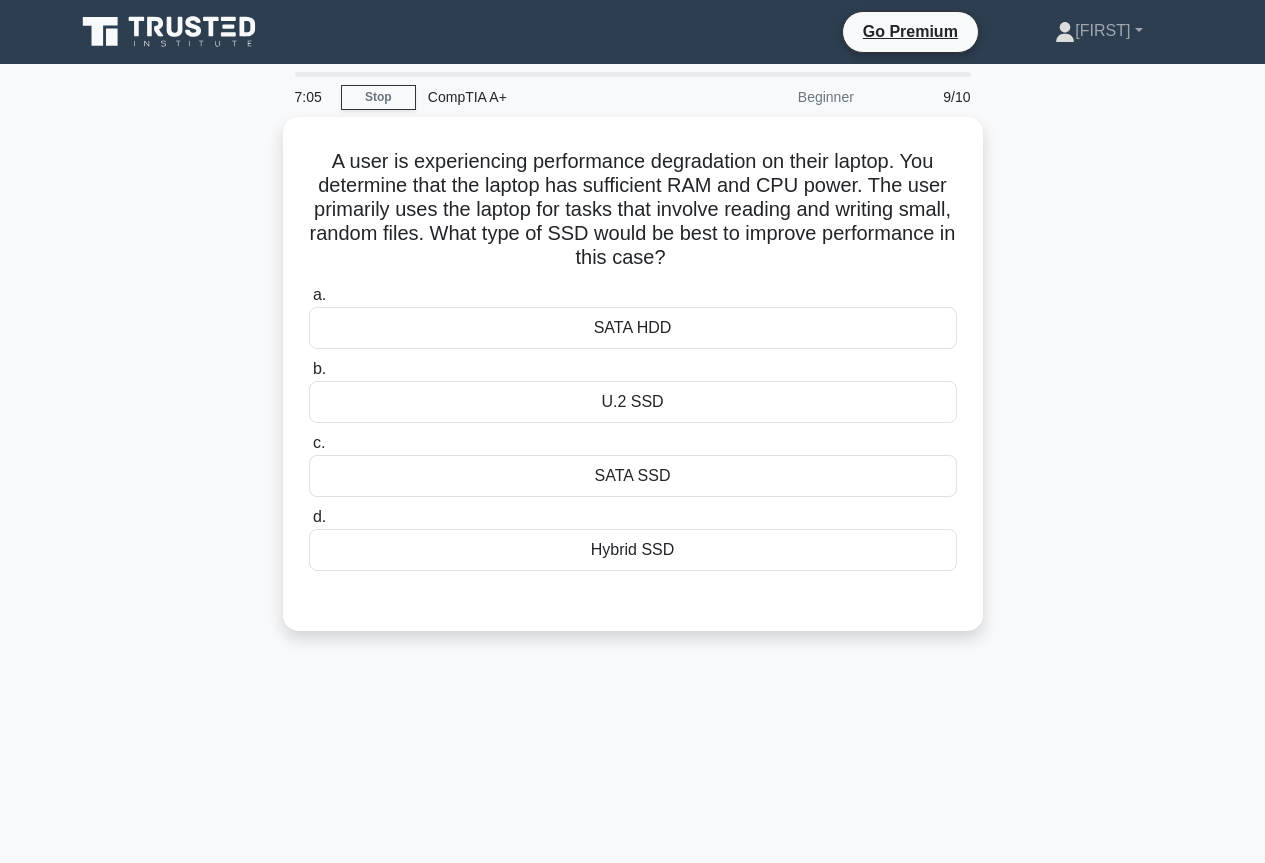 scroll, scrollTop: 100, scrollLeft: 0, axis: vertical 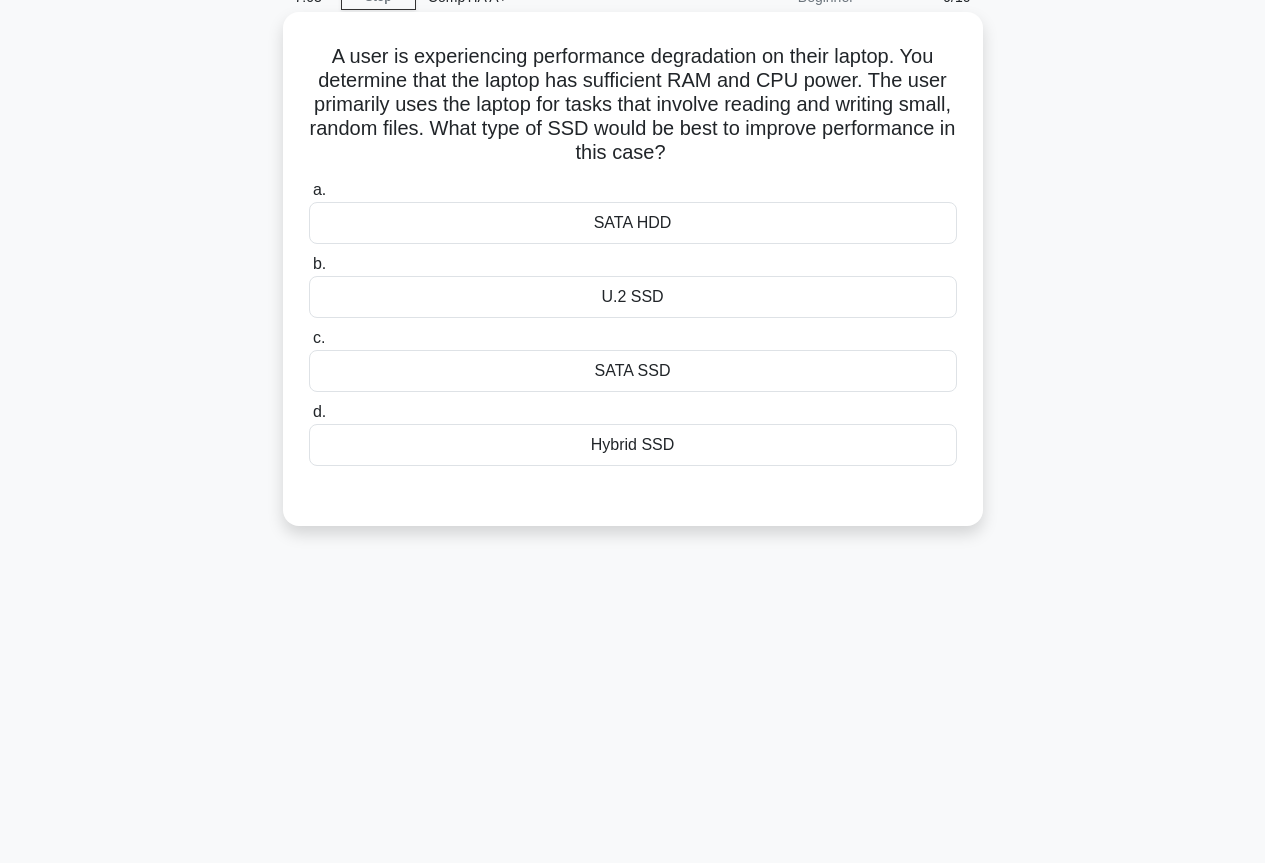 click on "SATA SSD" at bounding box center [633, 371] 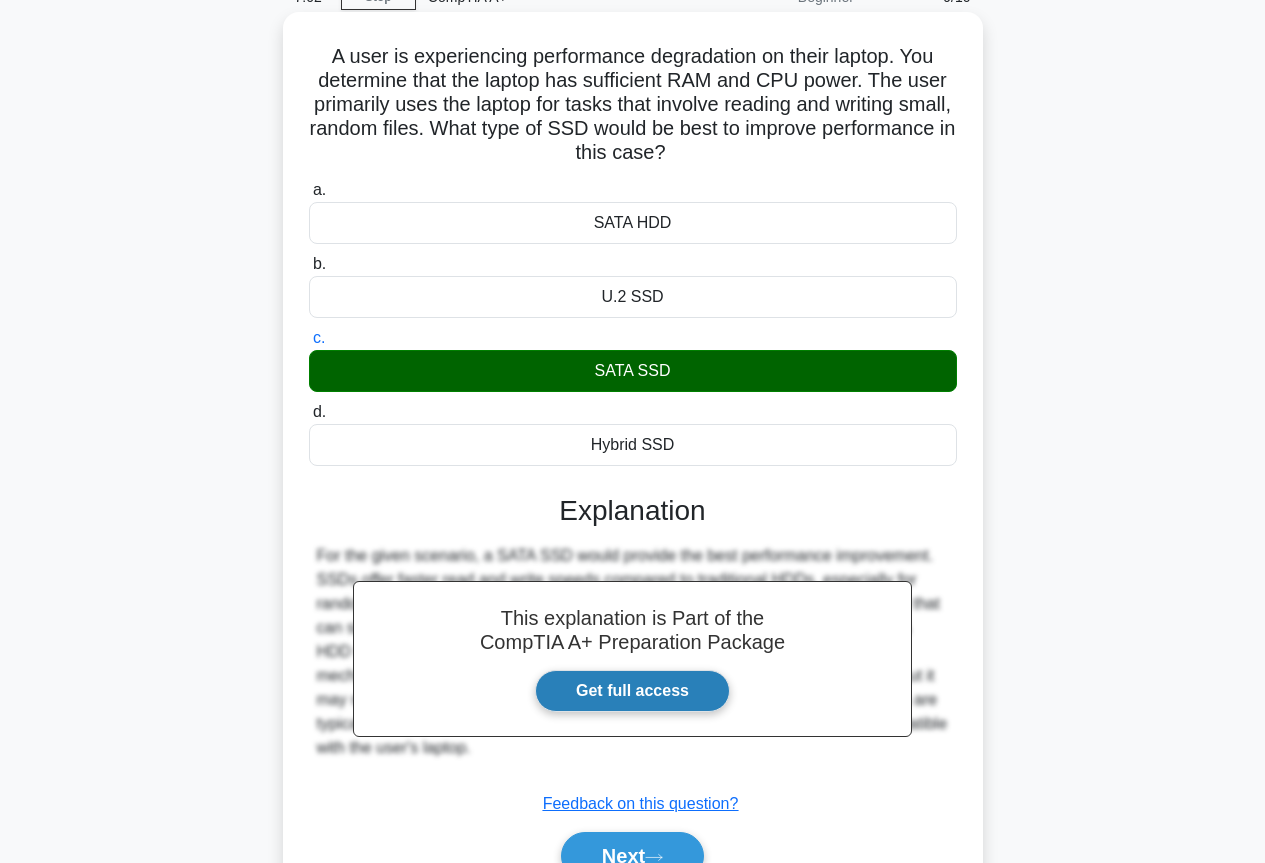 scroll, scrollTop: 217, scrollLeft: 0, axis: vertical 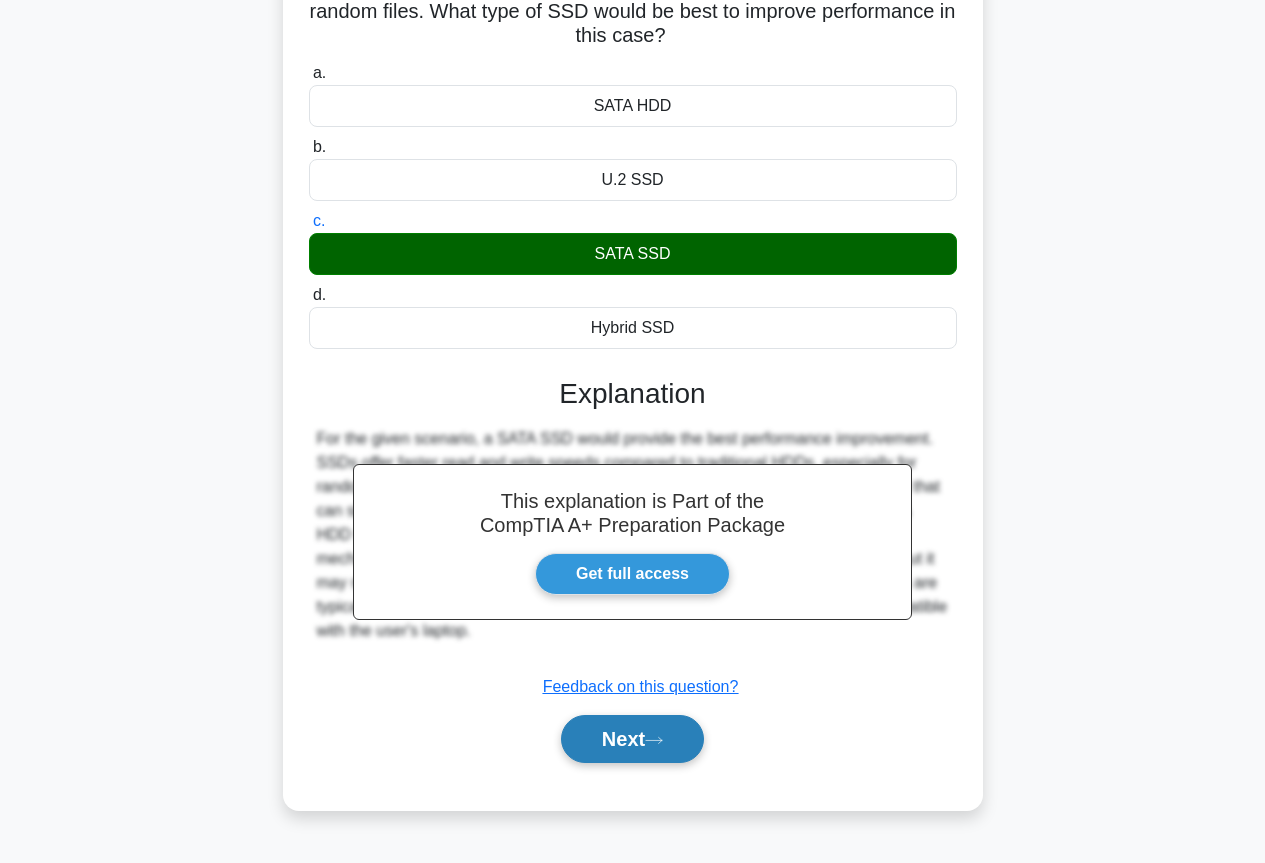 click on "Next" at bounding box center (632, 739) 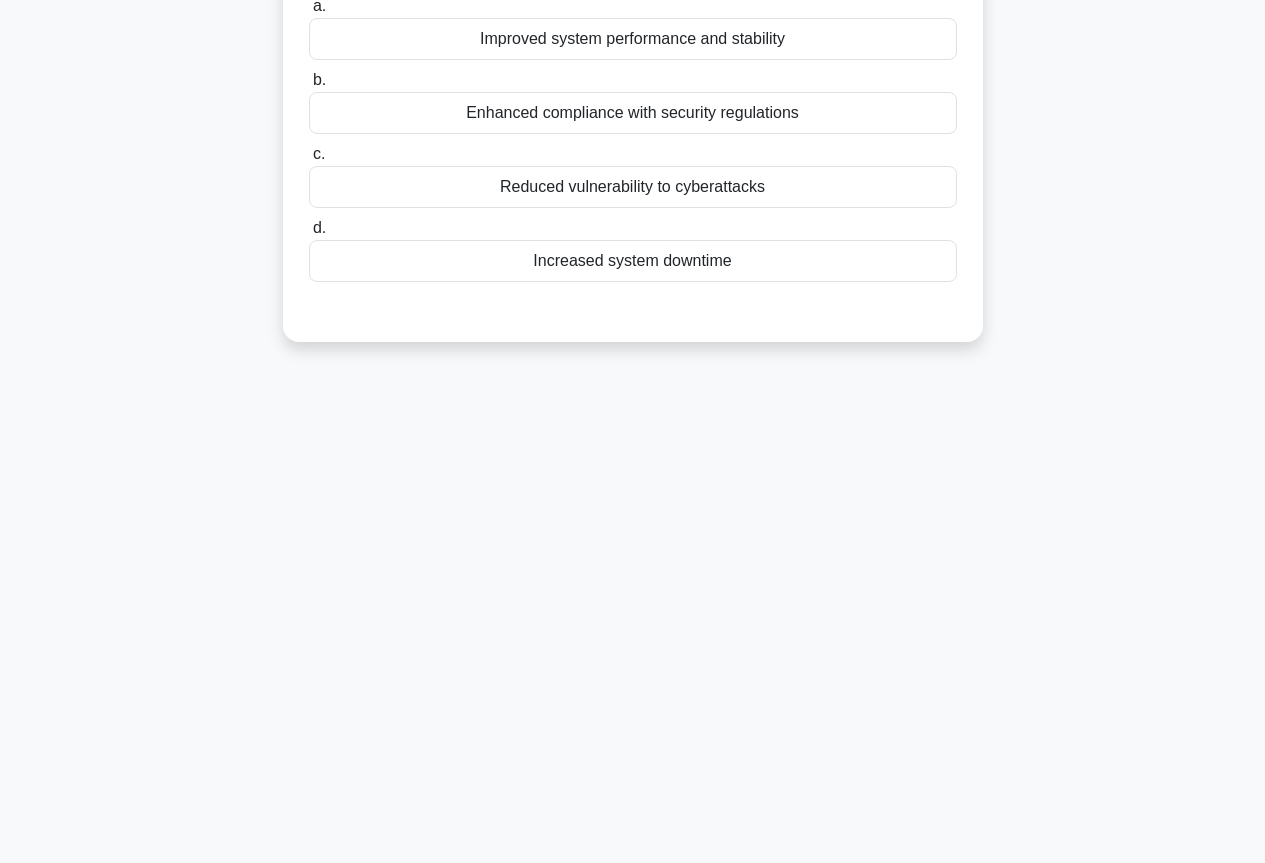 scroll, scrollTop: 0, scrollLeft: 0, axis: both 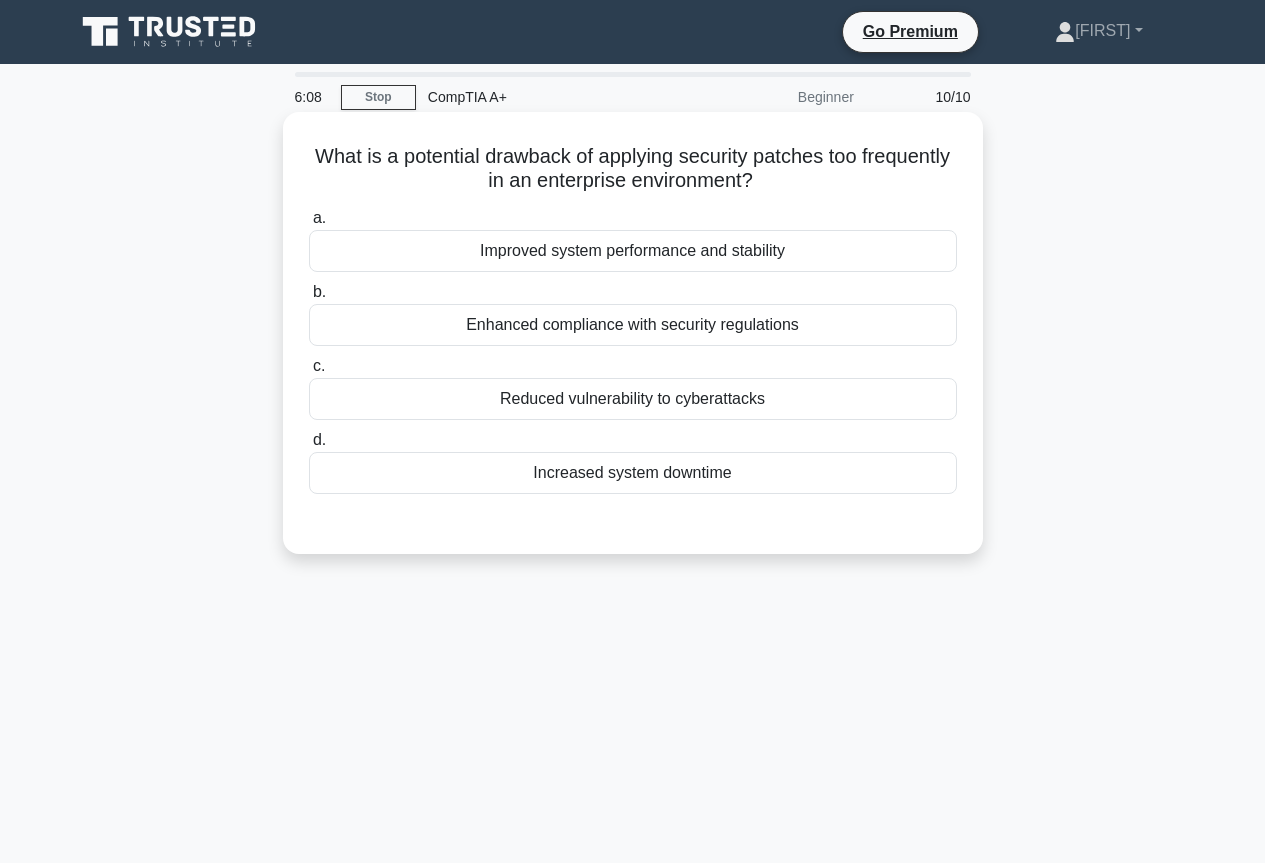 click on "Enhanced compliance with security regulations" at bounding box center [633, 325] 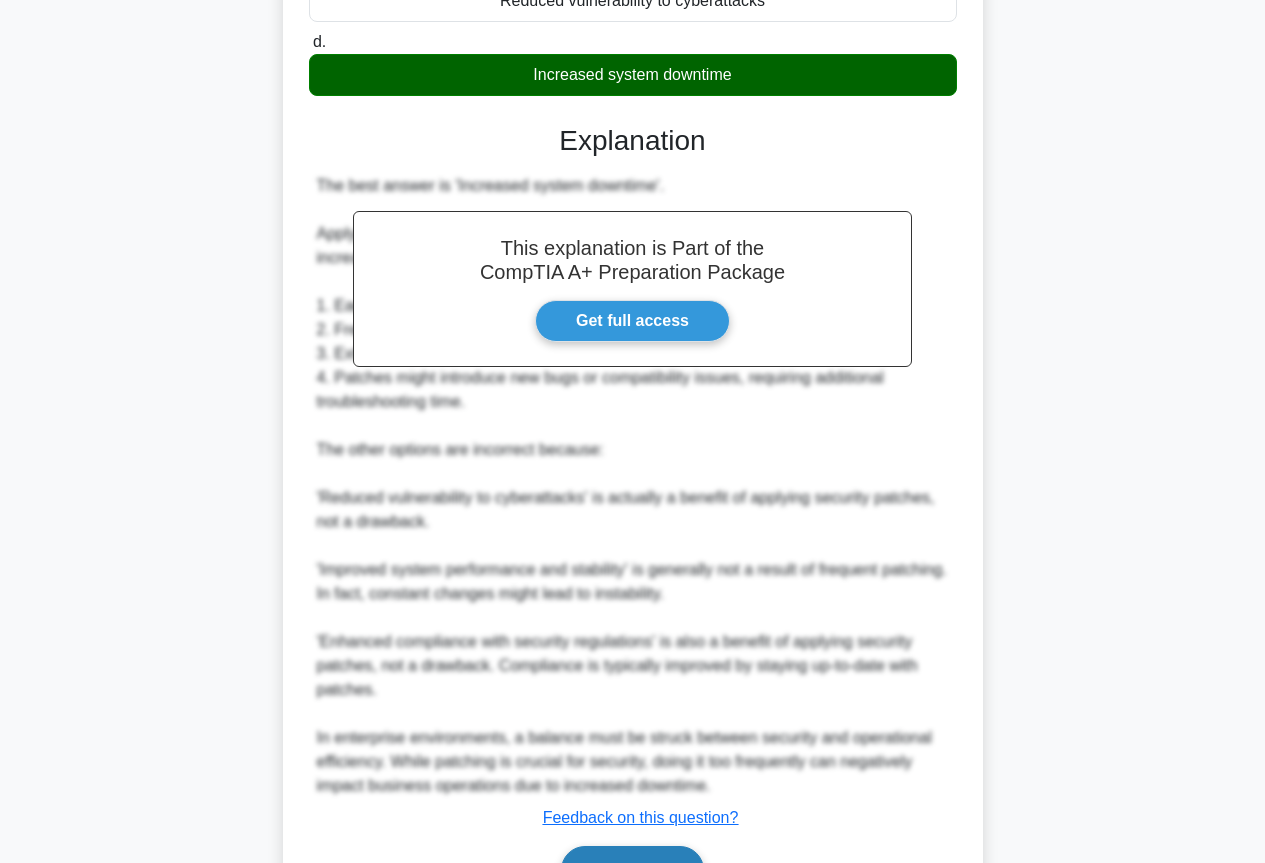 scroll, scrollTop: 517, scrollLeft: 0, axis: vertical 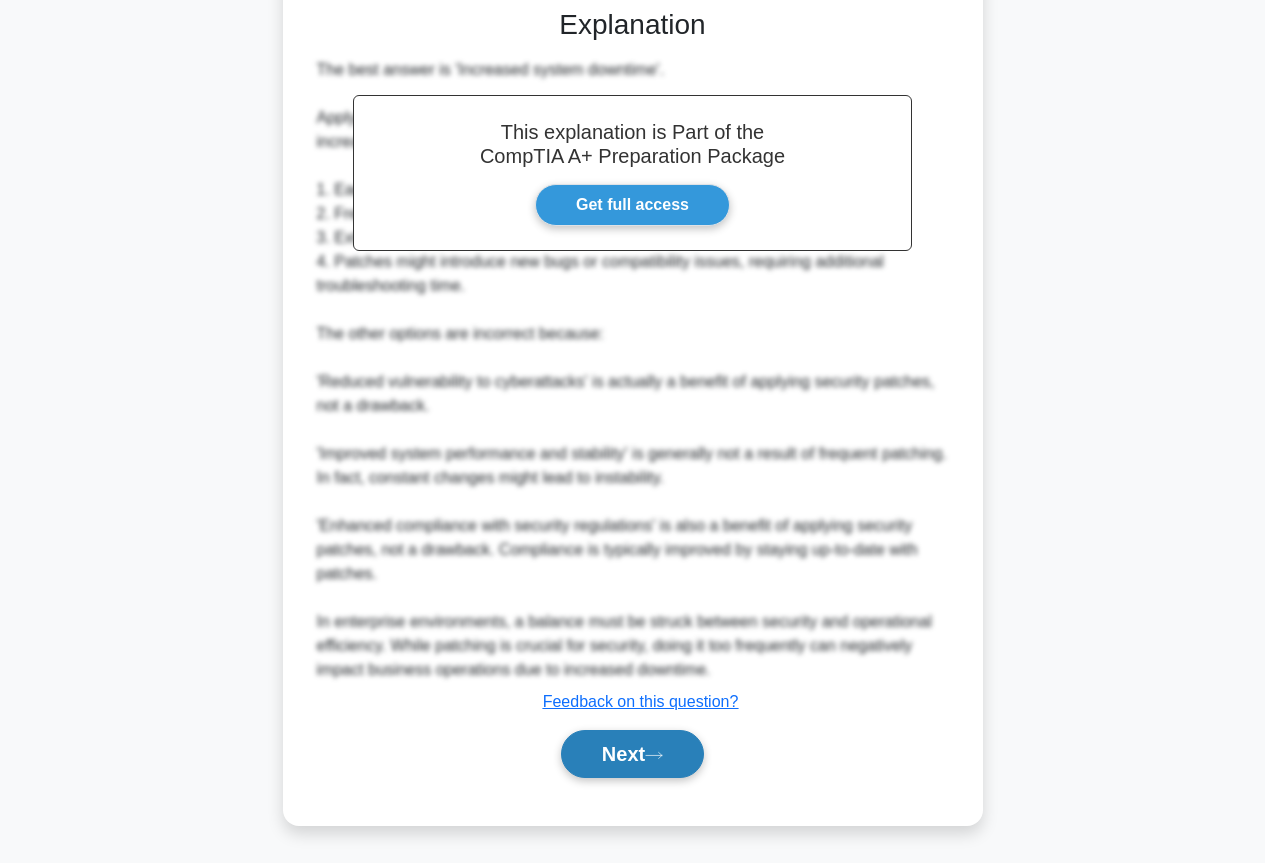 click on "Next" at bounding box center [632, 754] 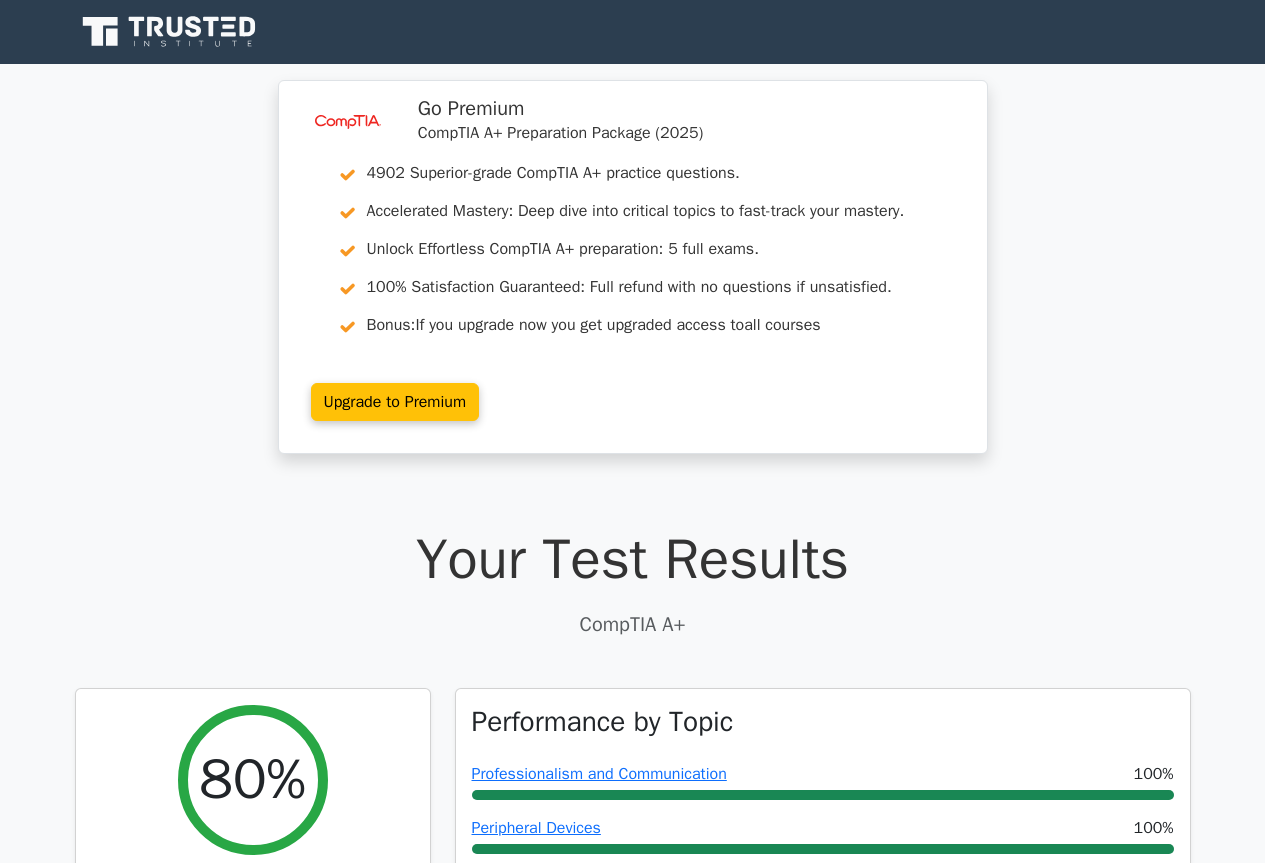 scroll, scrollTop: 0, scrollLeft: 0, axis: both 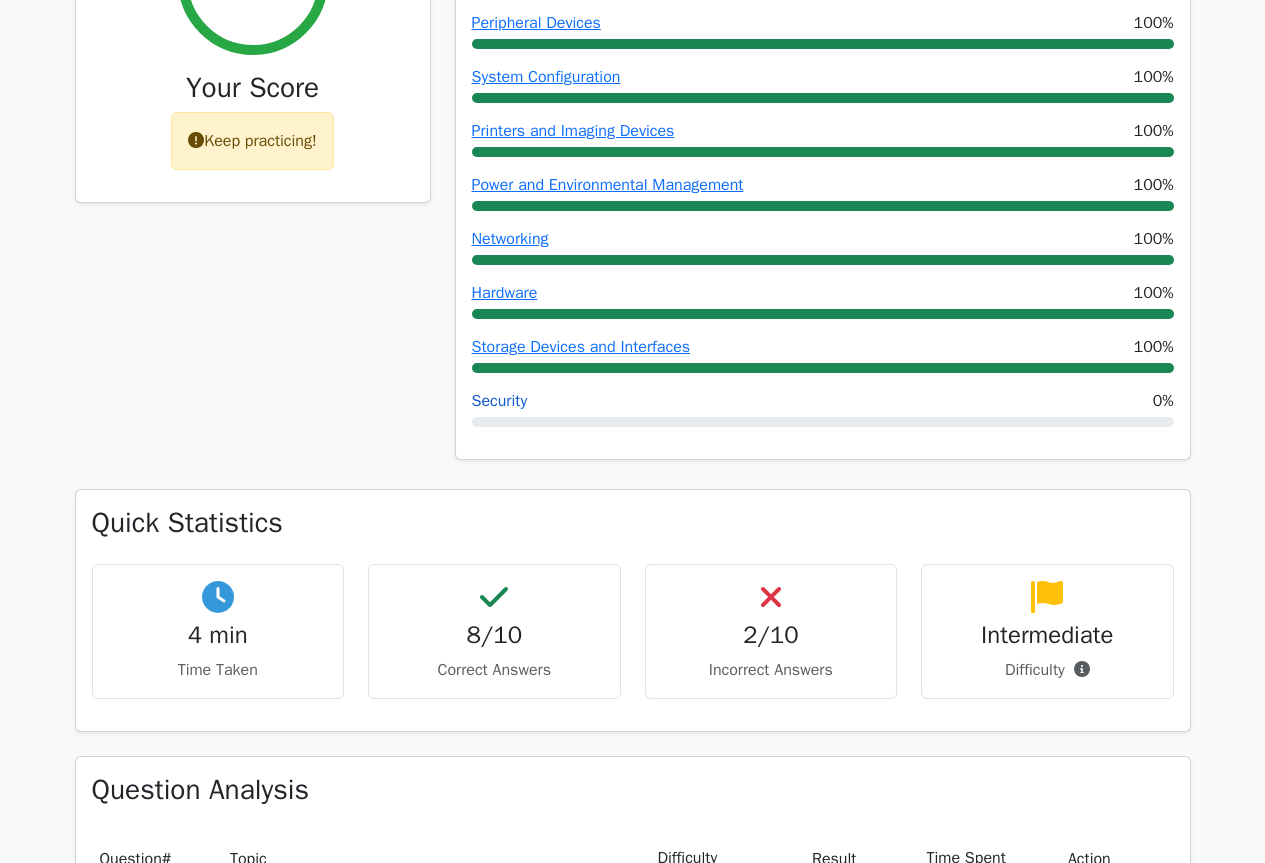 click on "Security" at bounding box center [500, 401] 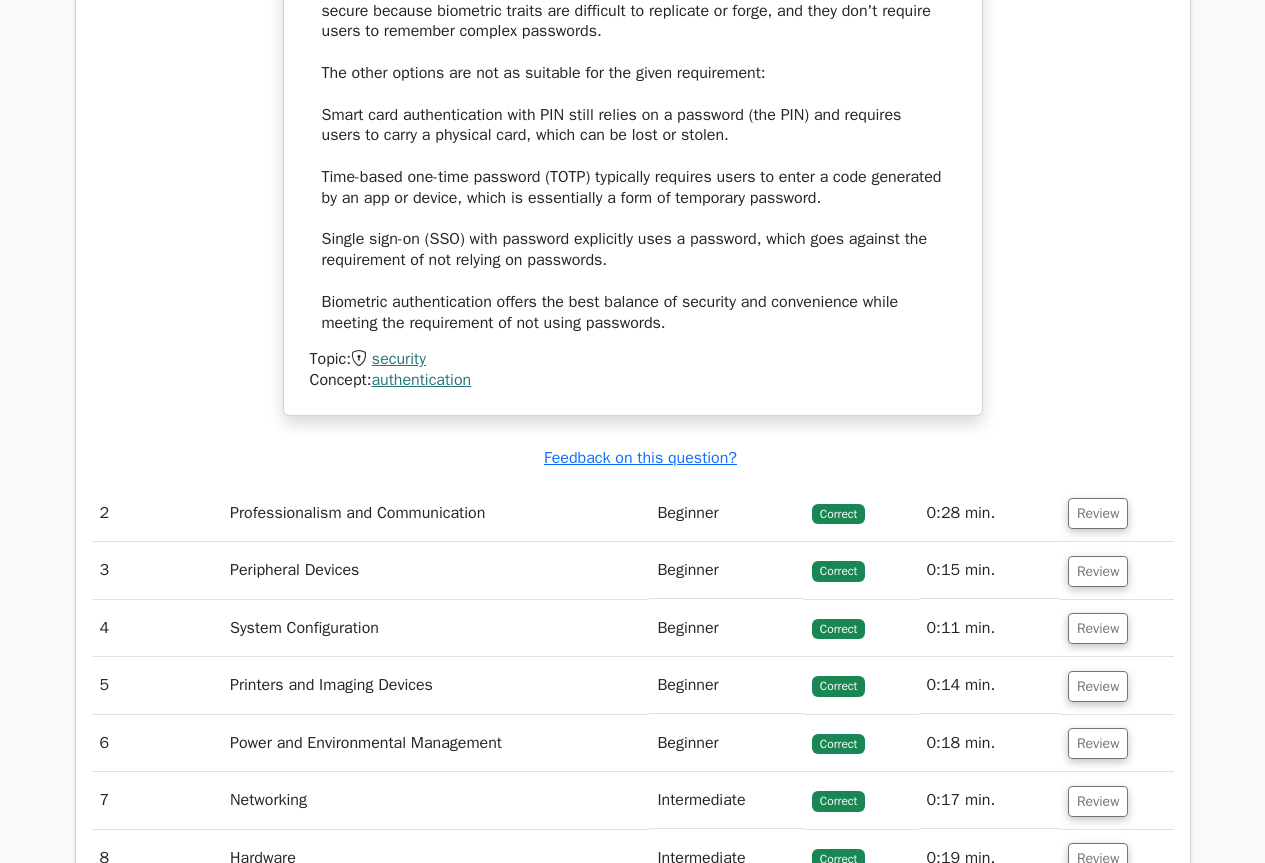 scroll, scrollTop: 2600, scrollLeft: 0, axis: vertical 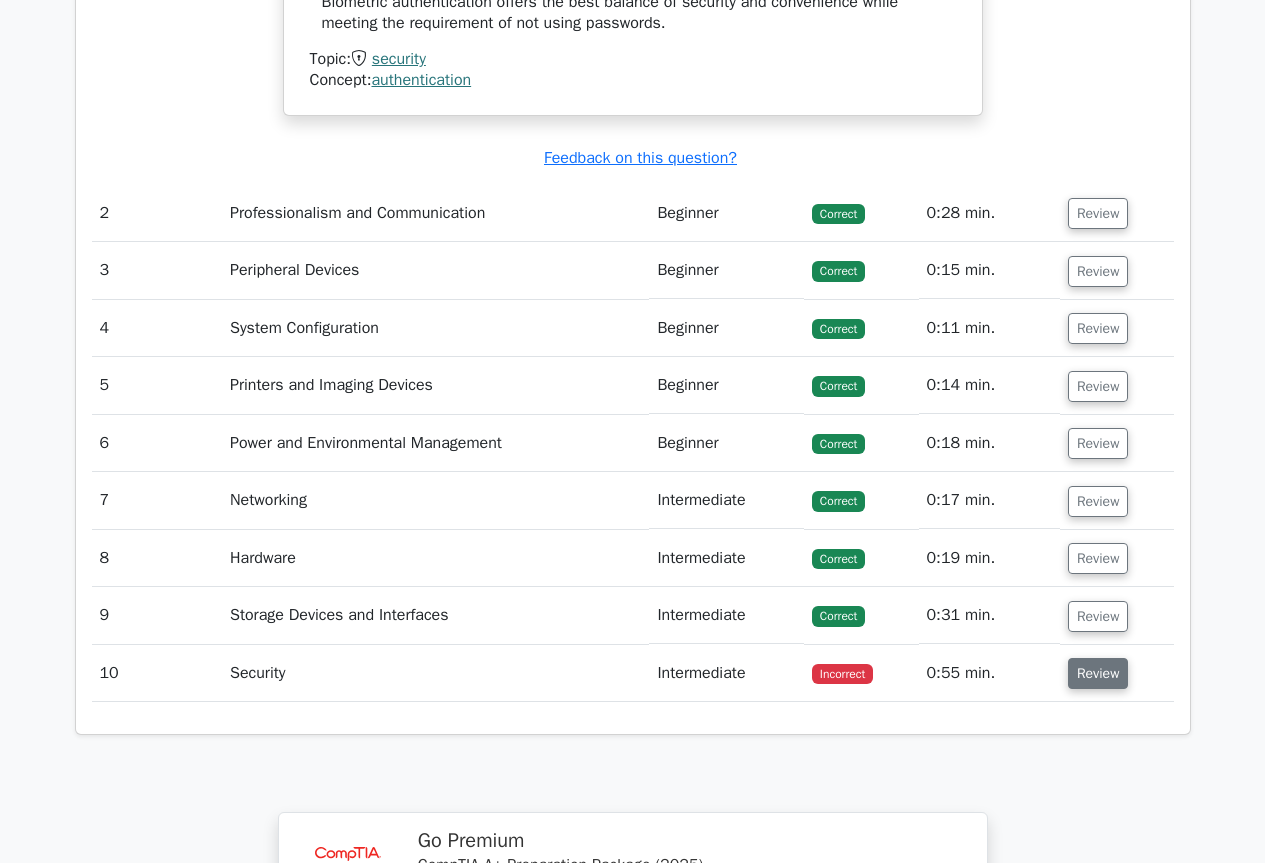 click on "Review" at bounding box center [1098, 673] 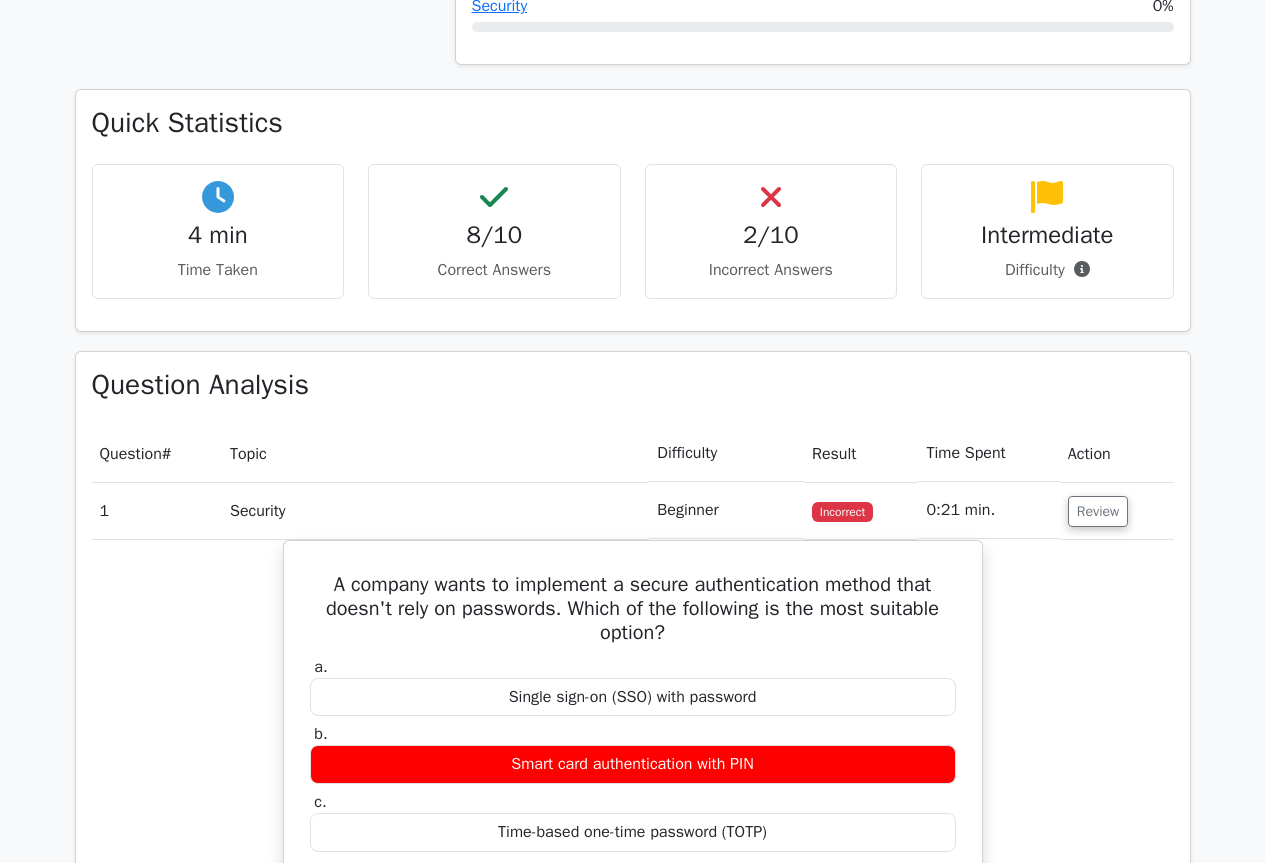 scroll, scrollTop: 900, scrollLeft: 0, axis: vertical 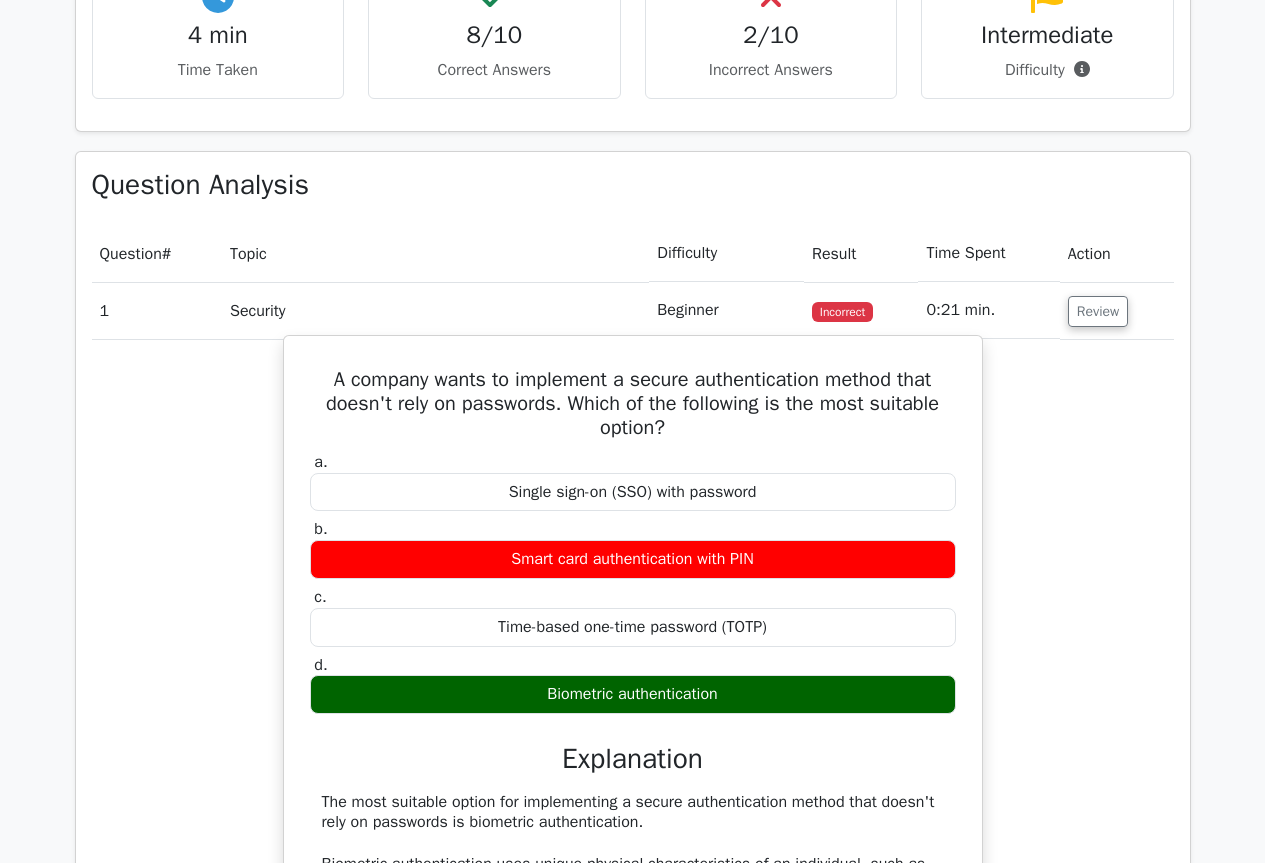 drag, startPoint x: 320, startPoint y: 379, endPoint x: 774, endPoint y: 702, distance: 557.1759 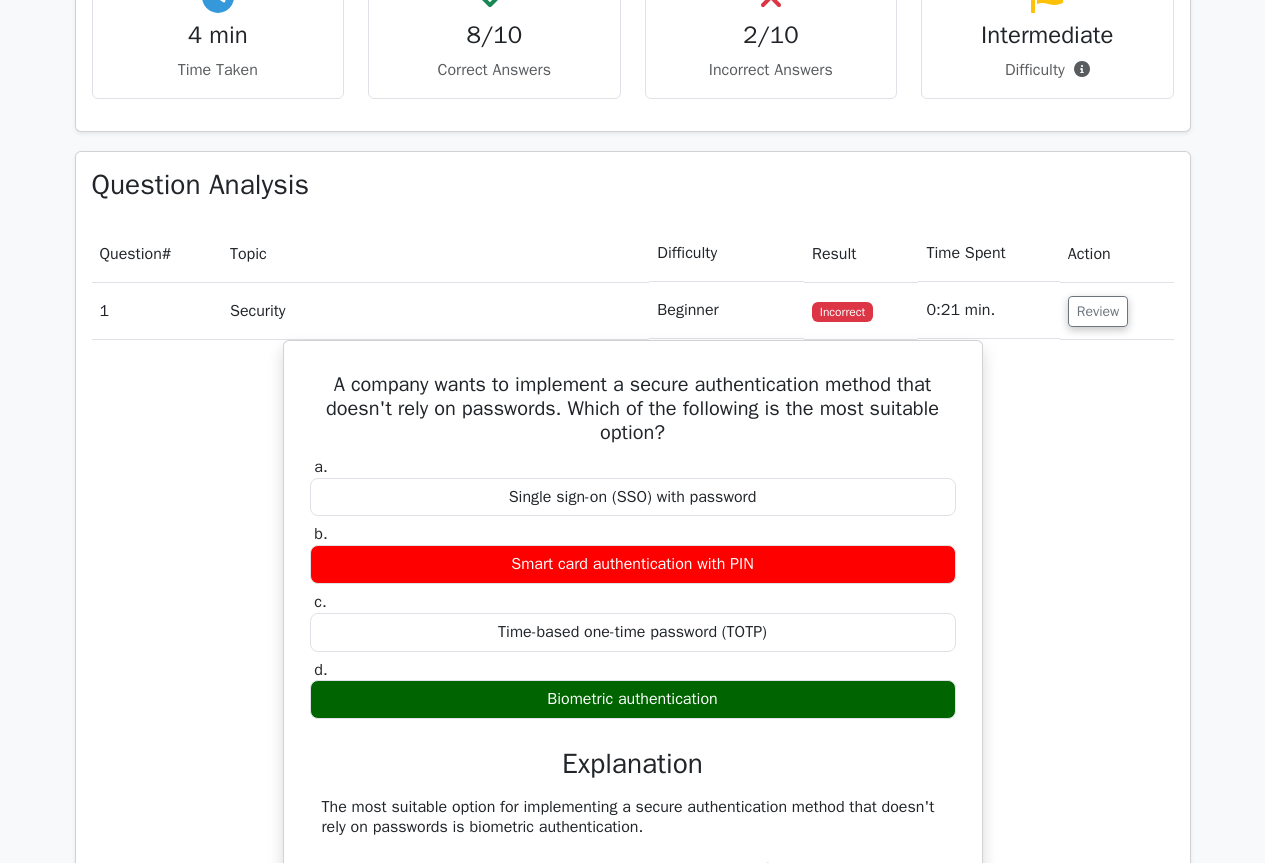 click on "Topic" at bounding box center [435, 253] 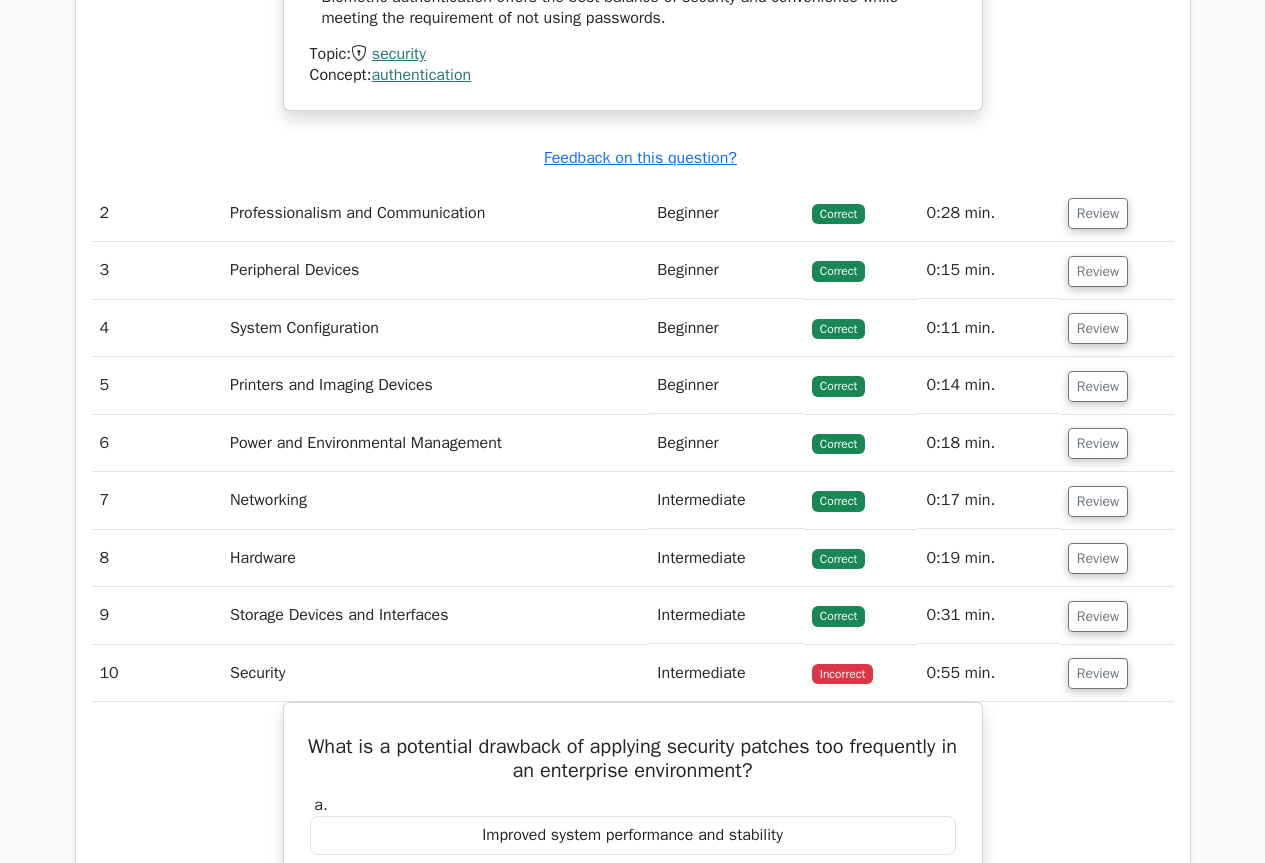 scroll, scrollTop: 3000, scrollLeft: 0, axis: vertical 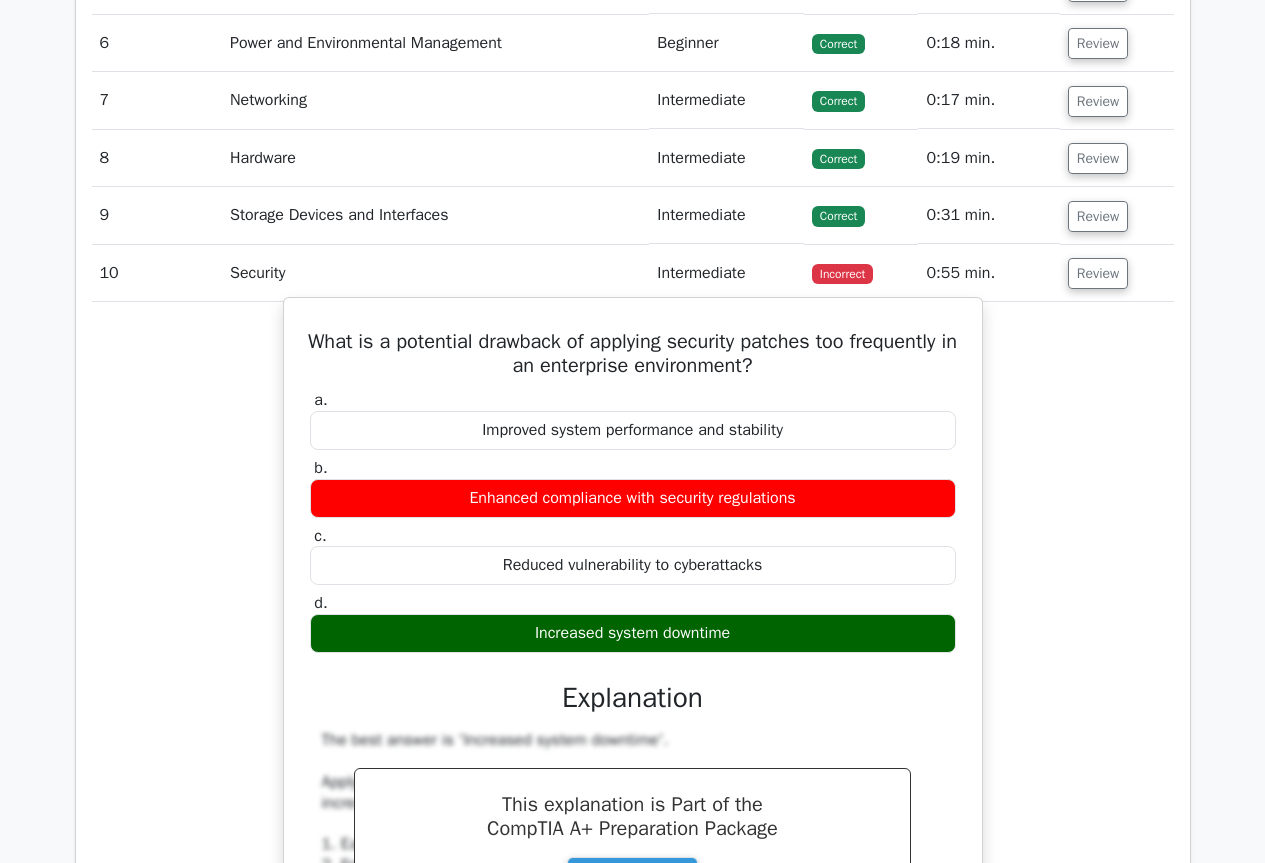 drag, startPoint x: 353, startPoint y: 338, endPoint x: 770, endPoint y: 634, distance: 511.3756 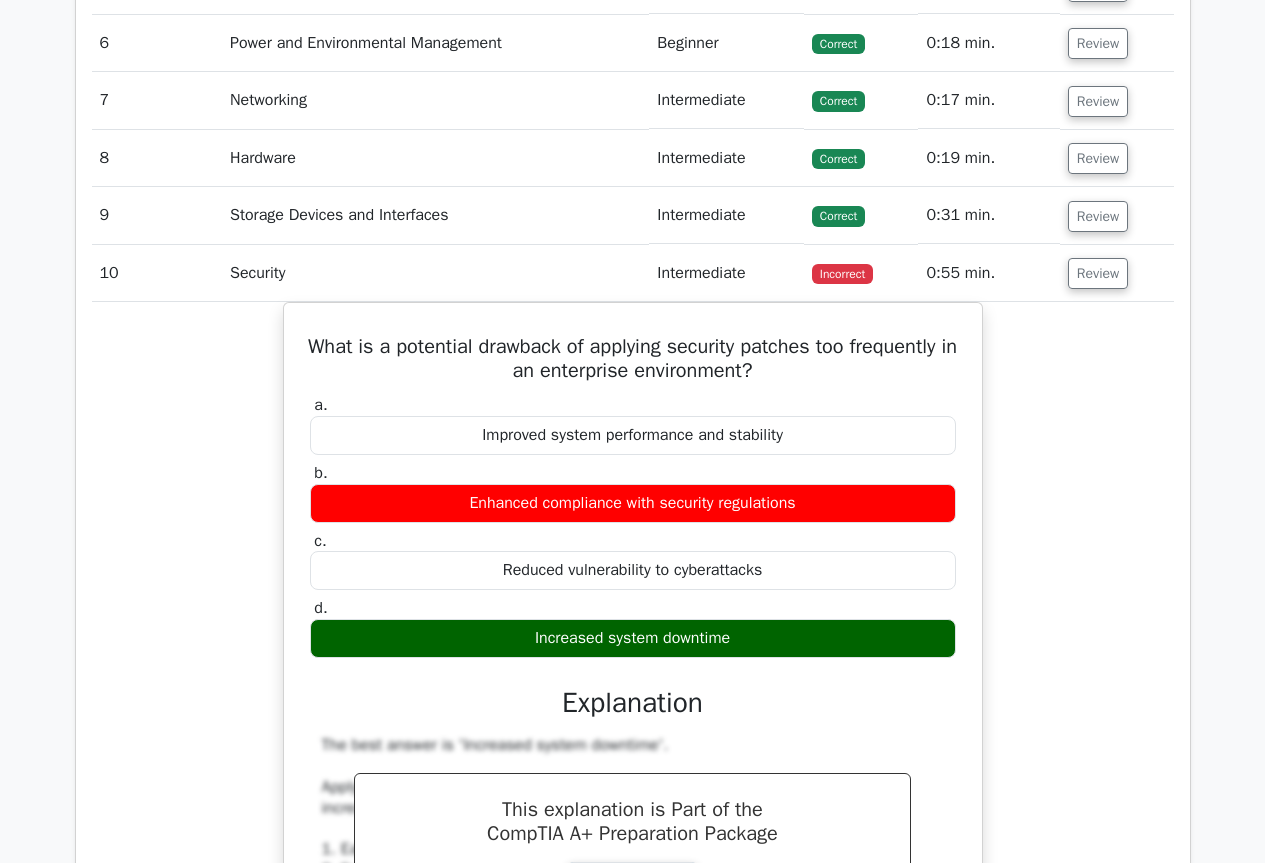 click on "What is a potential drawback of applying security patches too frequently in an enterprise environment?
a.
Improved system performance and stability
b.
c." at bounding box center [633, 842] 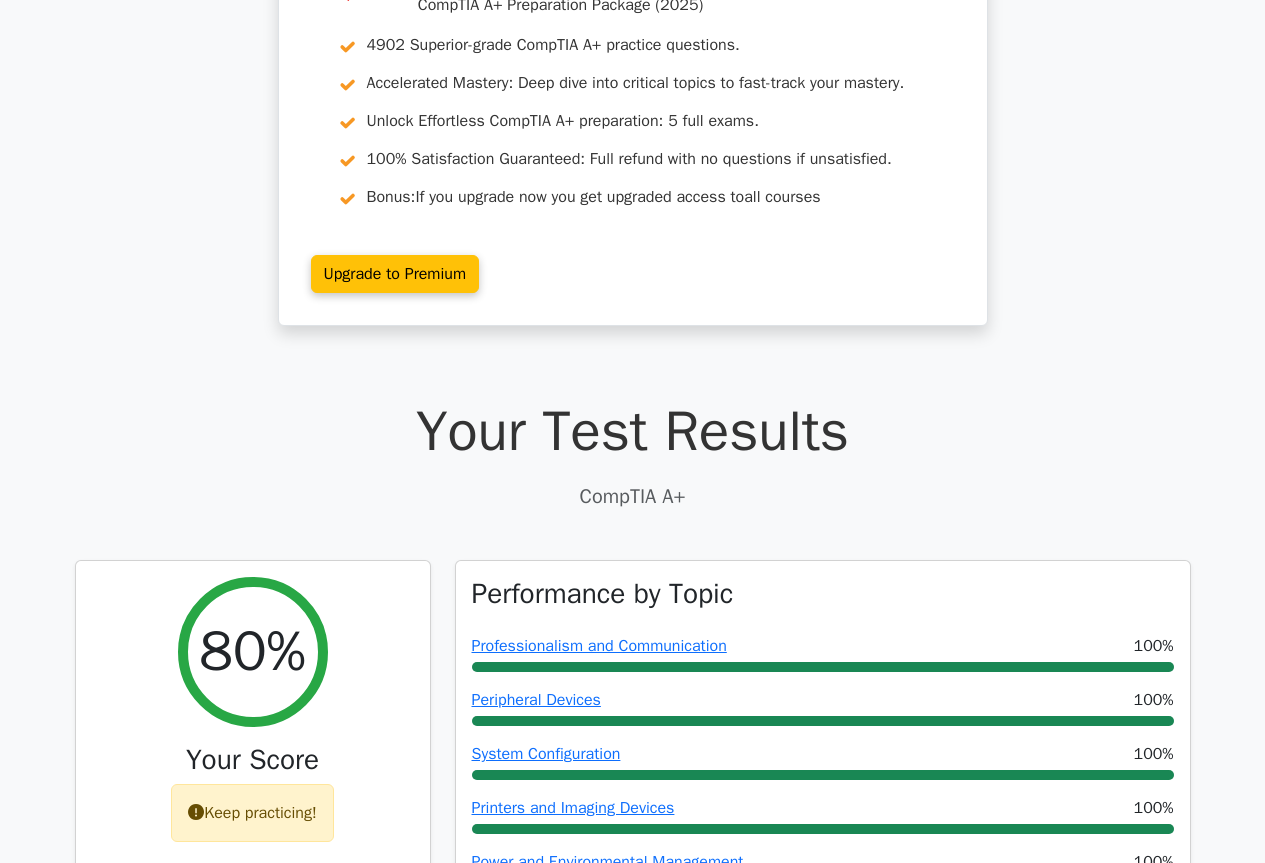 scroll, scrollTop: 0, scrollLeft: 0, axis: both 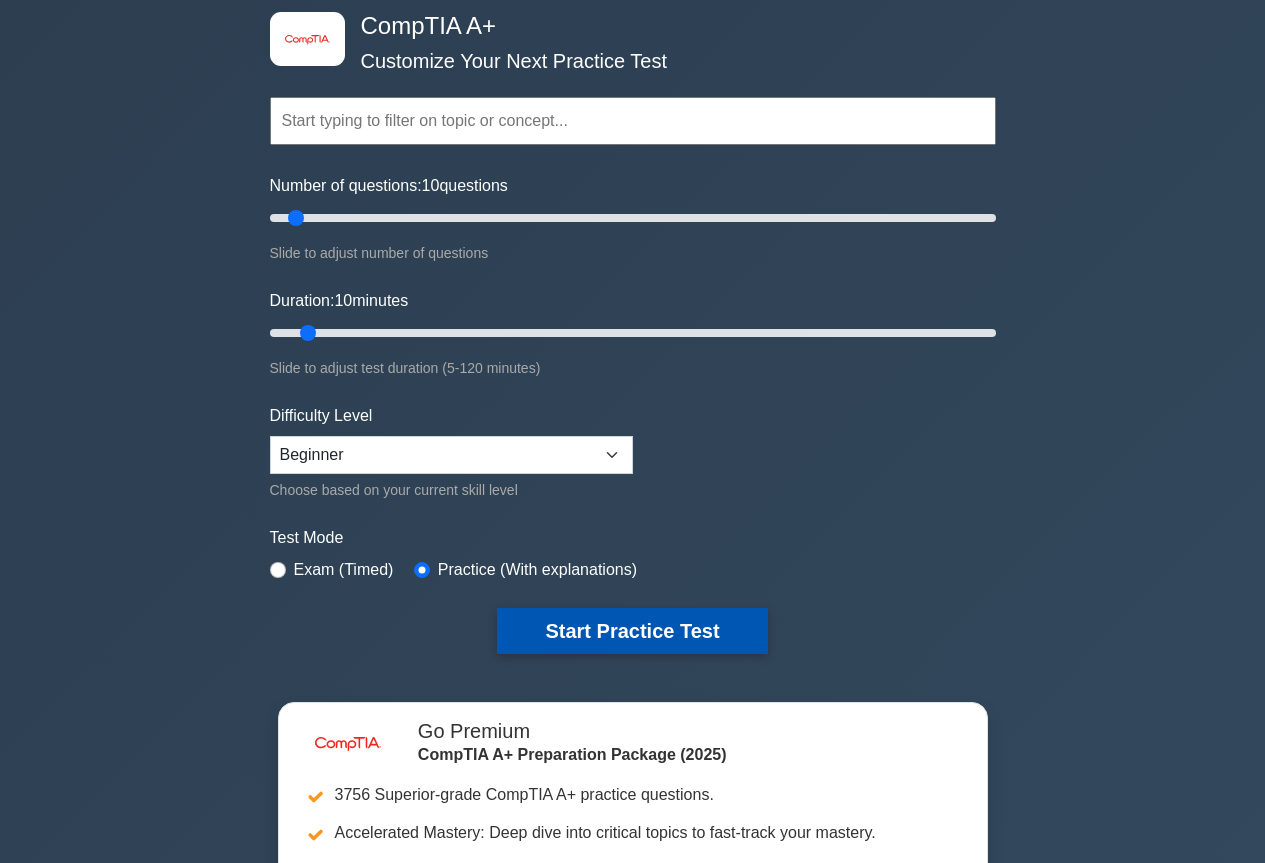 click on "Start Practice Test" at bounding box center [632, 631] 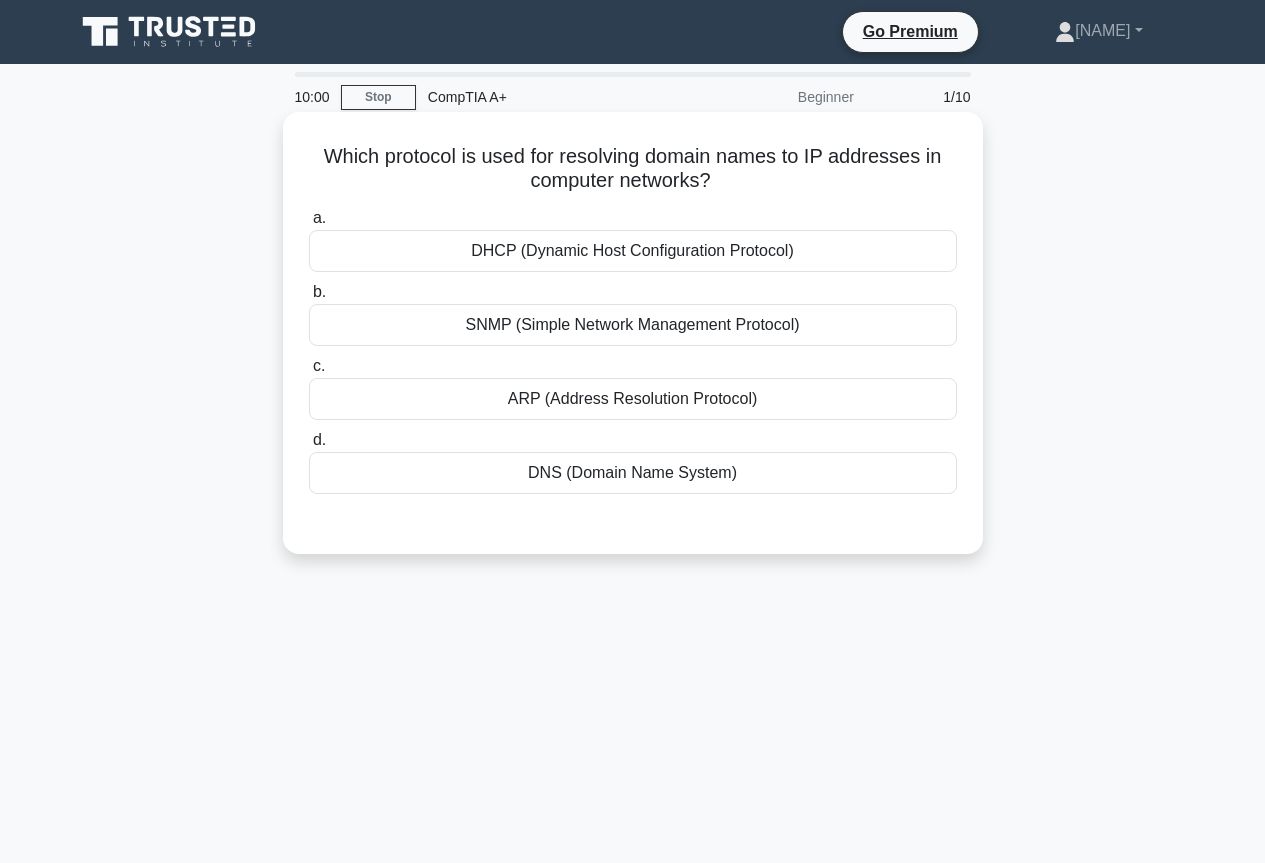scroll, scrollTop: 0, scrollLeft: 0, axis: both 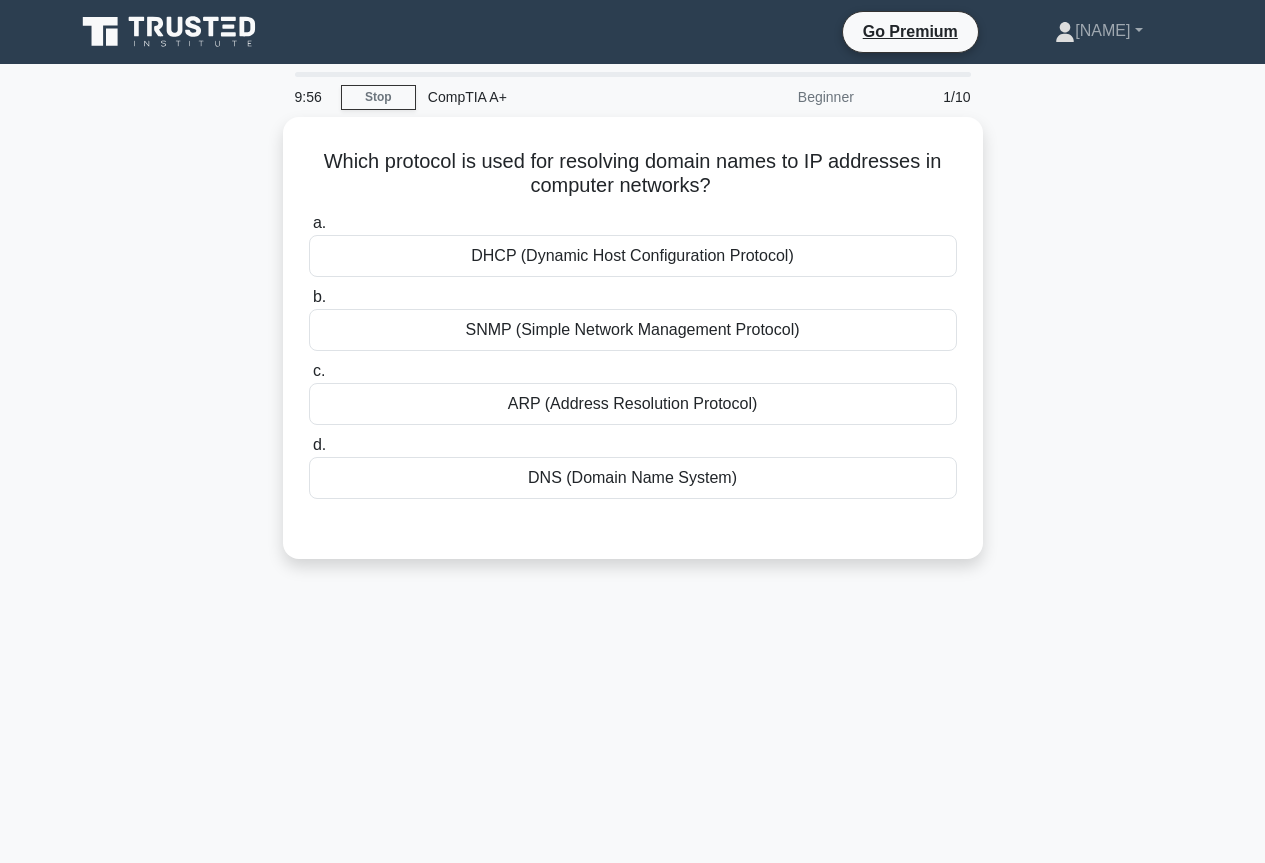 click on "[TIME]
Stop
CompTIA A+
Beginner
1/10
Which protocol is used for resolving domain names to IP addresses in computer networks?
.spinner_0XTQ{transform-origin:center;animation:spinner_y6GP .75s linear infinite}@keyframes spinner_y6GP{100%{transform:rotate(360deg)}}
a.
b. c. d." at bounding box center [632, 572] 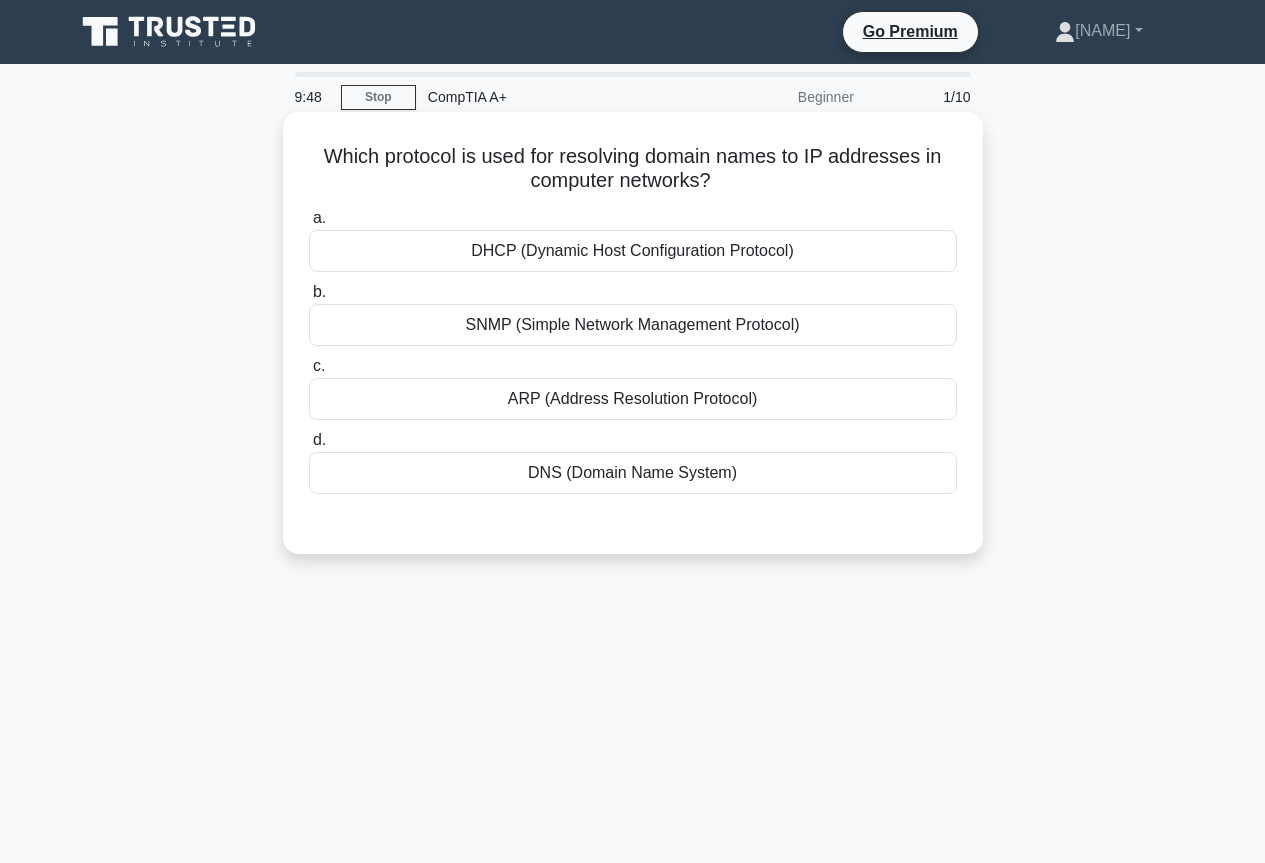 click on "DNS (Domain Name System)" at bounding box center [633, 473] 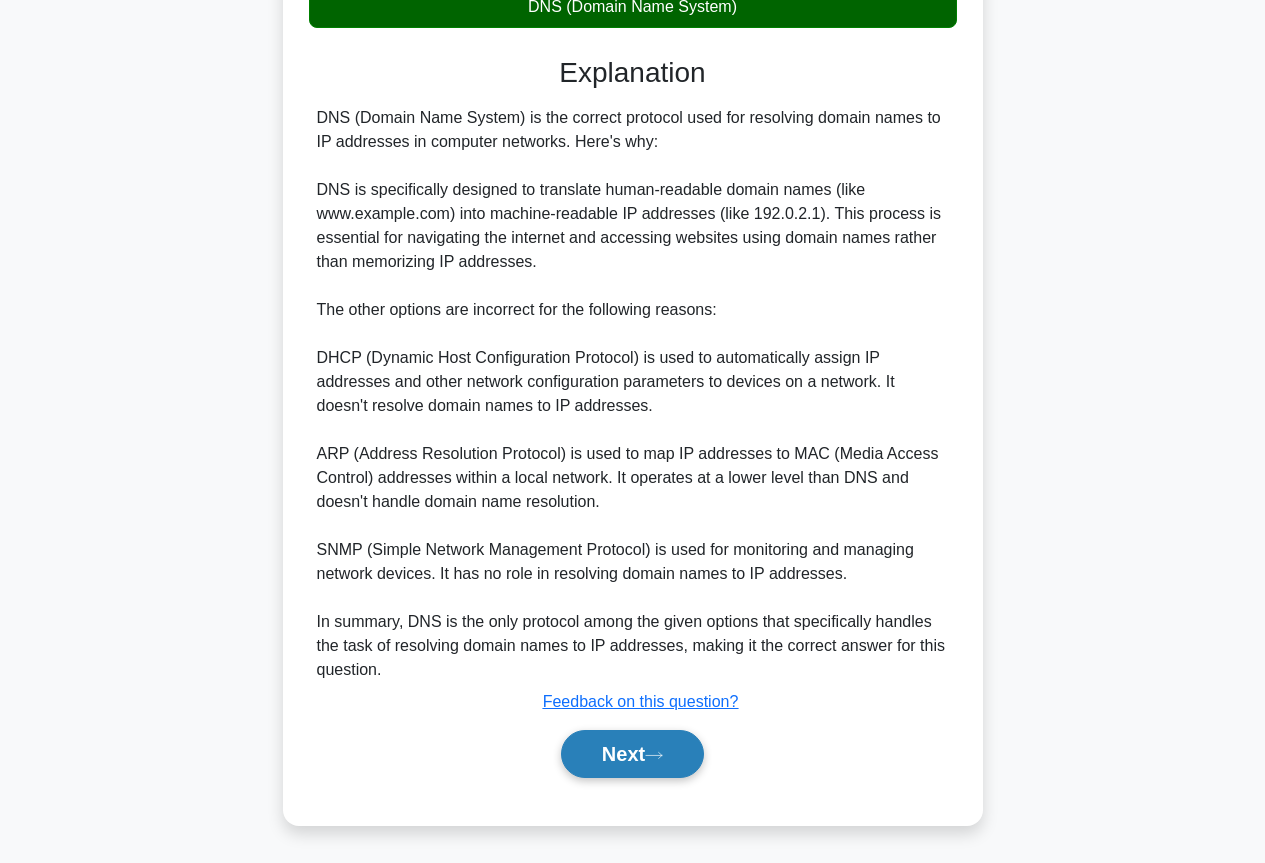click on "Next" at bounding box center [632, 754] 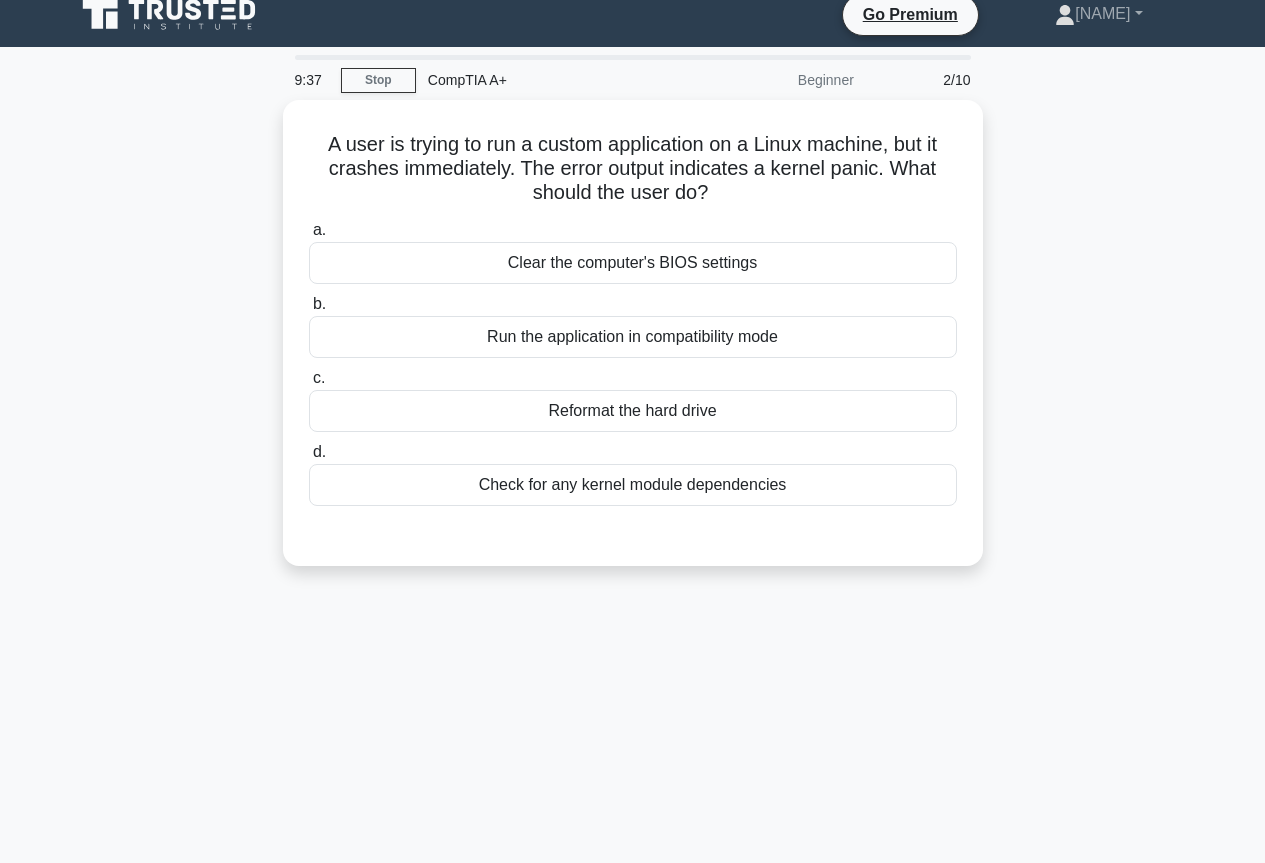 scroll, scrollTop: 0, scrollLeft: 0, axis: both 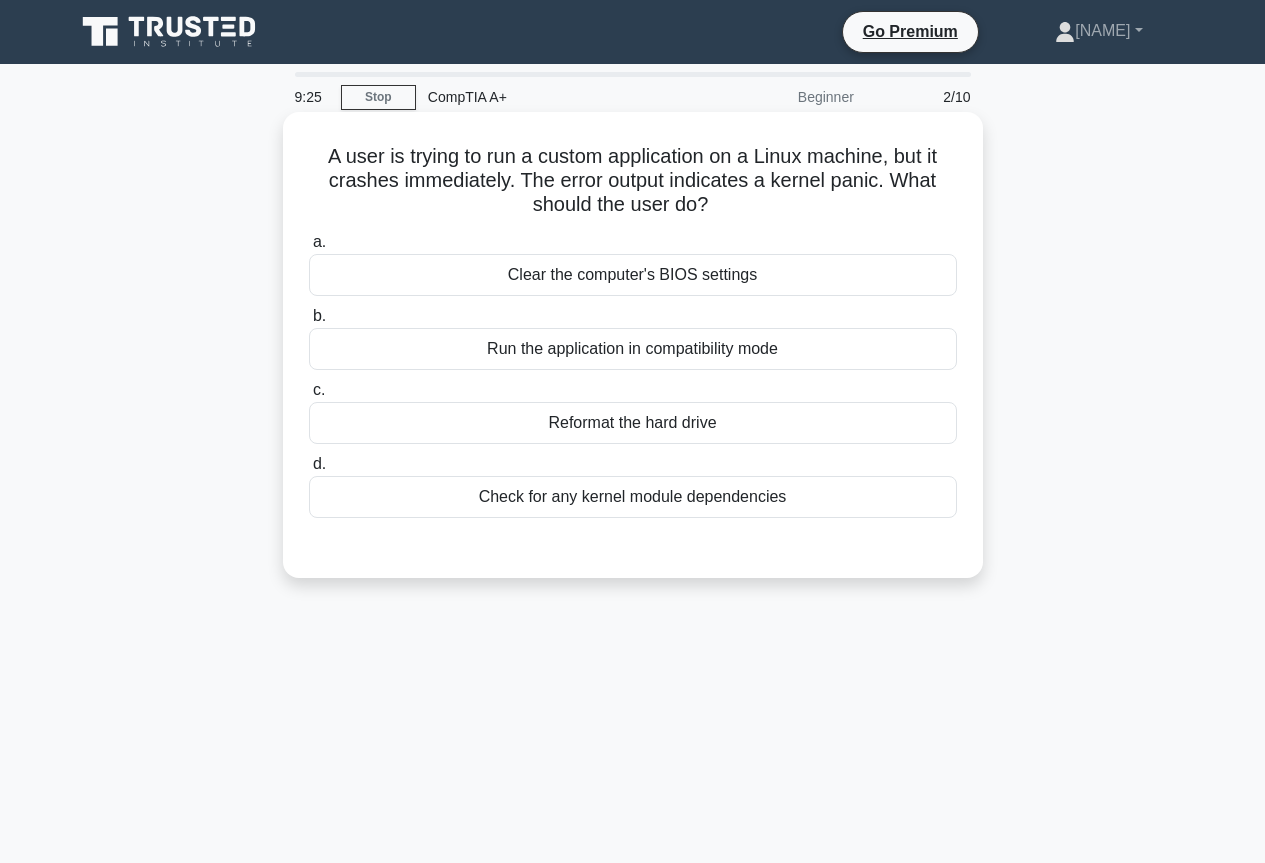 click on "Check for any kernel module dependencies" at bounding box center (633, 497) 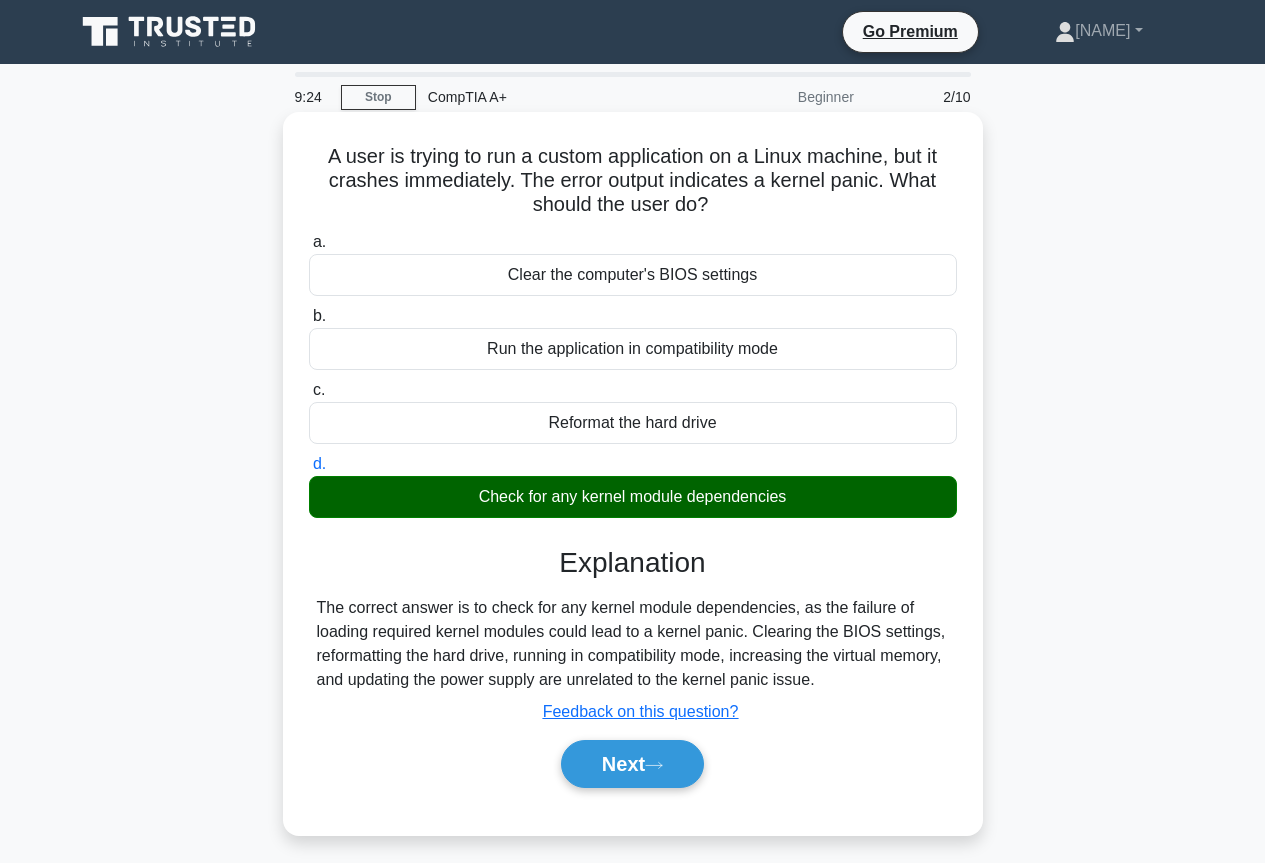 scroll, scrollTop: 217, scrollLeft: 0, axis: vertical 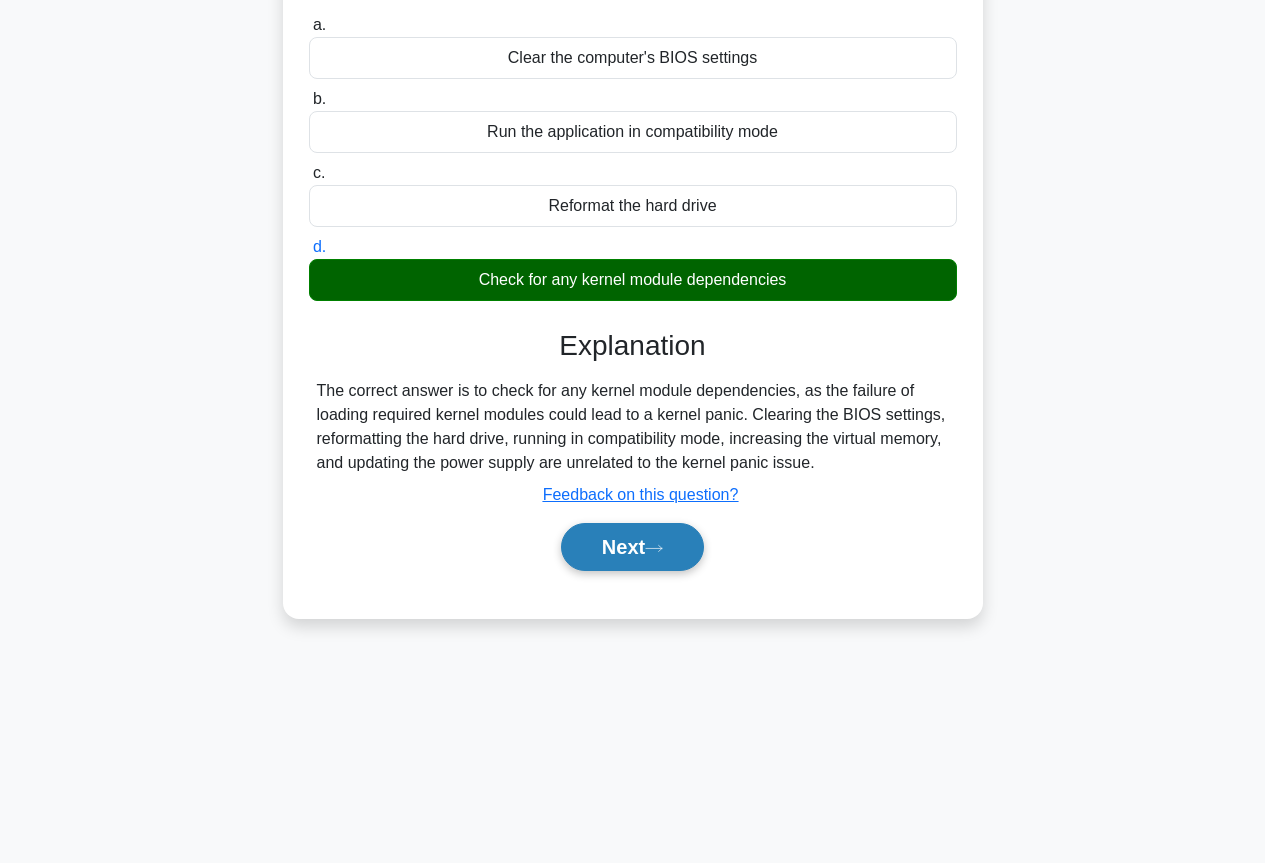 click on "Next" at bounding box center [632, 547] 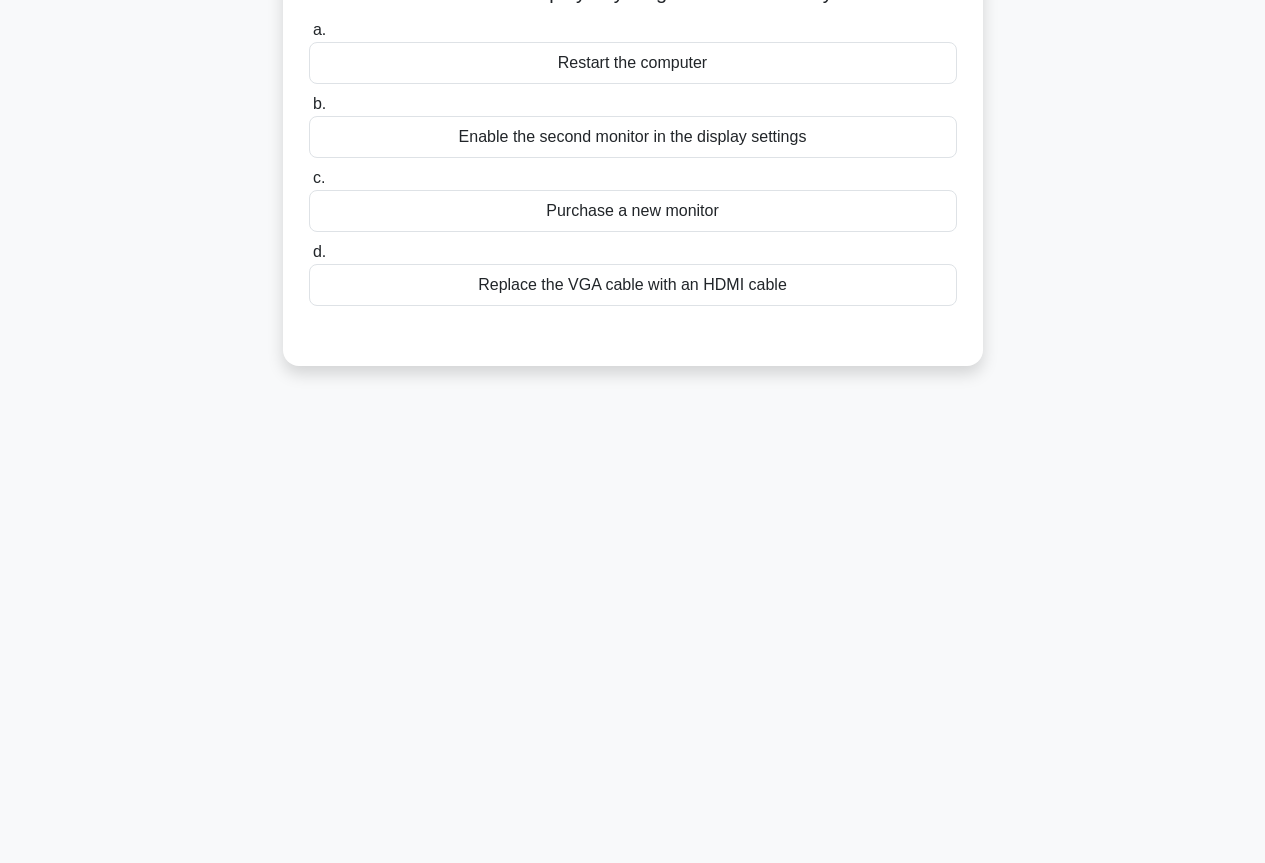 scroll, scrollTop: 0, scrollLeft: 0, axis: both 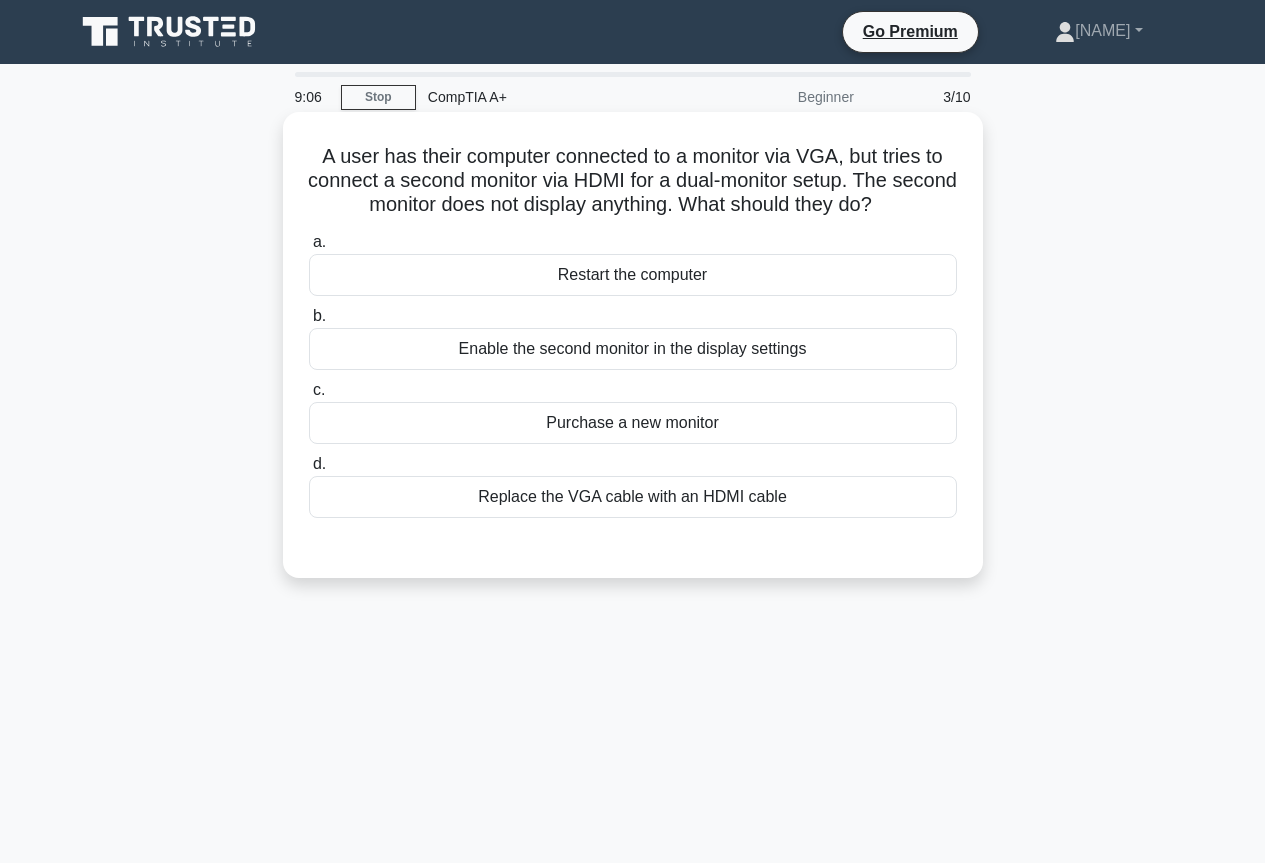 click on "Replace the VGA cable with an HDMI cable" at bounding box center [633, 497] 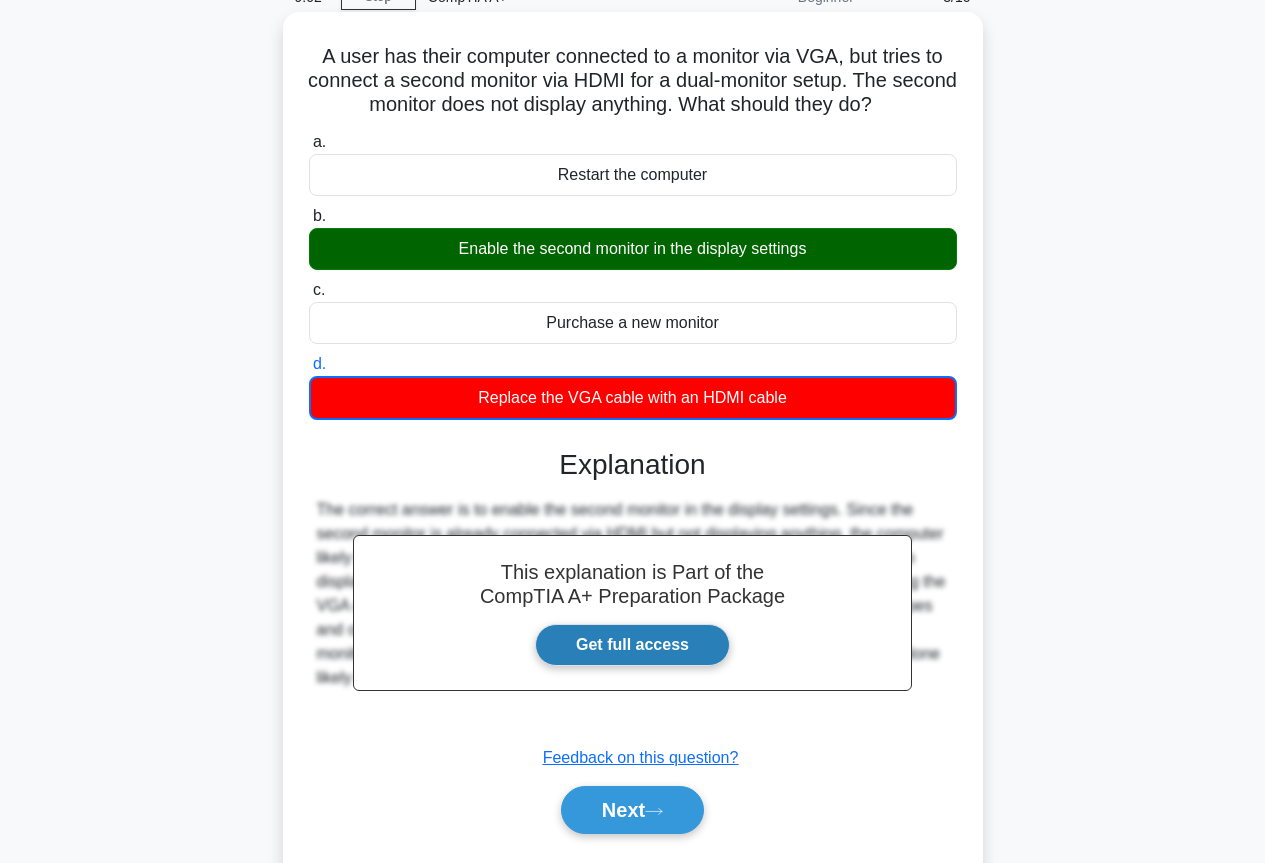 scroll, scrollTop: 217, scrollLeft: 0, axis: vertical 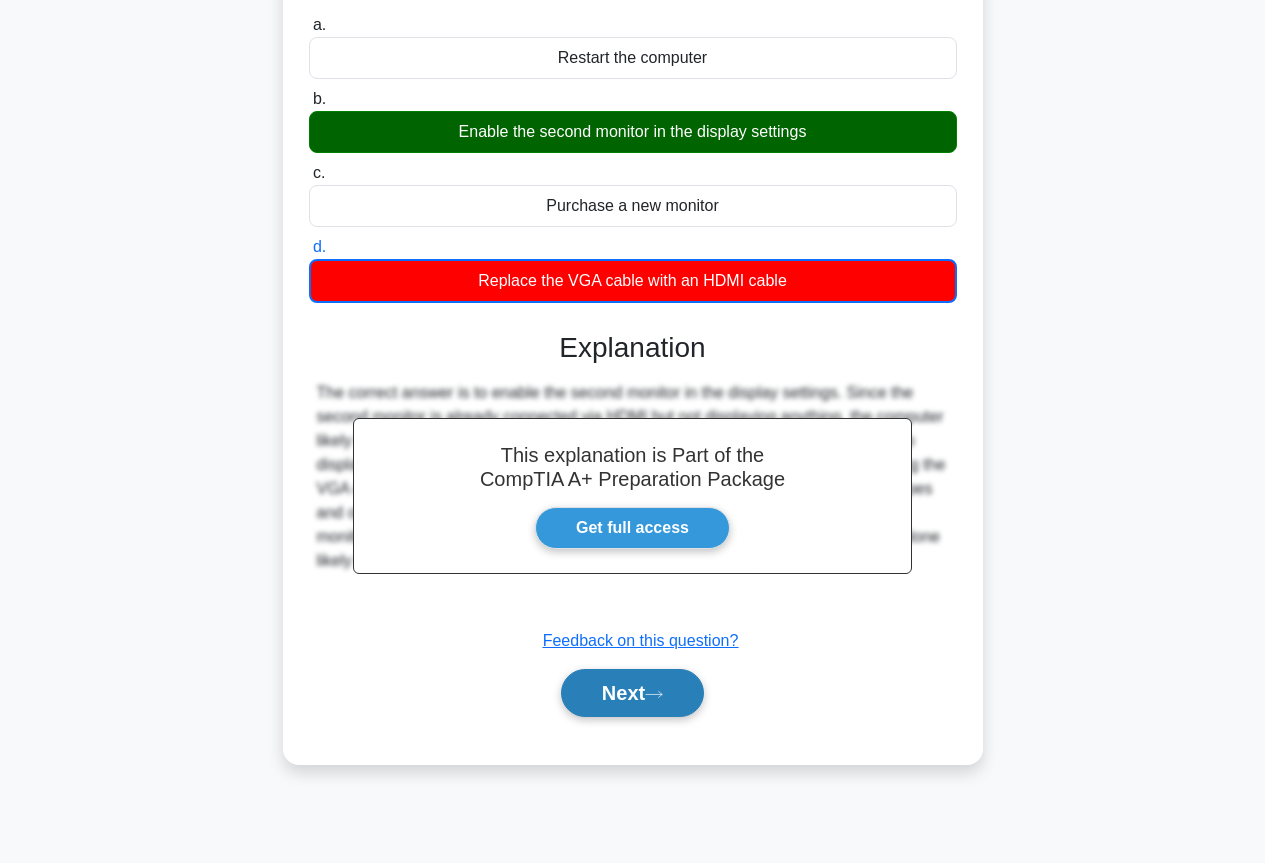 click on "Next" at bounding box center [632, 693] 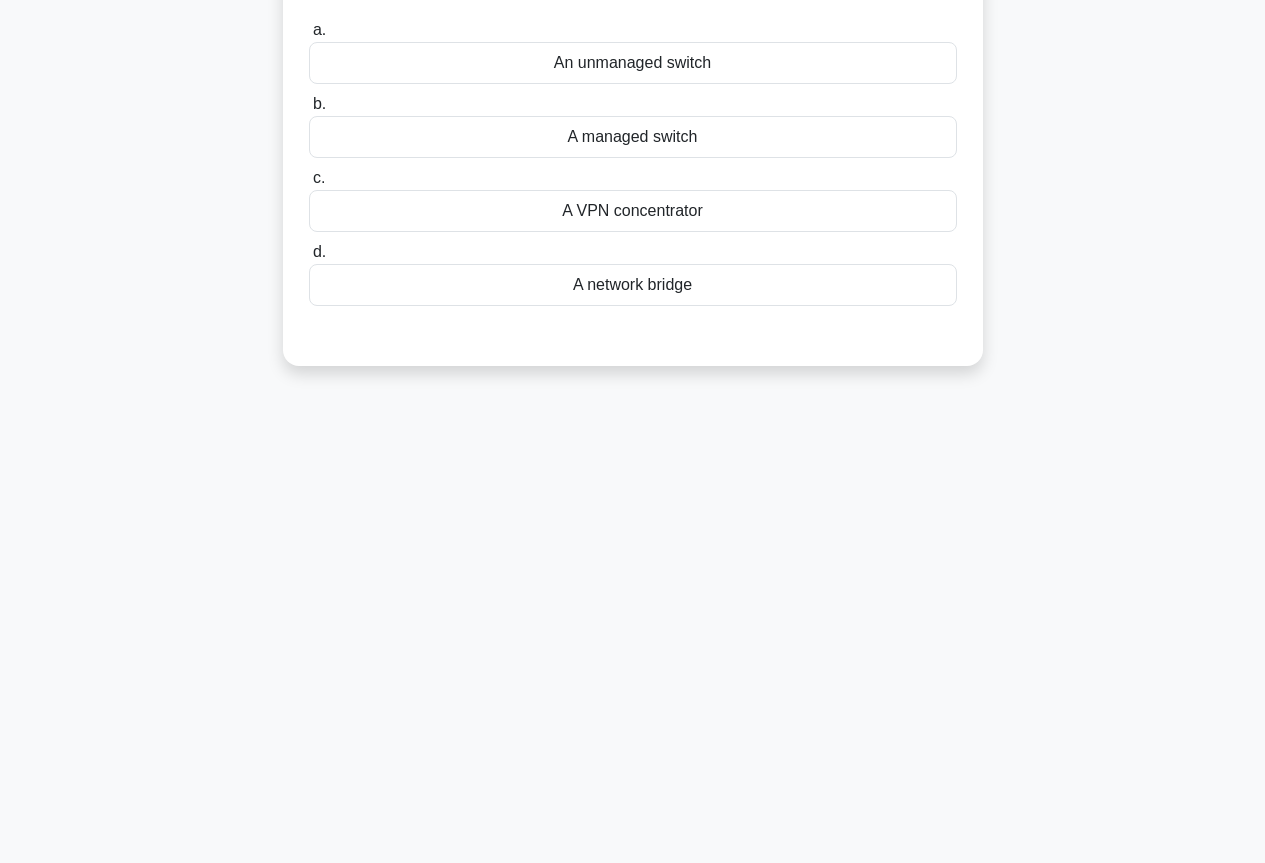 scroll, scrollTop: 0, scrollLeft: 0, axis: both 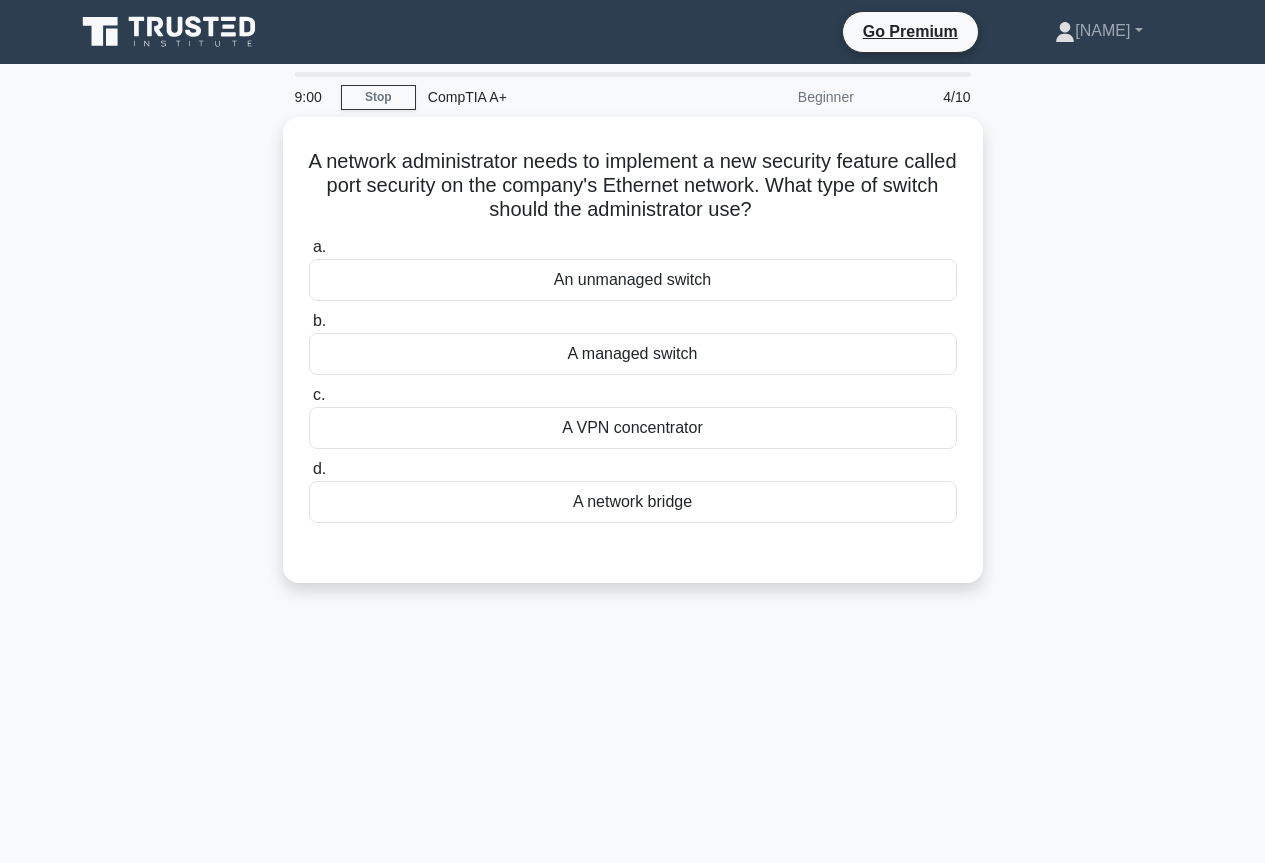 click on "A network administrator needs to implement a new security feature called port security on the company's Ethernet network. What type of switch should the administrator use?
.spinner_0XTQ{transform-origin:center;animation:spinner_y6GP .75s linear infinite}@keyframes spinner_y6GP{100%{transform:rotate(360deg)}}
a.
An unmanaged switch
b. c. d." at bounding box center (633, 362) 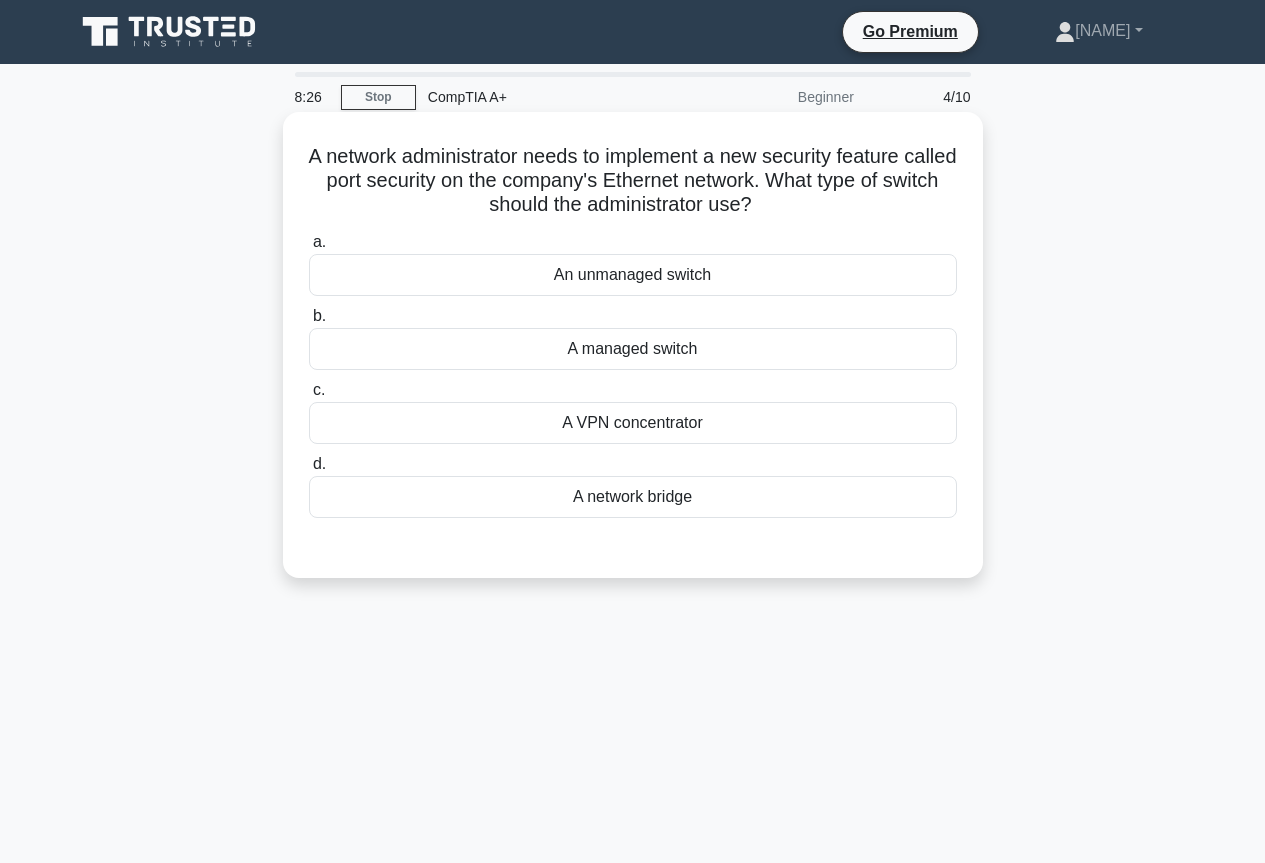 click on "A managed switch" at bounding box center [633, 349] 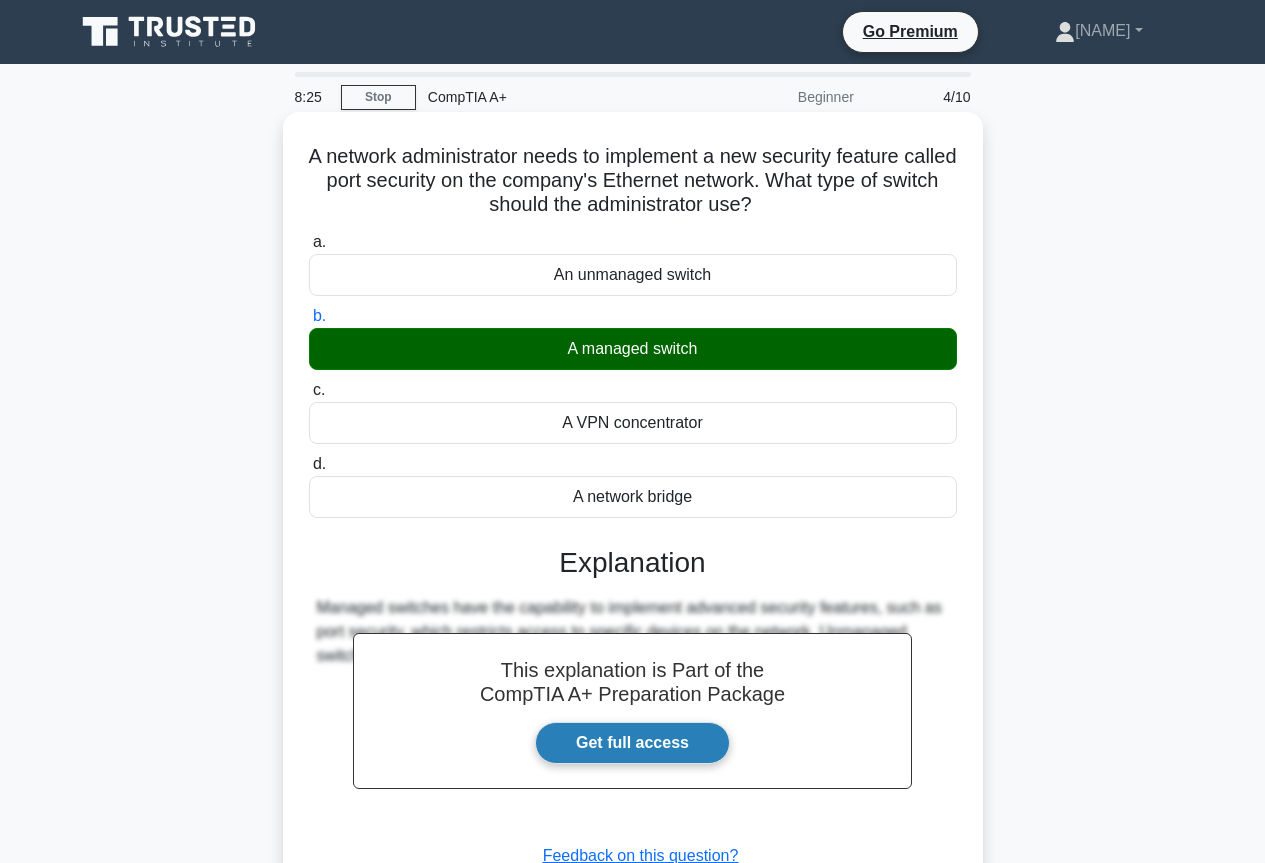 scroll, scrollTop: 217, scrollLeft: 0, axis: vertical 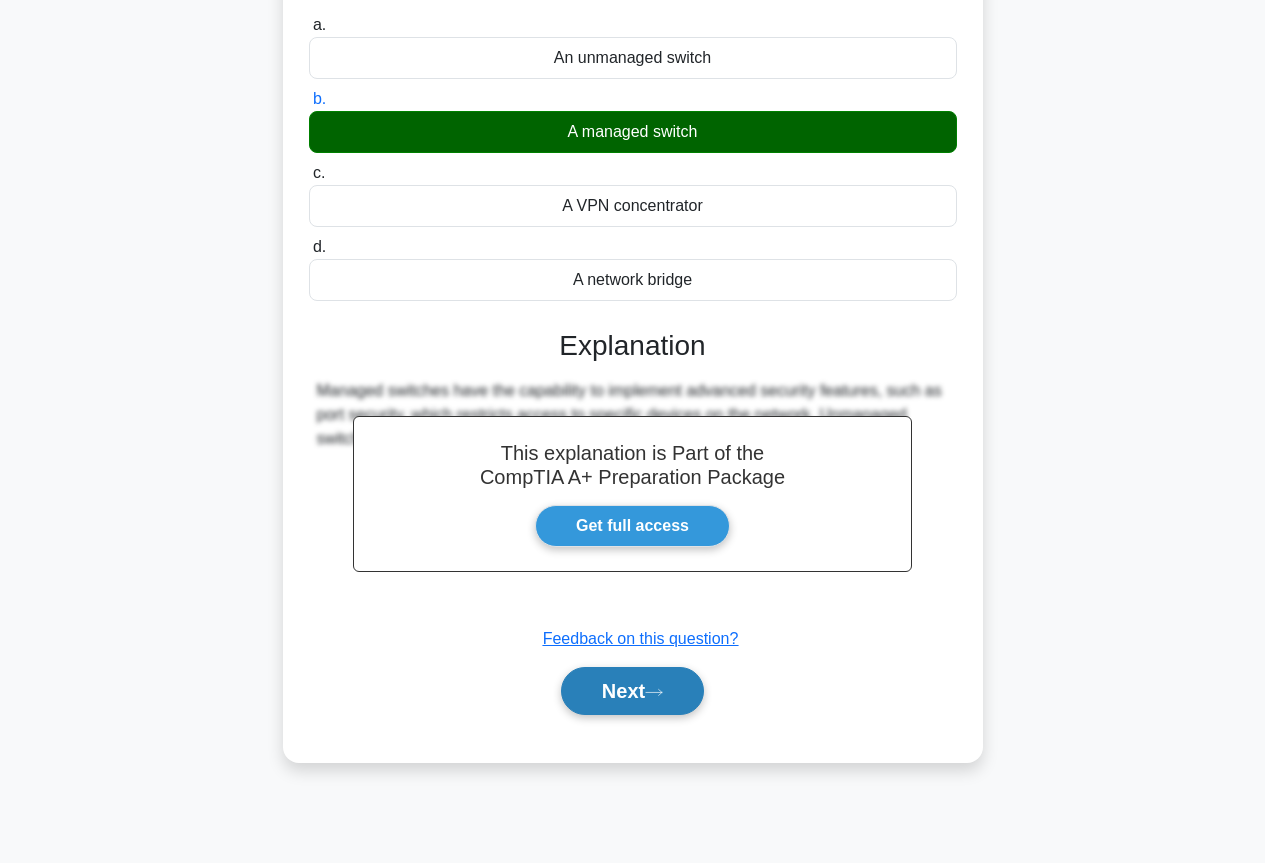 click on "Next" at bounding box center (632, 691) 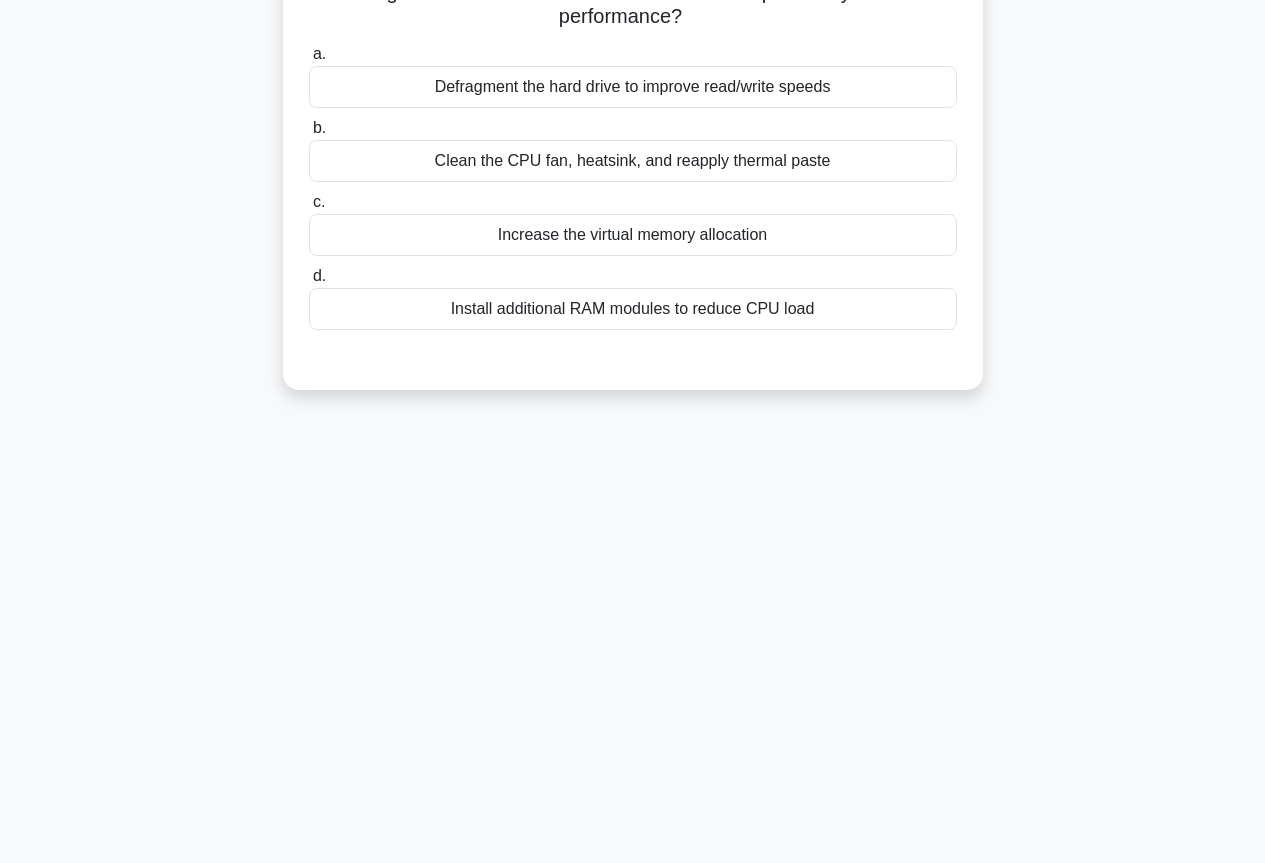 scroll, scrollTop: 0, scrollLeft: 0, axis: both 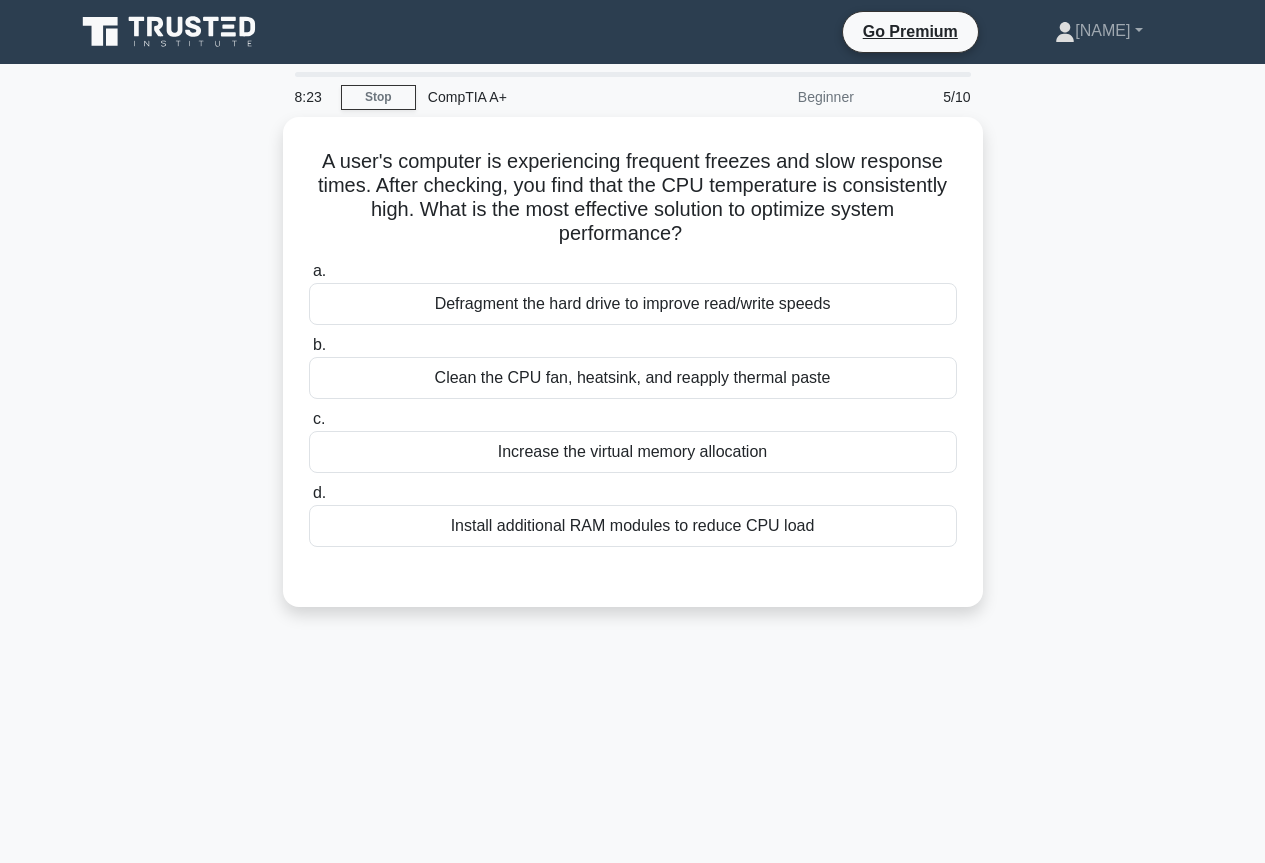 click on "A user's computer is experiencing frequent freezes and slow response times. After checking, you find that the CPU temperature is consistently high. What is the most effective solution to optimize system performance?
.spinner_0XTQ{transform-origin:center;animation:spinner_y6GP .75s linear infinite}@keyframes spinner_y6GP{100%{transform:rotate(360deg)}}
a.
b. c. d." at bounding box center (633, 374) 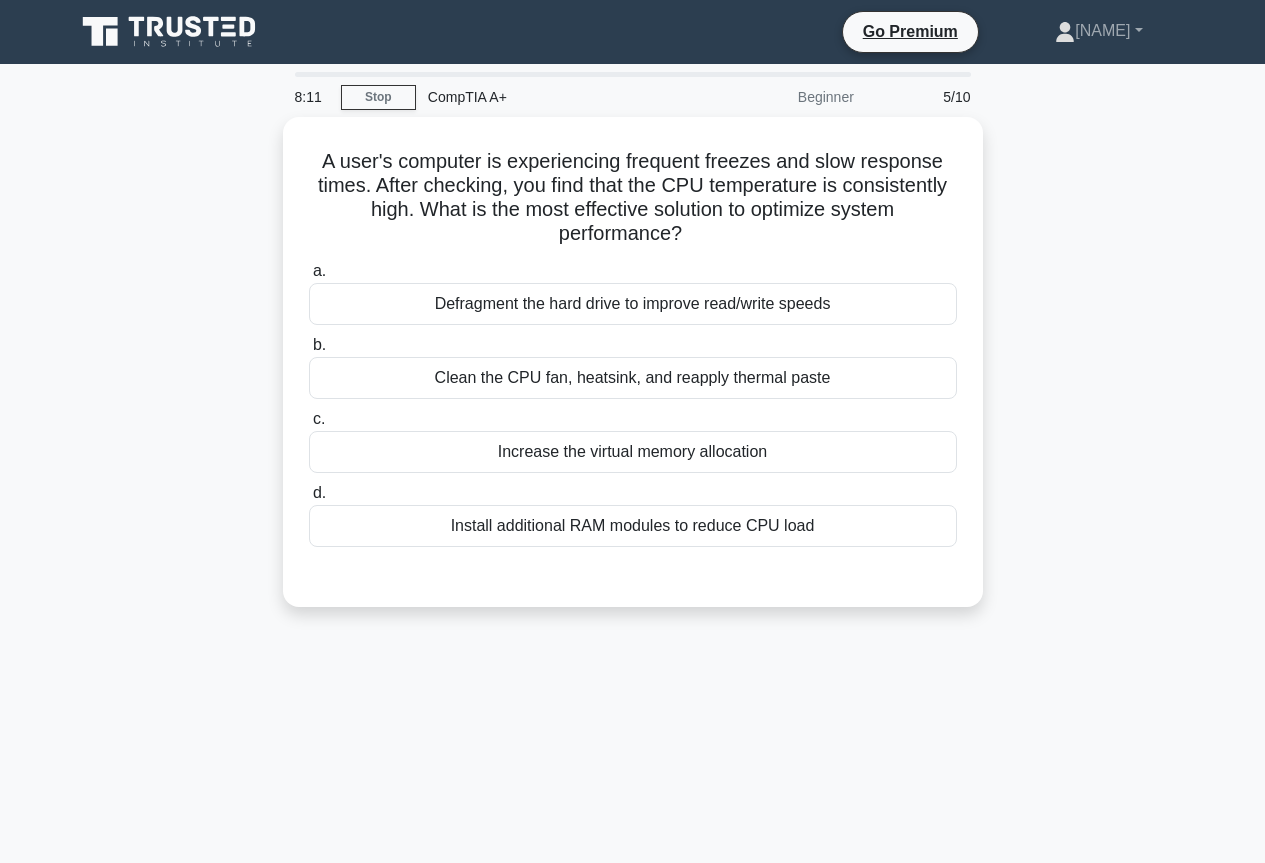 scroll, scrollTop: 100, scrollLeft: 0, axis: vertical 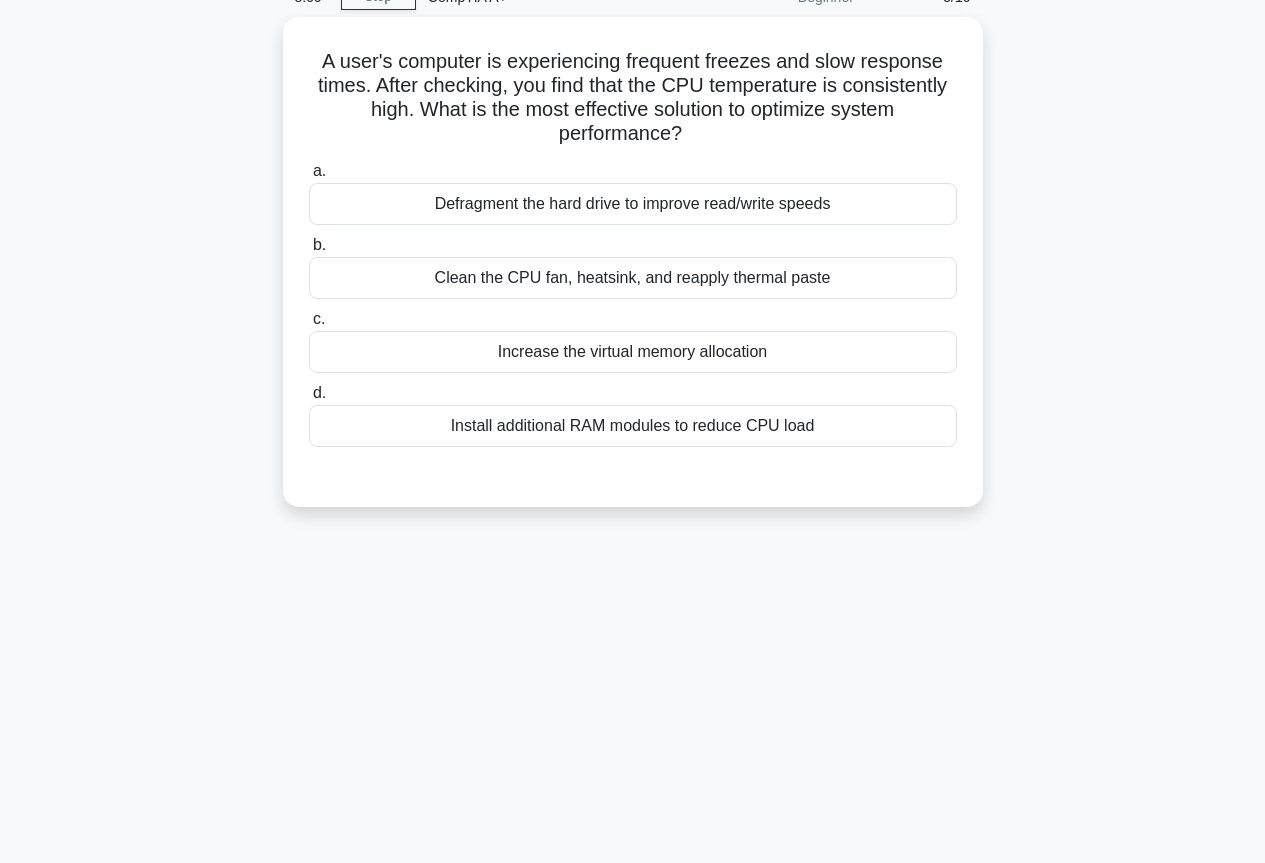 click on "A user's computer is experiencing frequent freezes and slow response times. After checking, you find that the CPU temperature is consistently high. What is the most effective solution to optimize system performance?
.spinner_0XTQ{transform-origin:center;animation:spinner_y6GP .75s linear infinite}@keyframes spinner_y6GP{100%{transform:rotate(360deg)}}
a.
b. c. d." at bounding box center [633, 274] 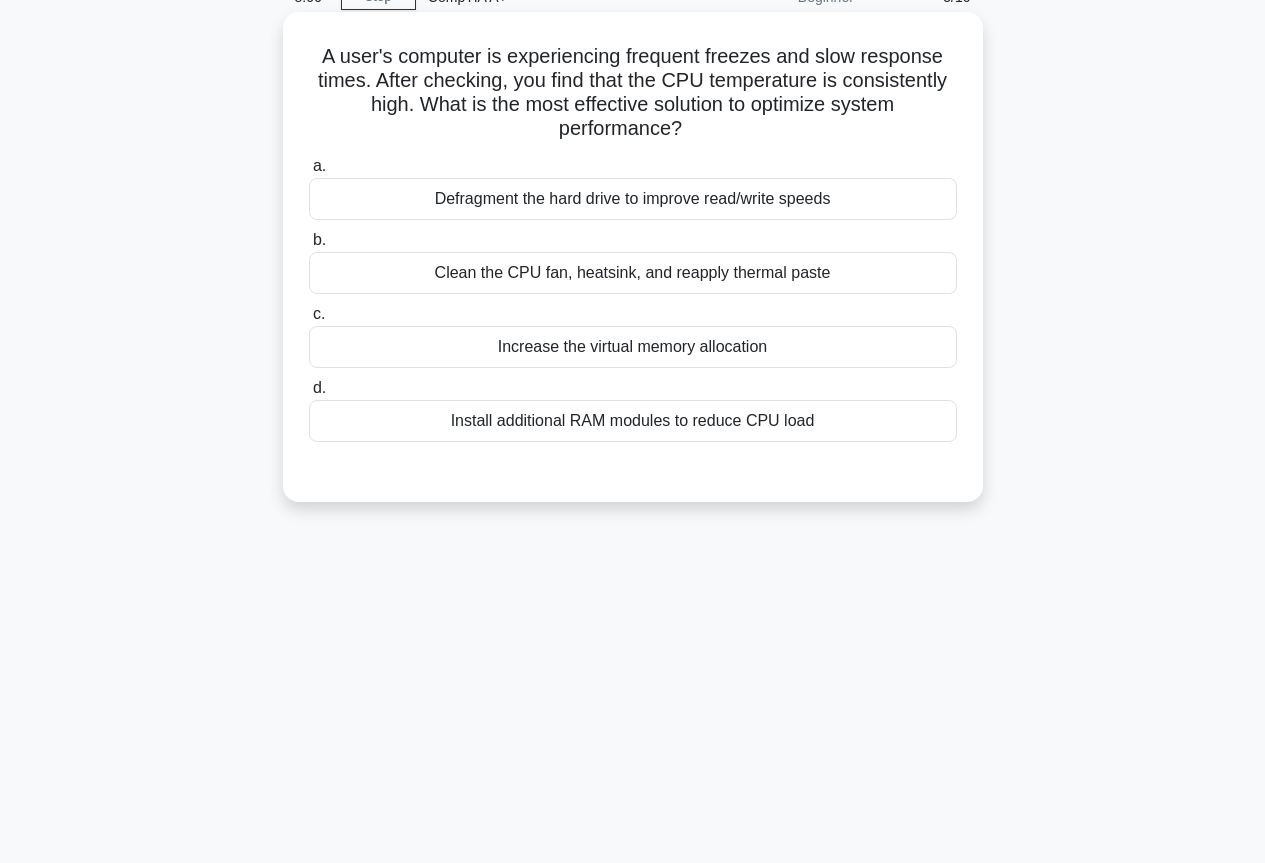 click on "Clean the CPU fan, heatsink, and reapply thermal paste" at bounding box center [633, 273] 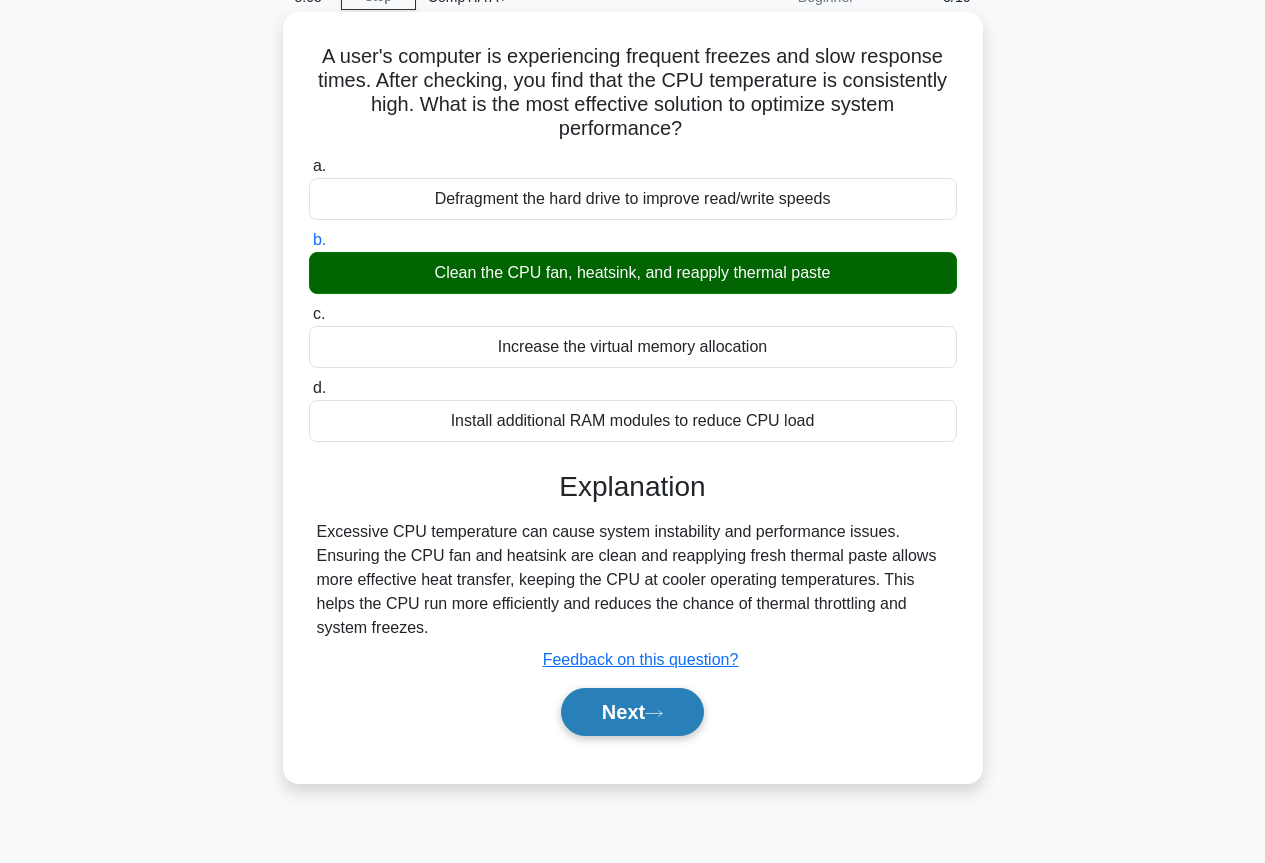 click on "Next" at bounding box center [632, 712] 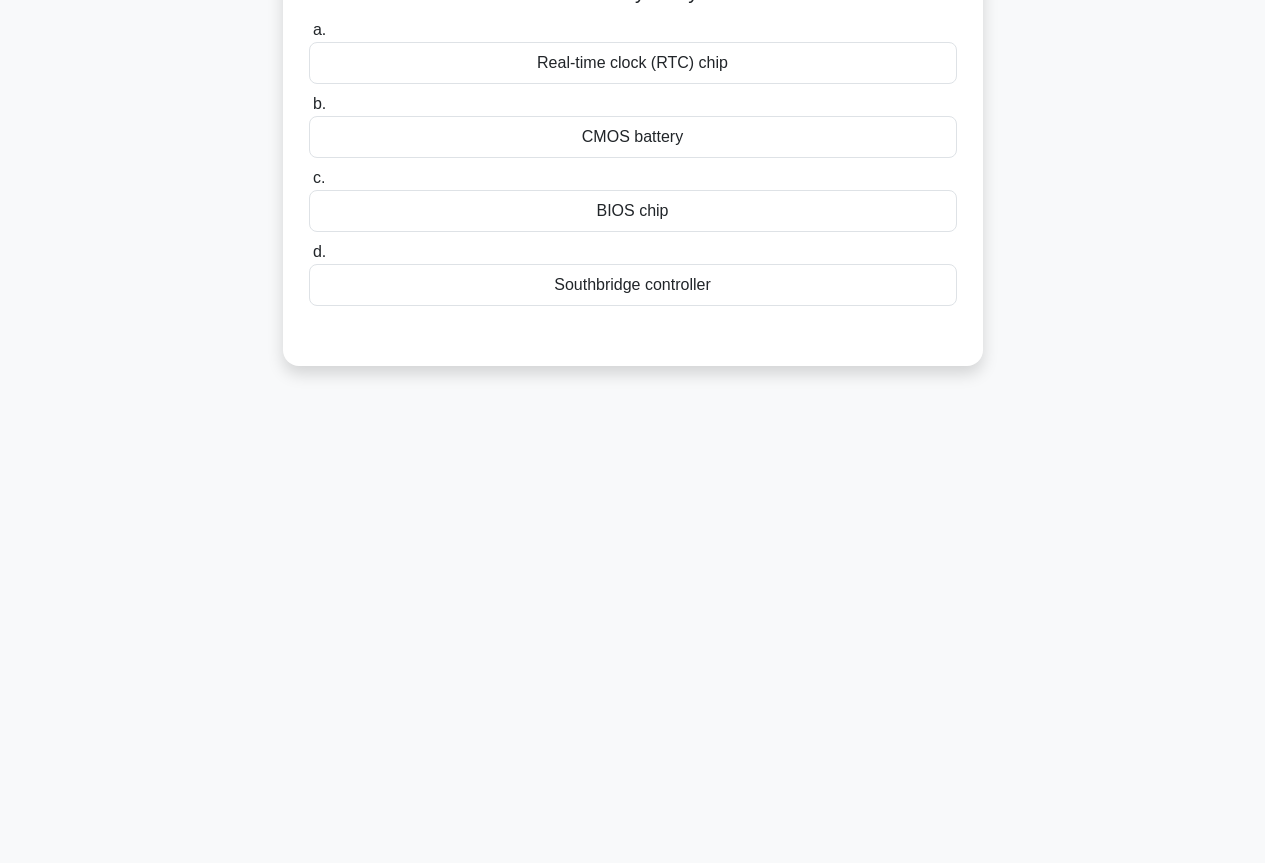 scroll, scrollTop: 17, scrollLeft: 0, axis: vertical 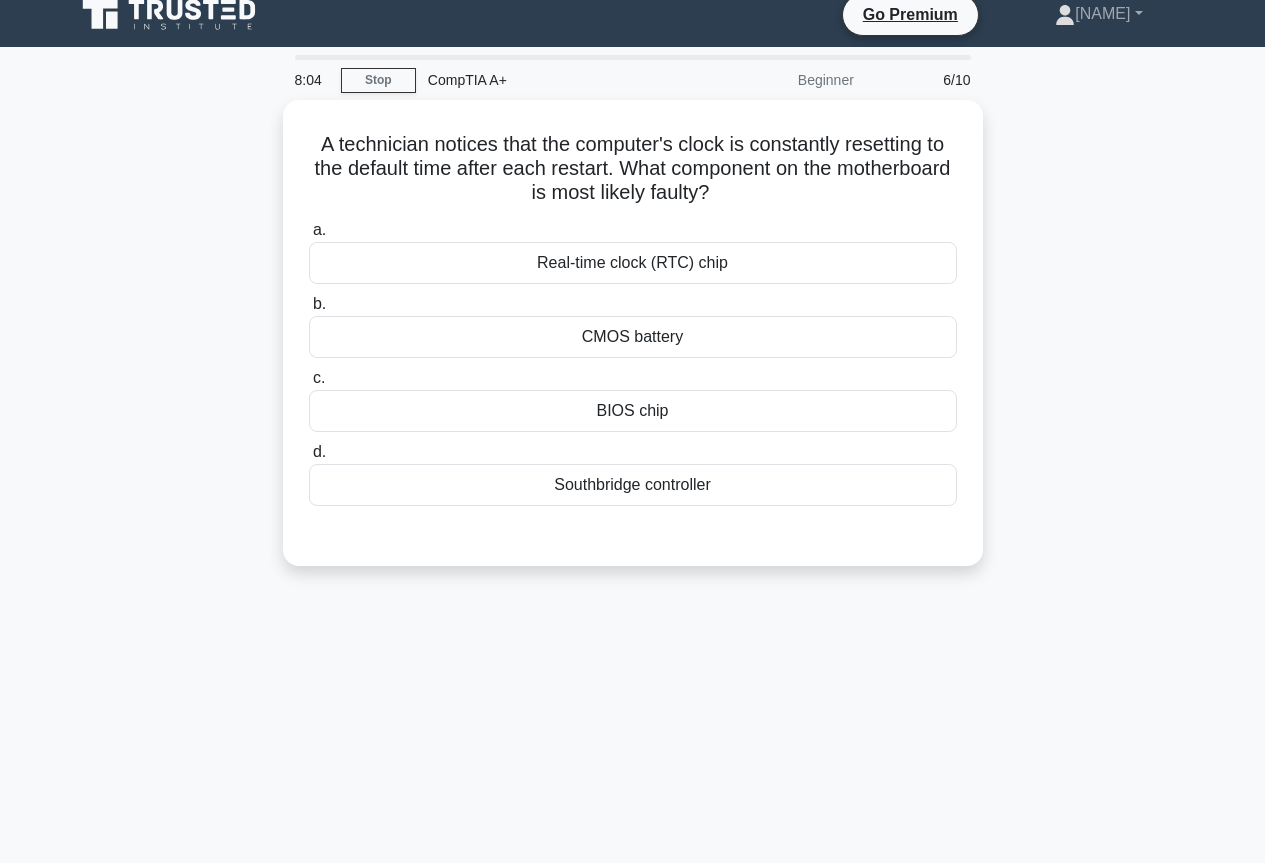 click on "A technician notices that the computer's clock is constantly resetting to the default time after each restart. What component on the motherboard is most likely faulty?
.spinner_0XTQ{transform-origin:center;animation:spinner_y6GP .75s linear infinite}@keyframes spinner_y6GP{100%{transform:rotate(360deg)}}
a.
Real-time clock (RTC) chip
b. c. d." at bounding box center [633, 345] 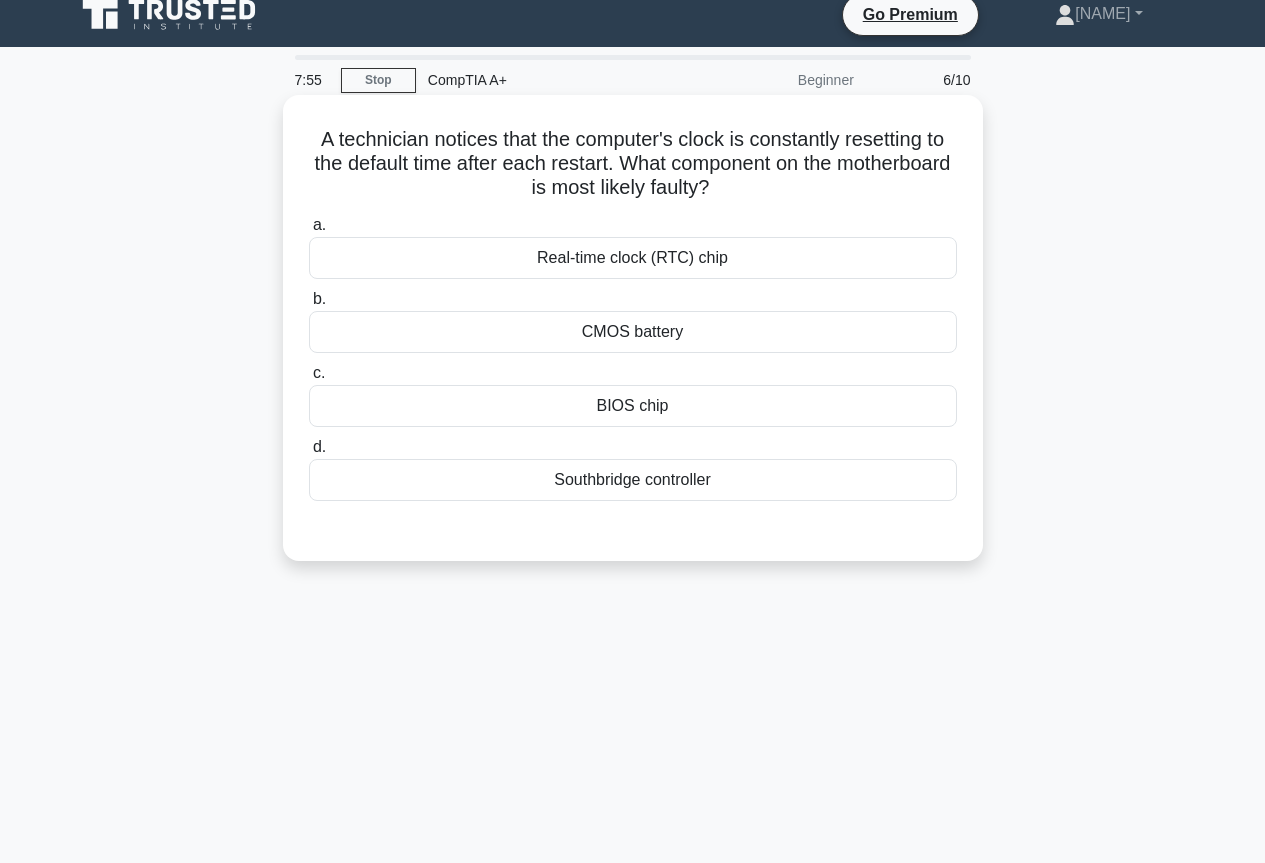 click on "CMOS battery" at bounding box center (633, 332) 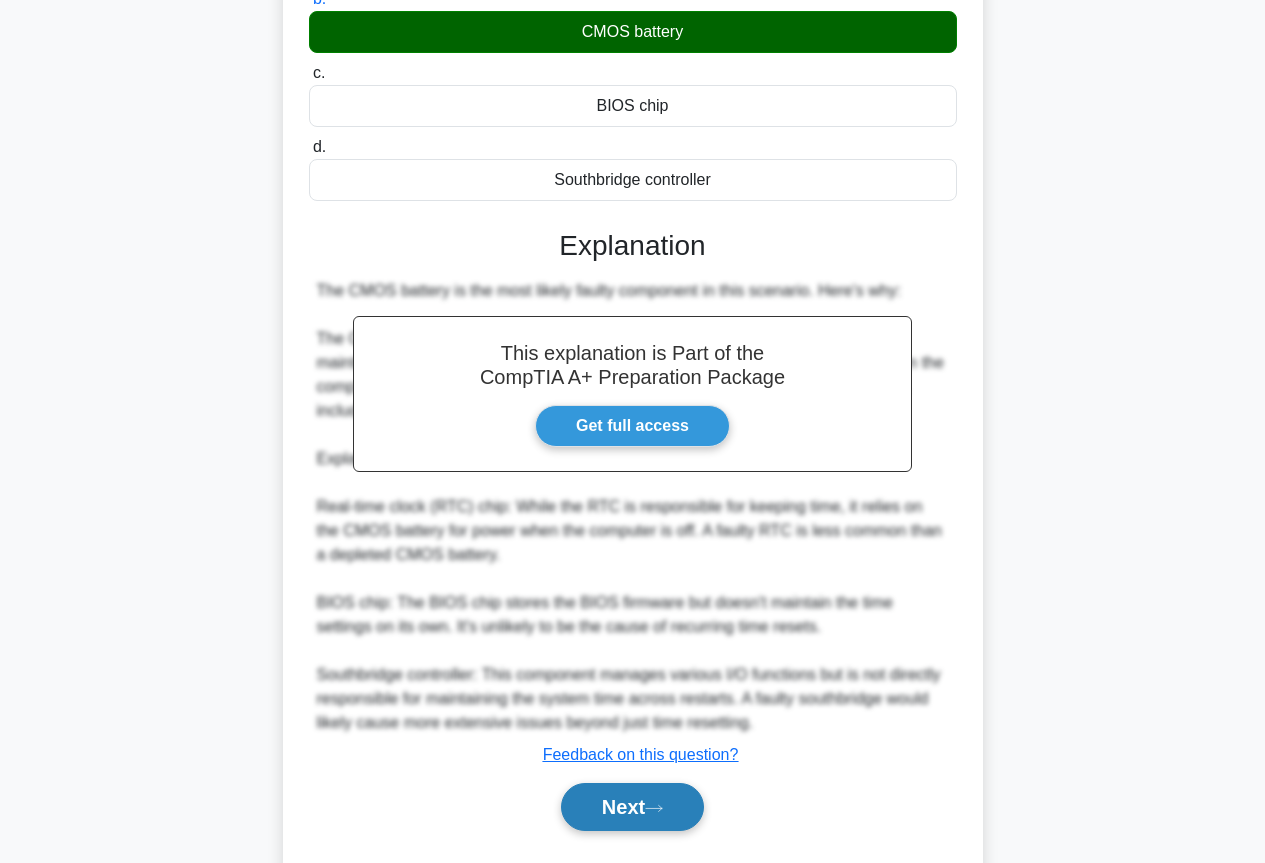 click on "Next" at bounding box center [632, 807] 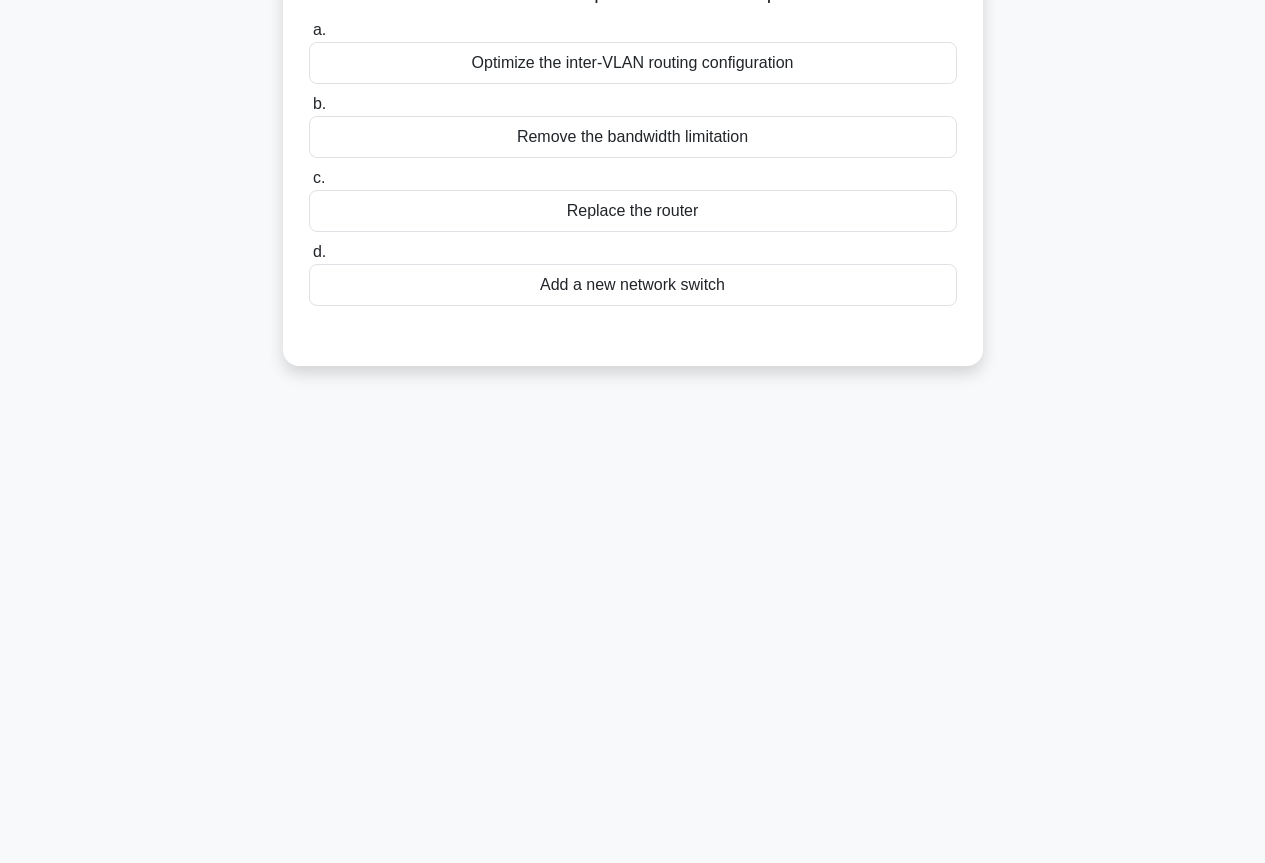 scroll, scrollTop: 17, scrollLeft: 0, axis: vertical 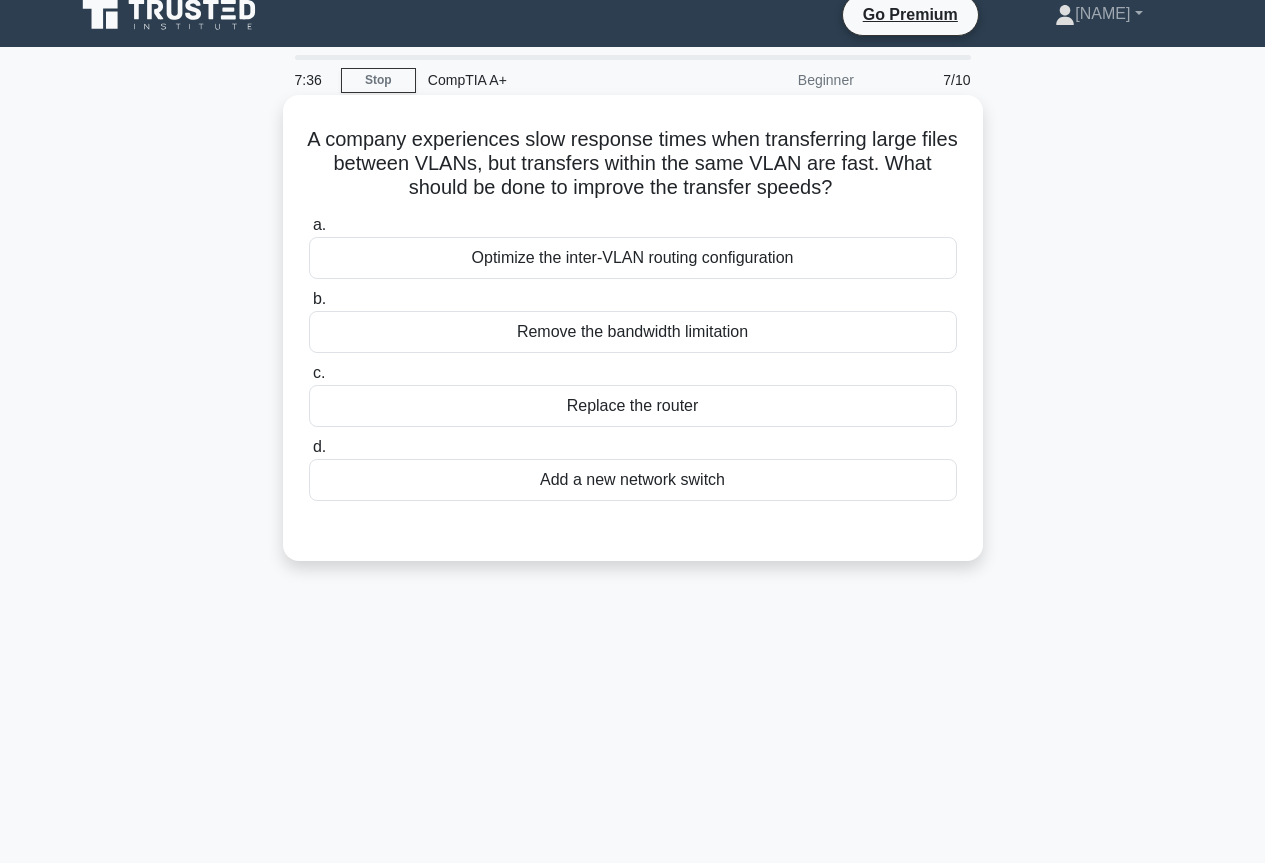 click on "Remove the bandwidth limitation" at bounding box center (633, 332) 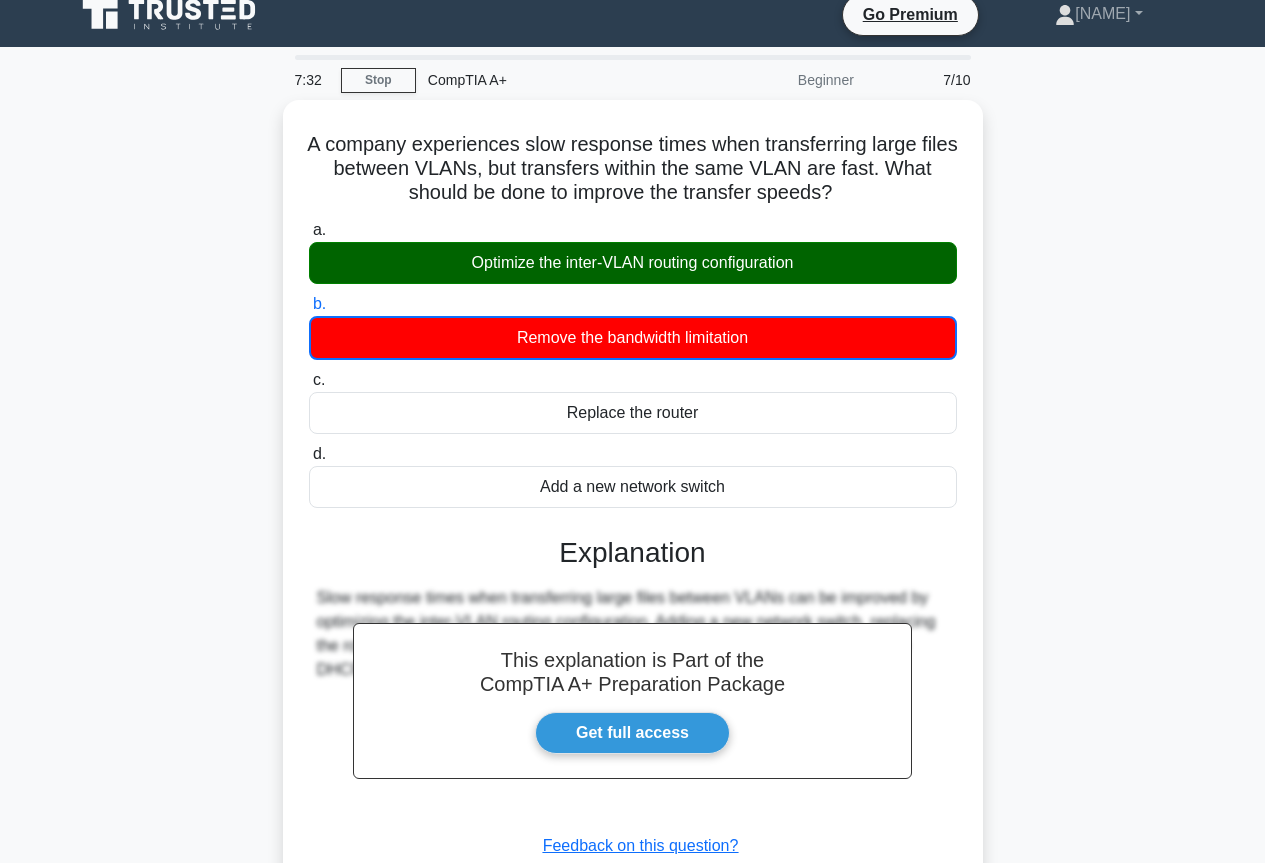 scroll, scrollTop: 217, scrollLeft: 0, axis: vertical 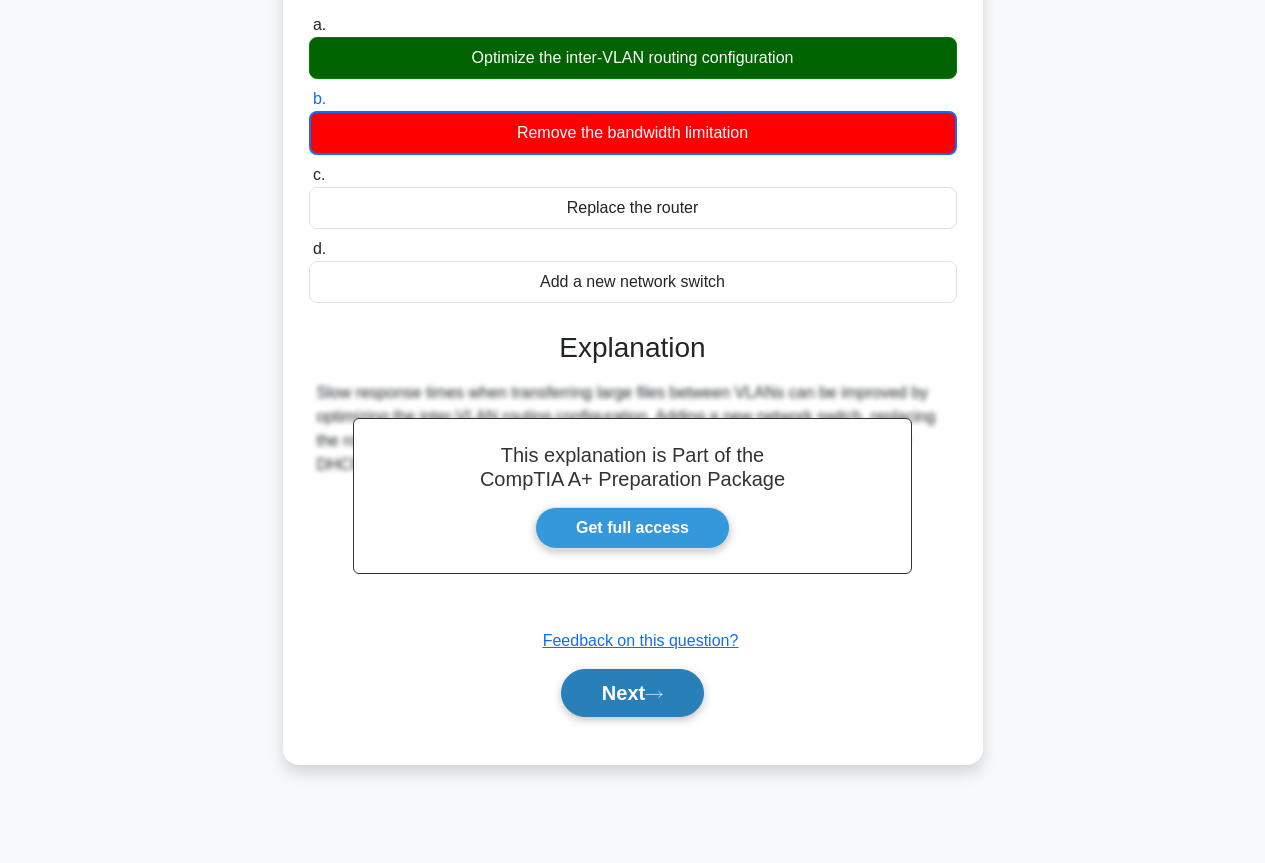 click on "Next" at bounding box center [632, 693] 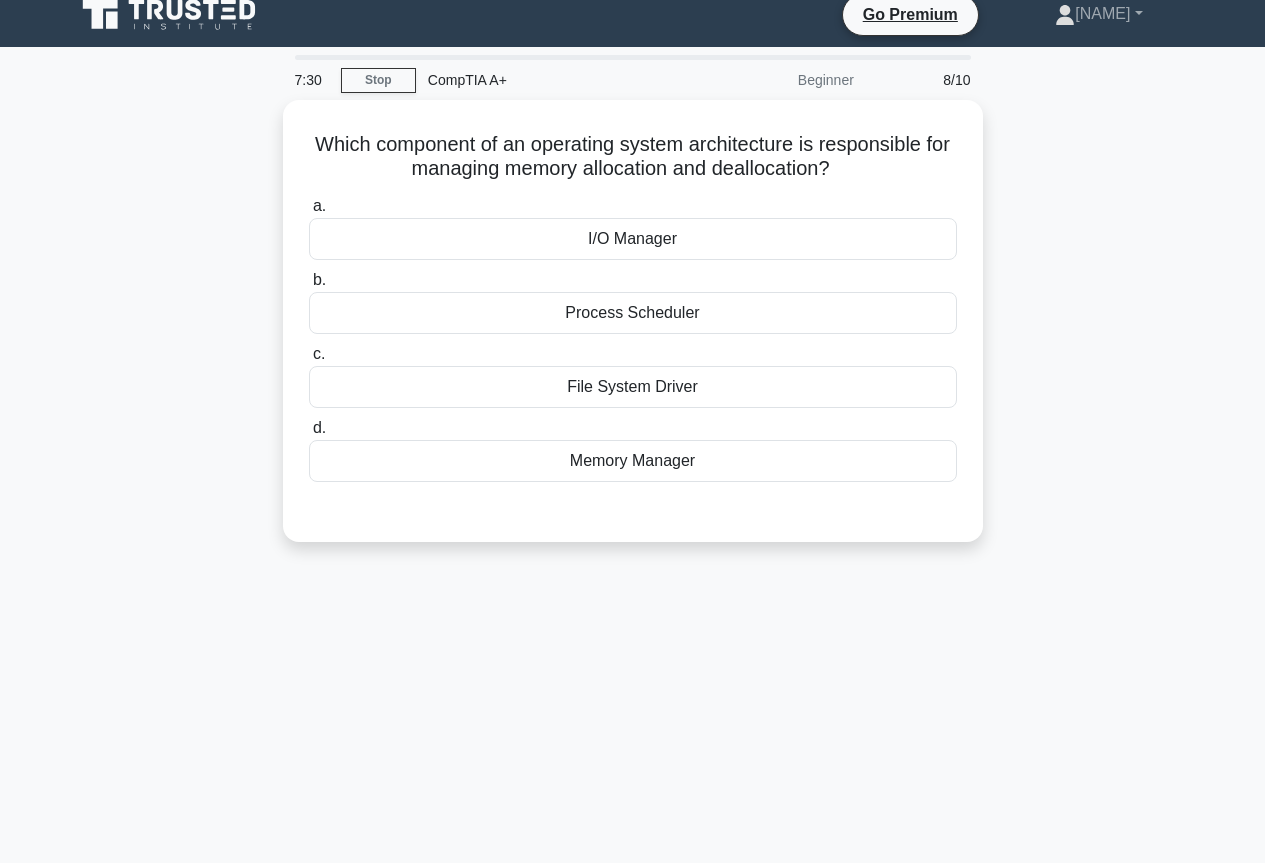 scroll, scrollTop: 0, scrollLeft: 0, axis: both 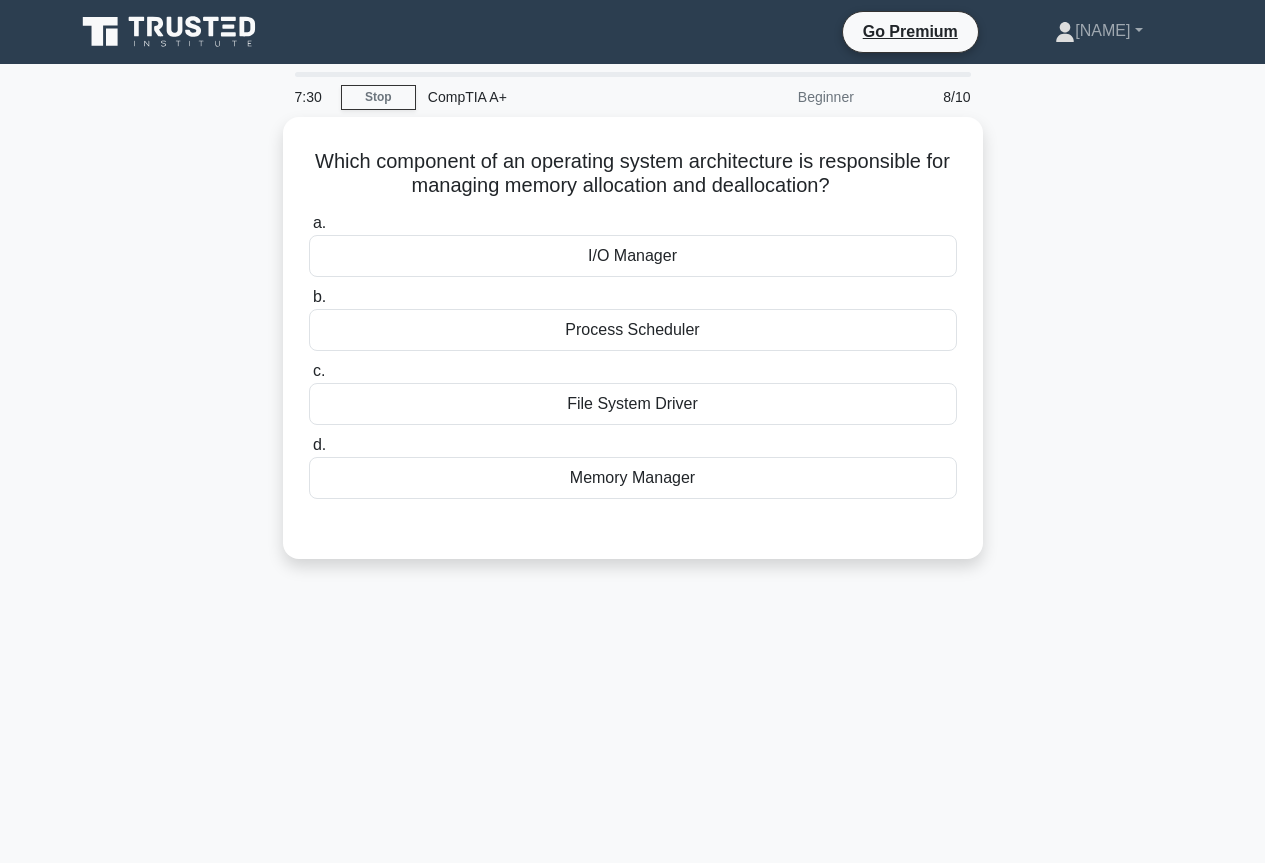 click on "Which component of an operating system architecture is responsible for managing memory allocation and deallocation?
.spinner_0XTQ{transform-origin:center;animation:spinner_y6GP .75s linear infinite}@keyframes spinner_y6GP{100%{transform:rotate(360deg)}}
a.
I/O Manager
b. c. d." at bounding box center (633, 350) 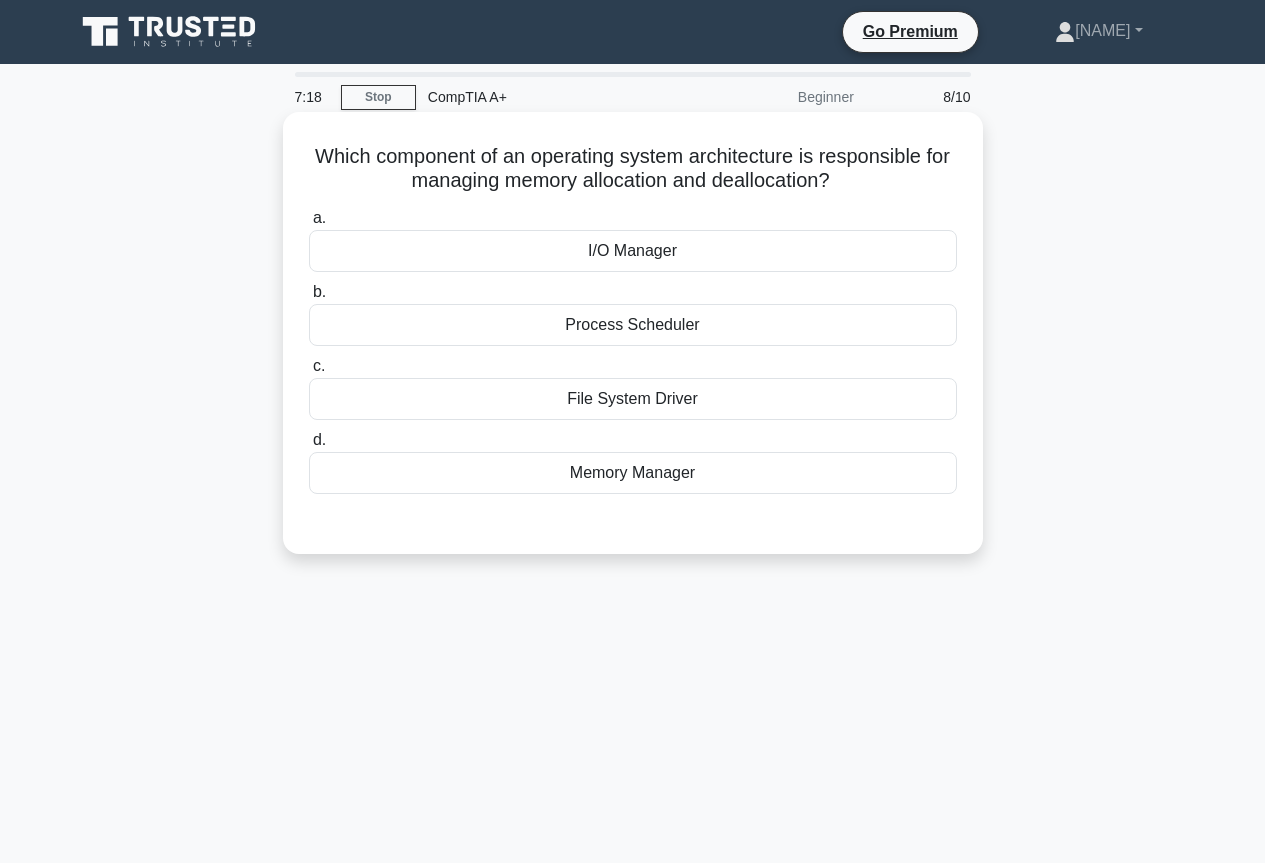 click on "Memory Manager" at bounding box center (633, 473) 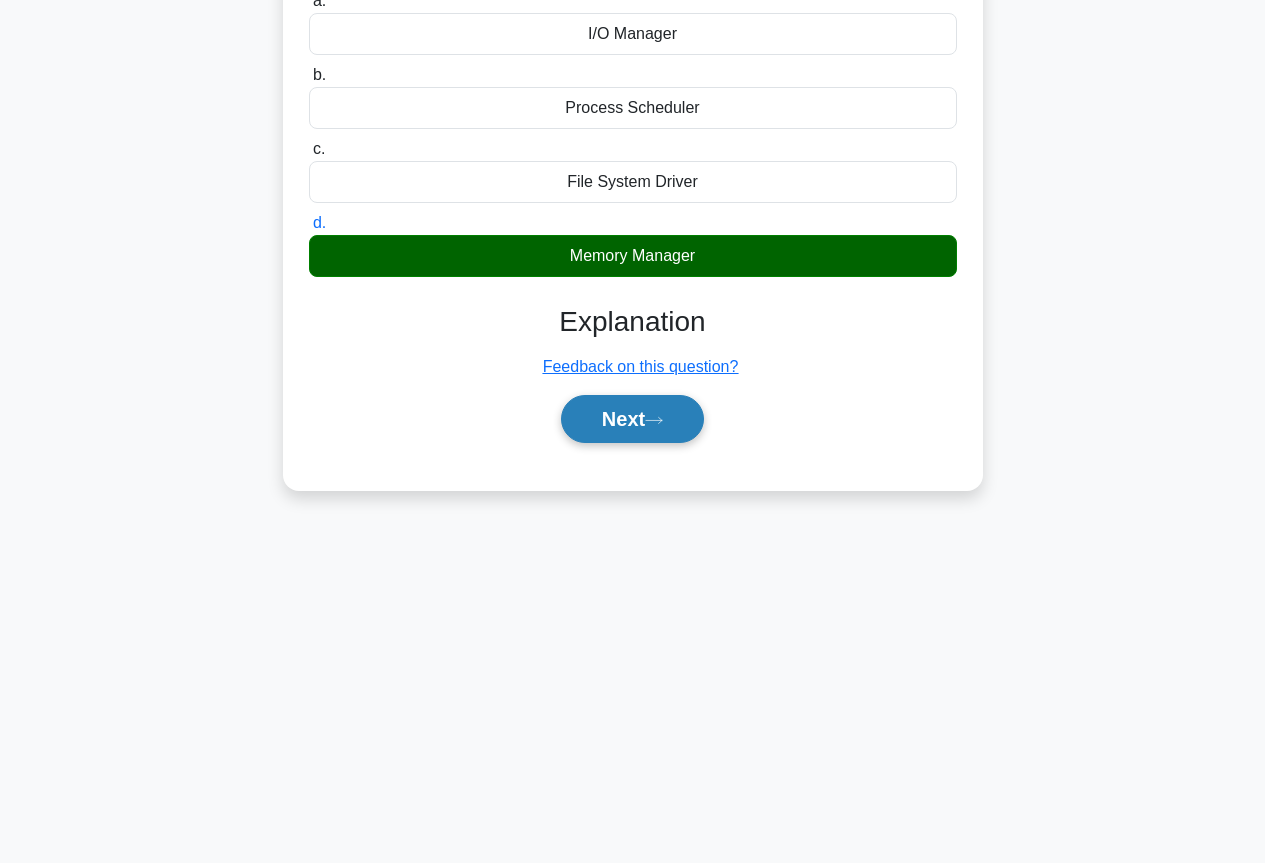 click on "Next" at bounding box center (632, 419) 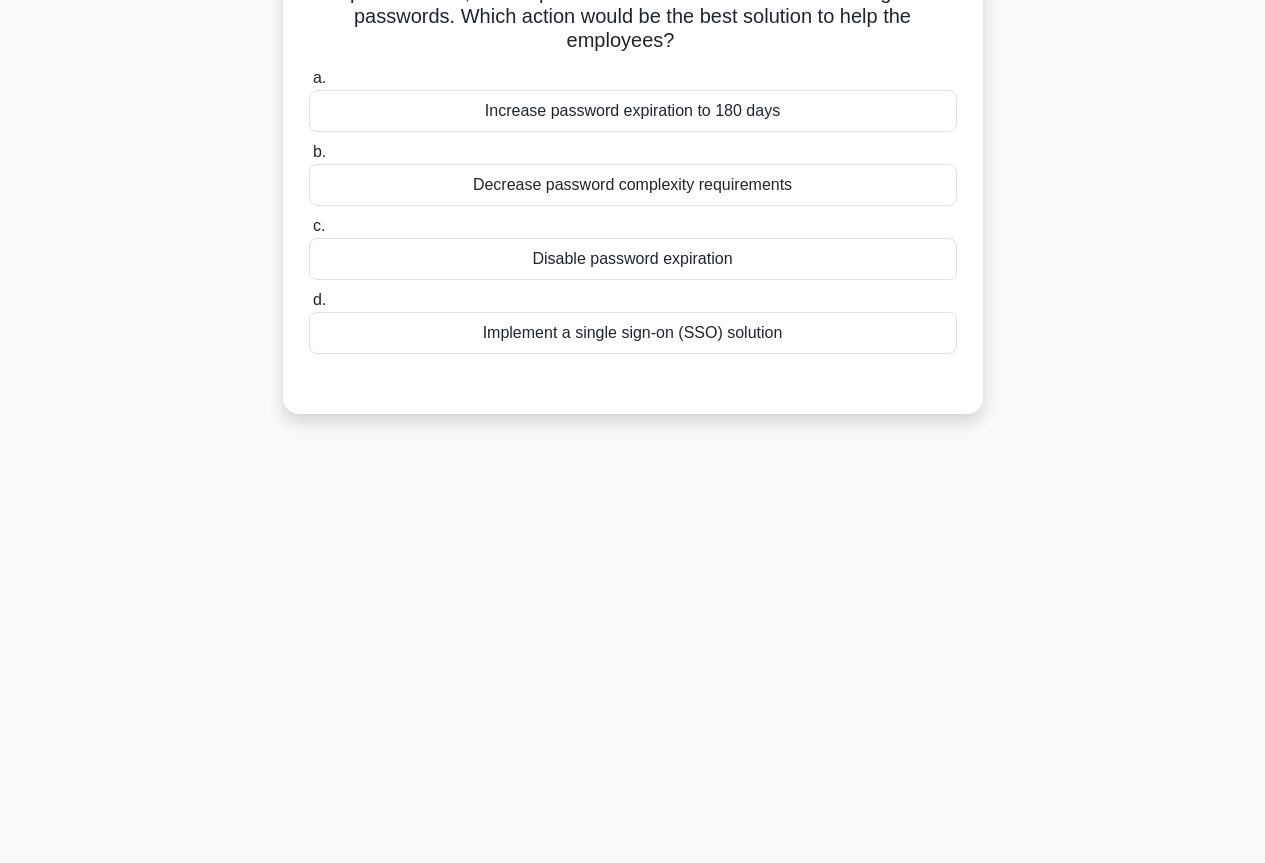 scroll, scrollTop: 17, scrollLeft: 0, axis: vertical 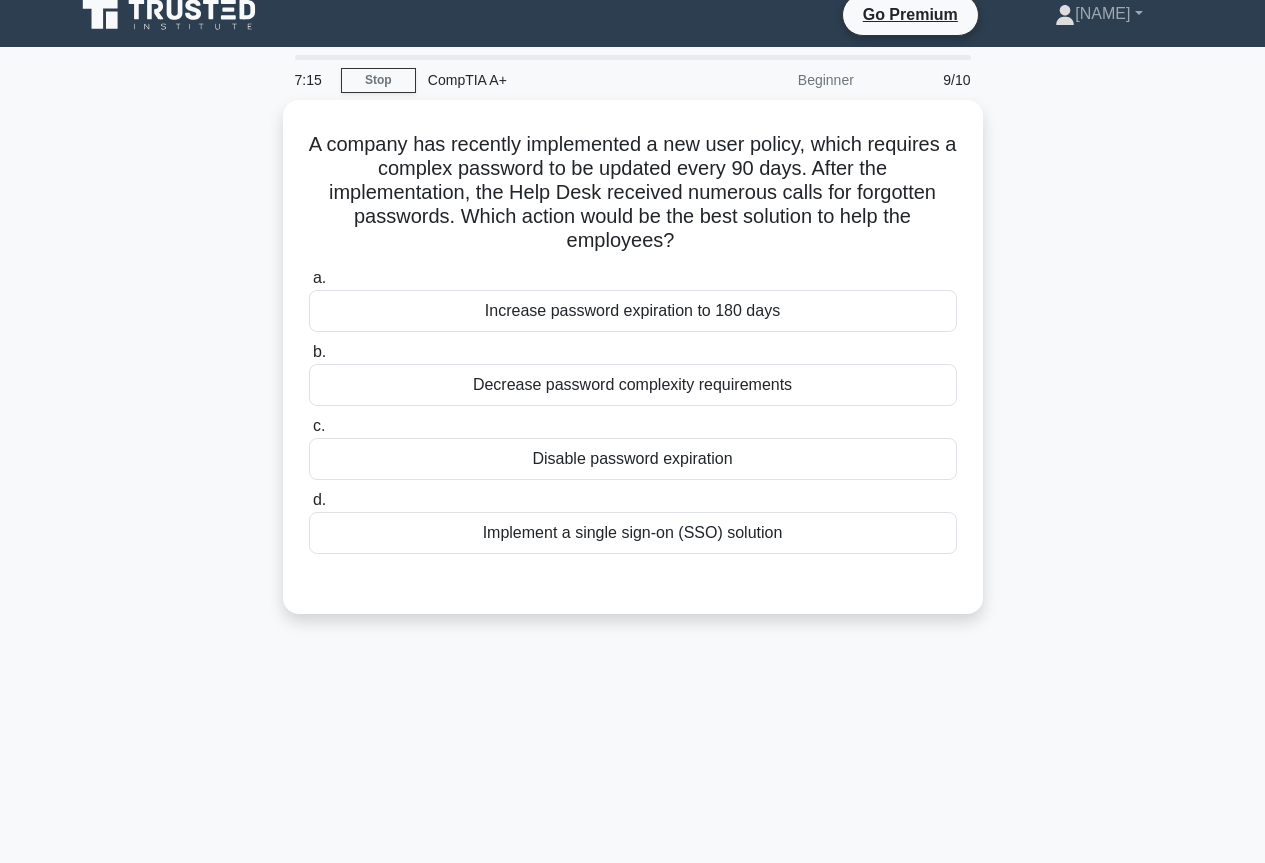 click on "A company has recently implemented a new user policy, which requires a complex password to be updated every 90 days. After the implementation, the Help Desk received numerous calls for forgotten passwords. Which action would be the best solution to help the employees?
.spinner_0XTQ{transform-origin:center;animation:spinner_y6GP .75s linear infinite}@keyframes spinner_y6GP{100%{transform:rotate(360deg)}}
a." at bounding box center (633, 369) 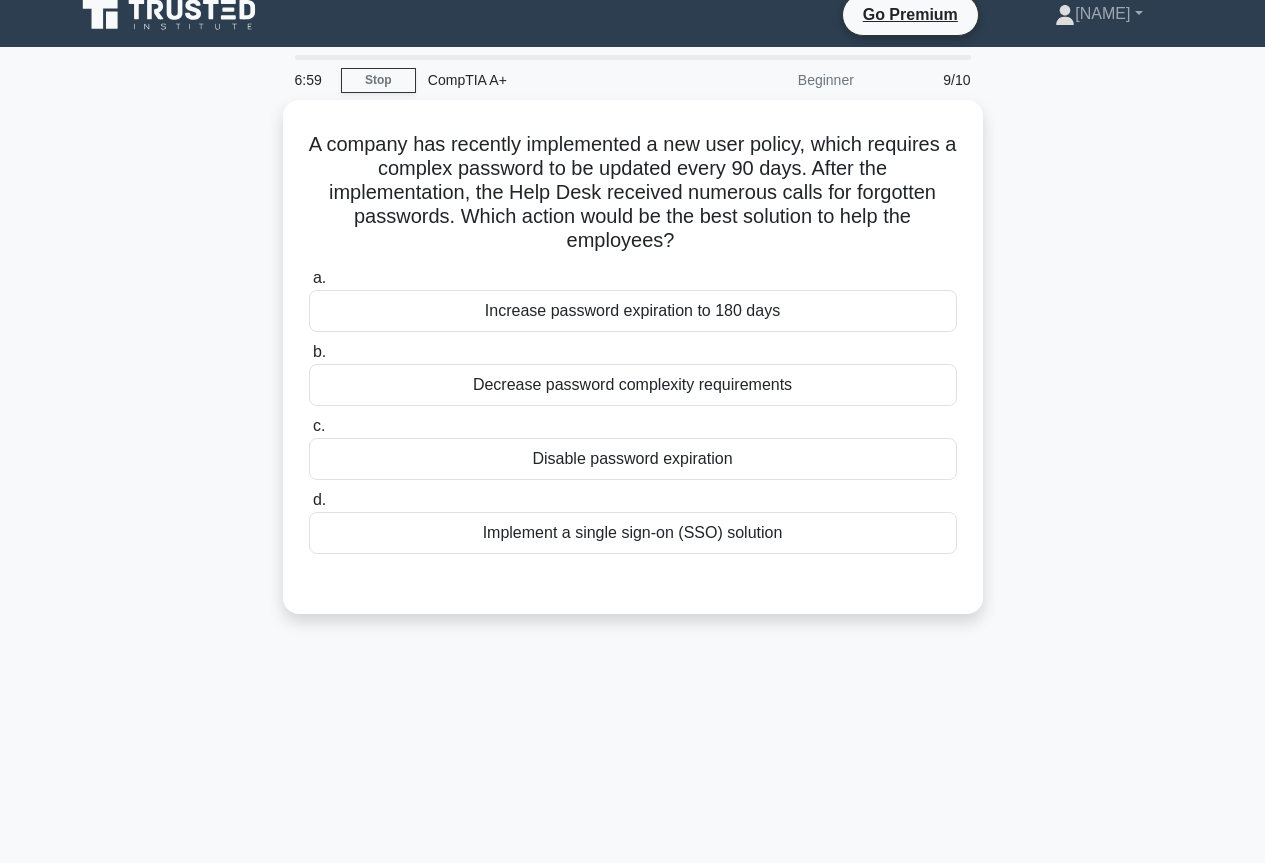 scroll, scrollTop: 117, scrollLeft: 0, axis: vertical 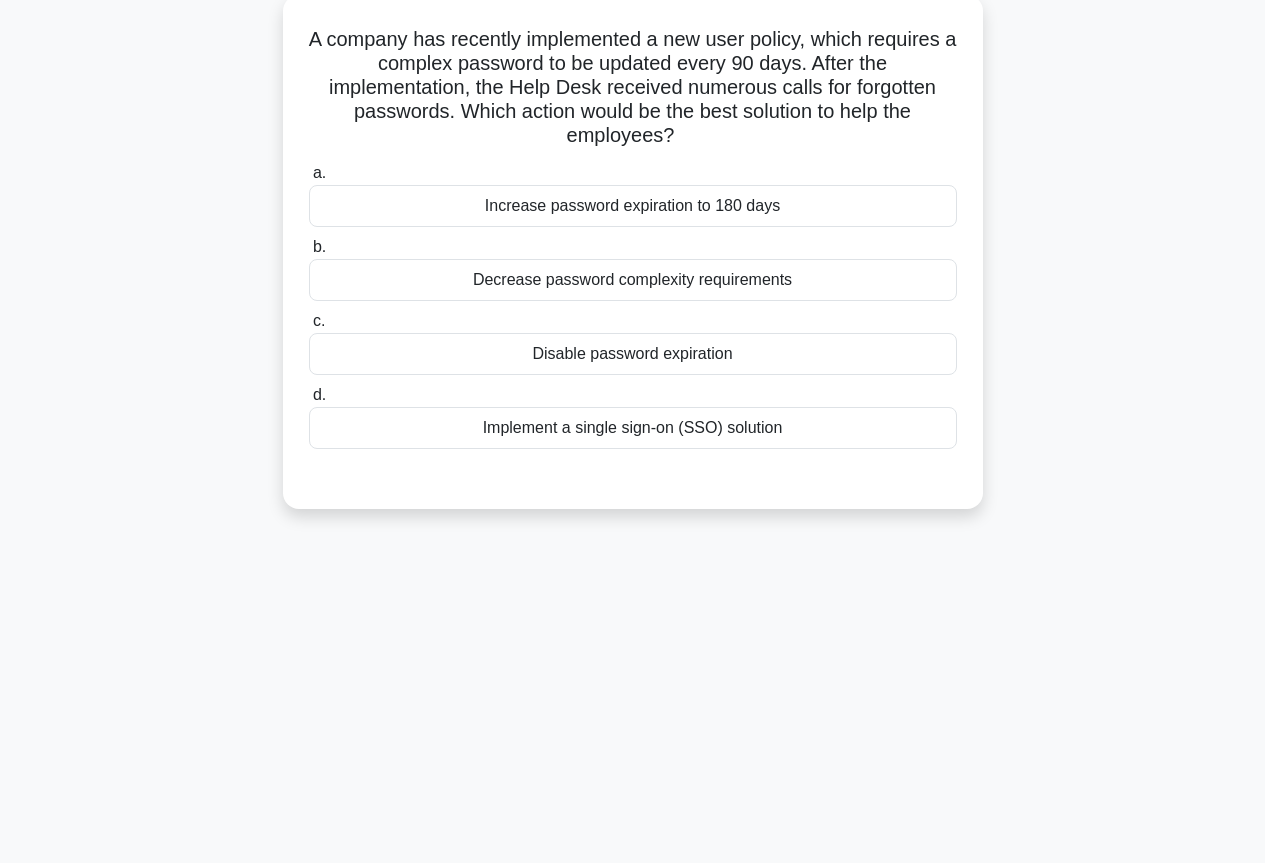 click on "Increase password expiration to 180 days" at bounding box center [633, 206] 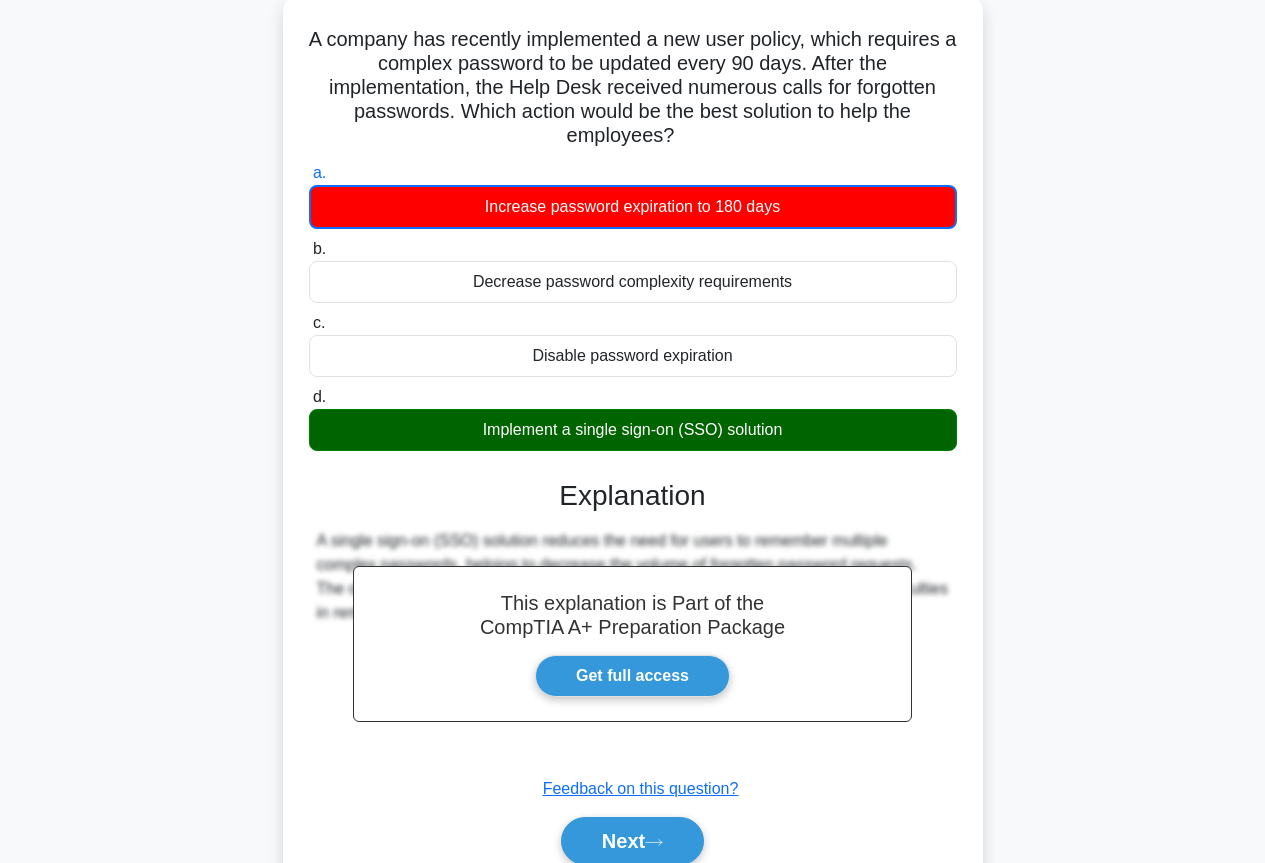 scroll, scrollTop: 217, scrollLeft: 0, axis: vertical 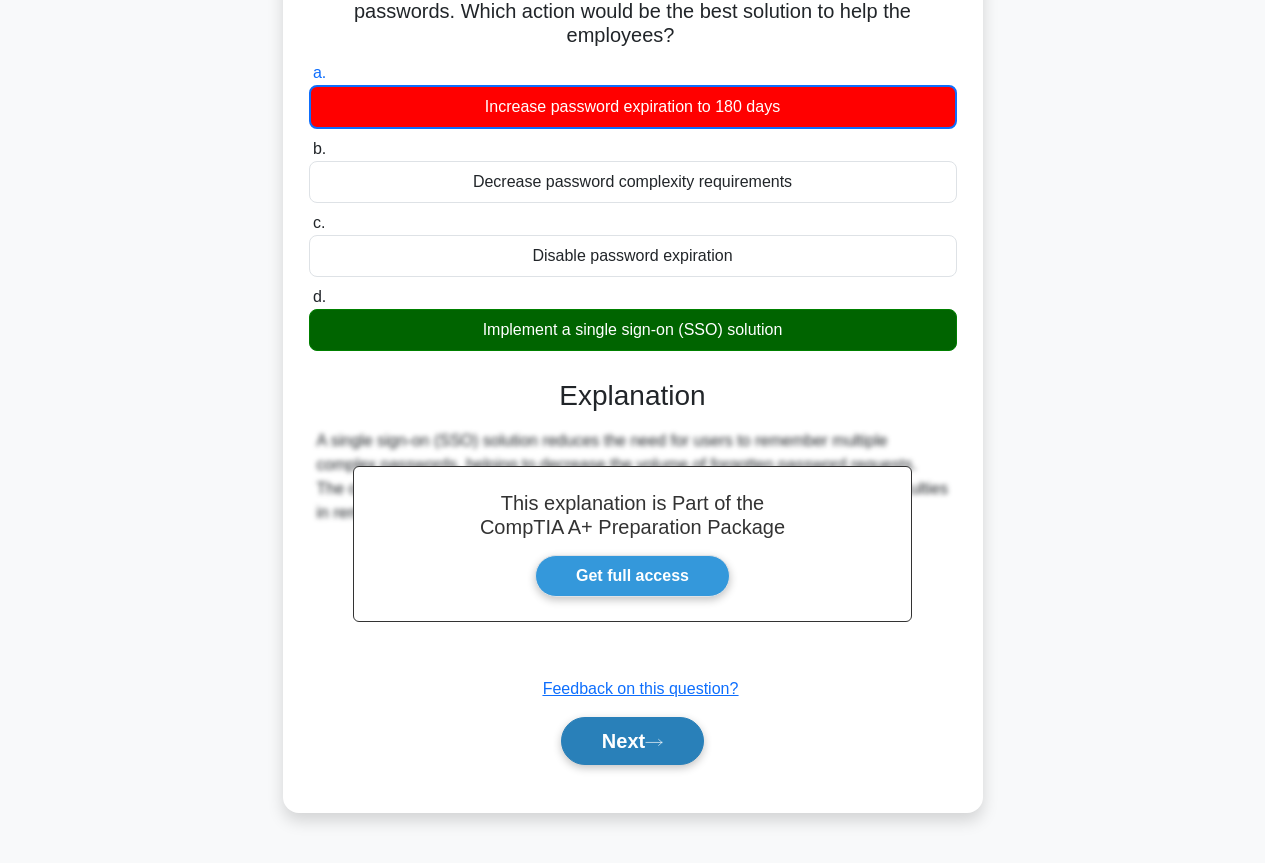 click 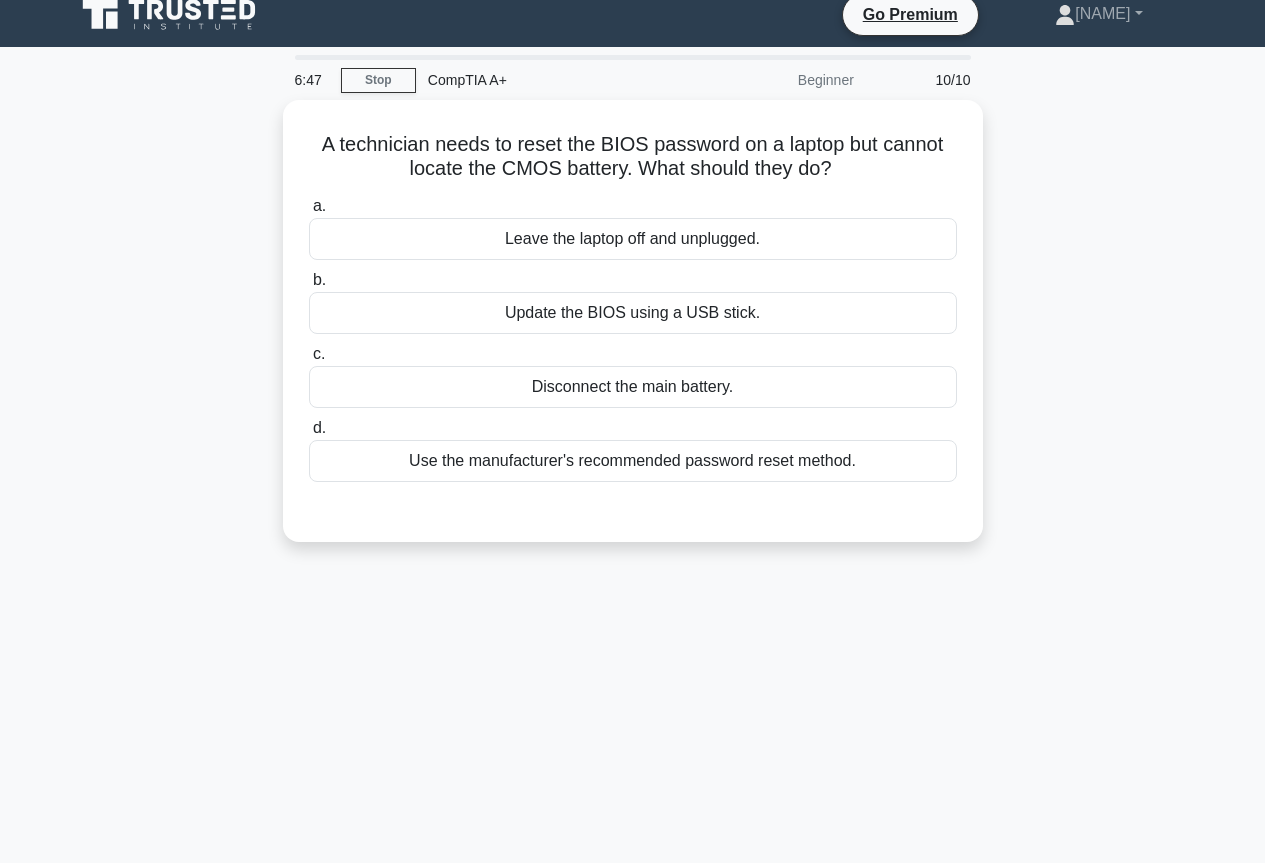 scroll, scrollTop: 0, scrollLeft: 0, axis: both 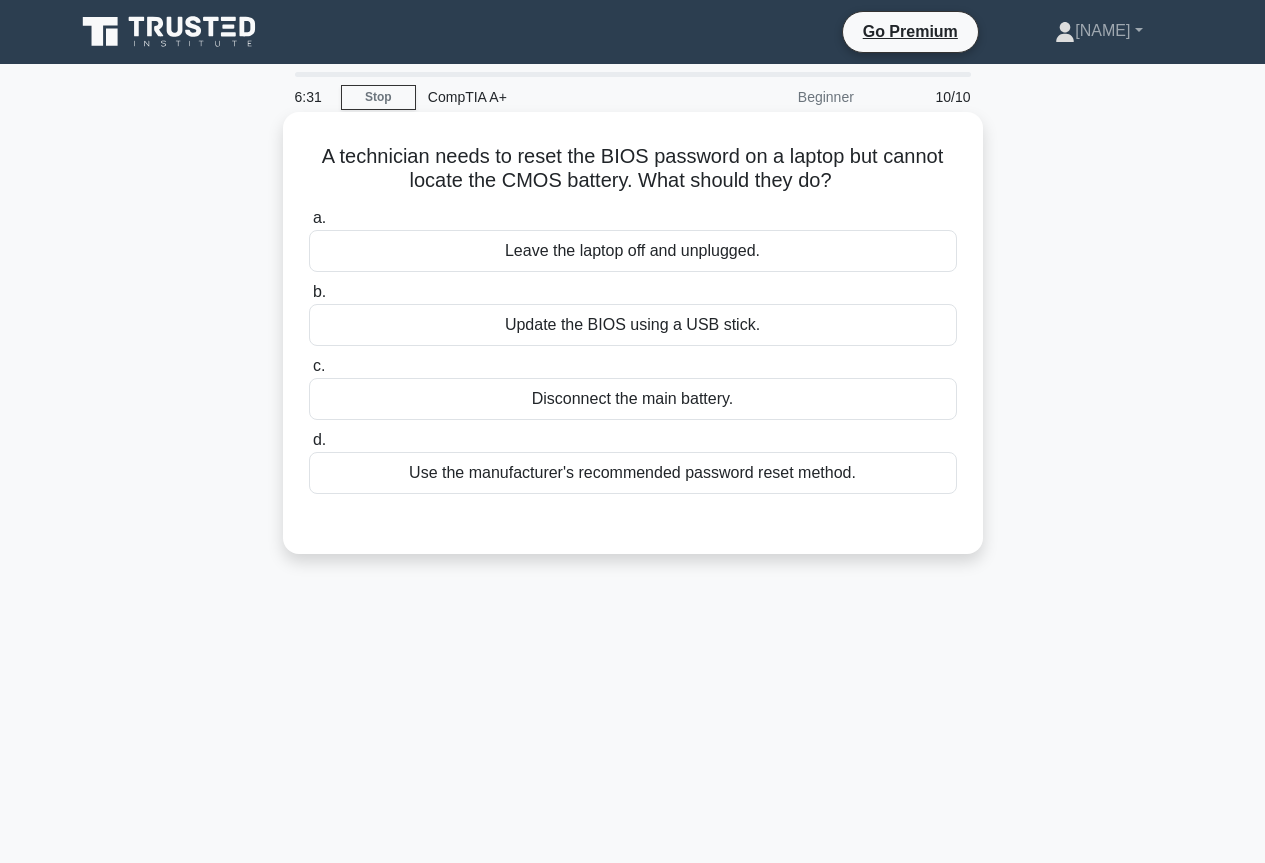 click on "Use the manufacturer's recommended password reset method." at bounding box center [633, 473] 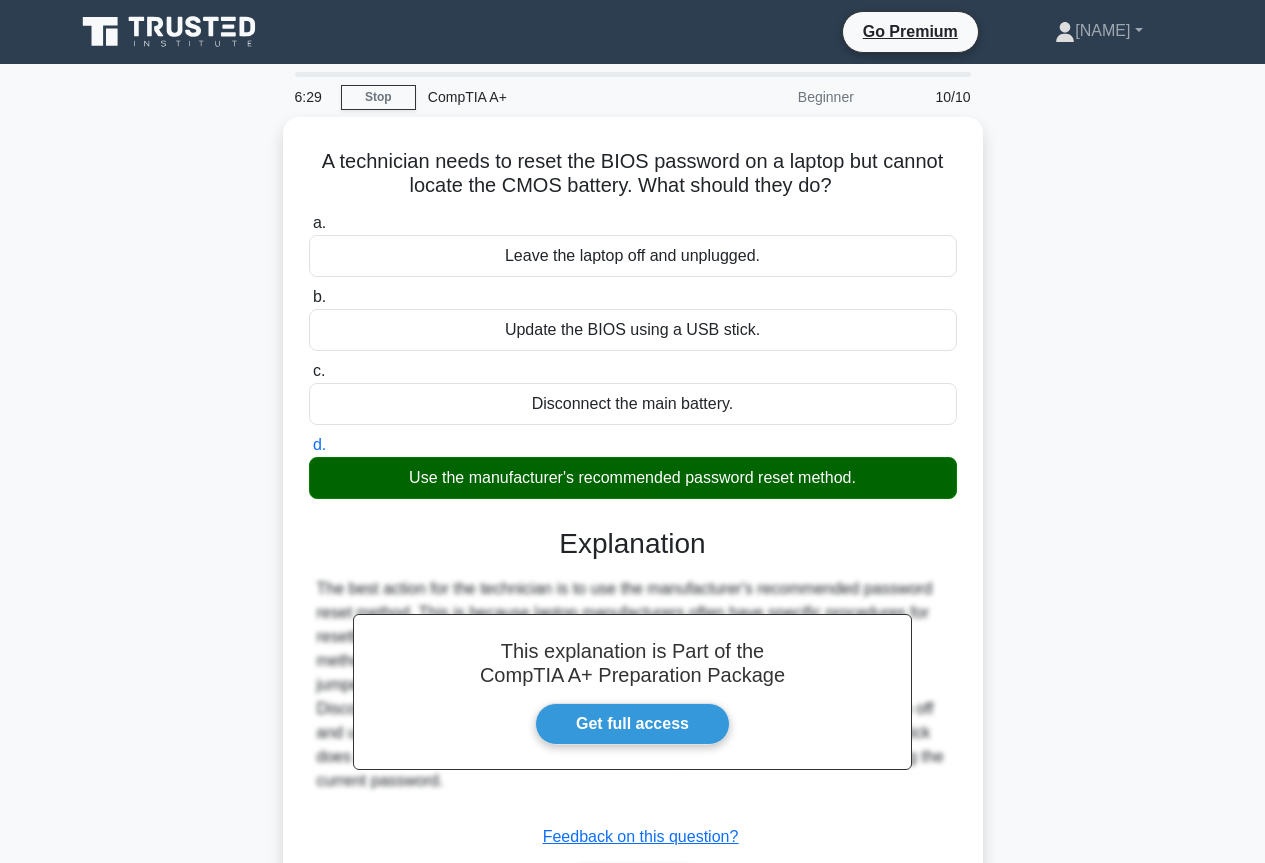 scroll, scrollTop: 200, scrollLeft: 0, axis: vertical 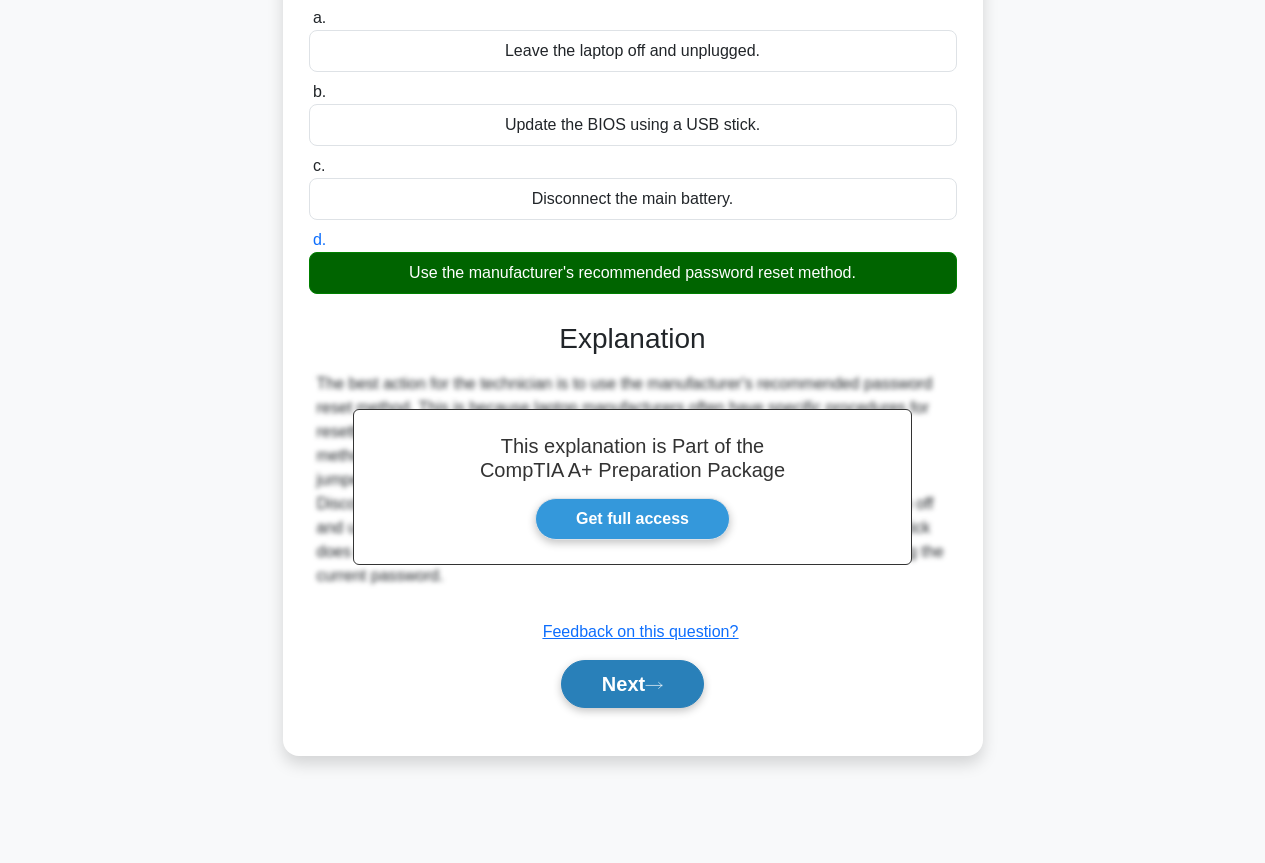 click 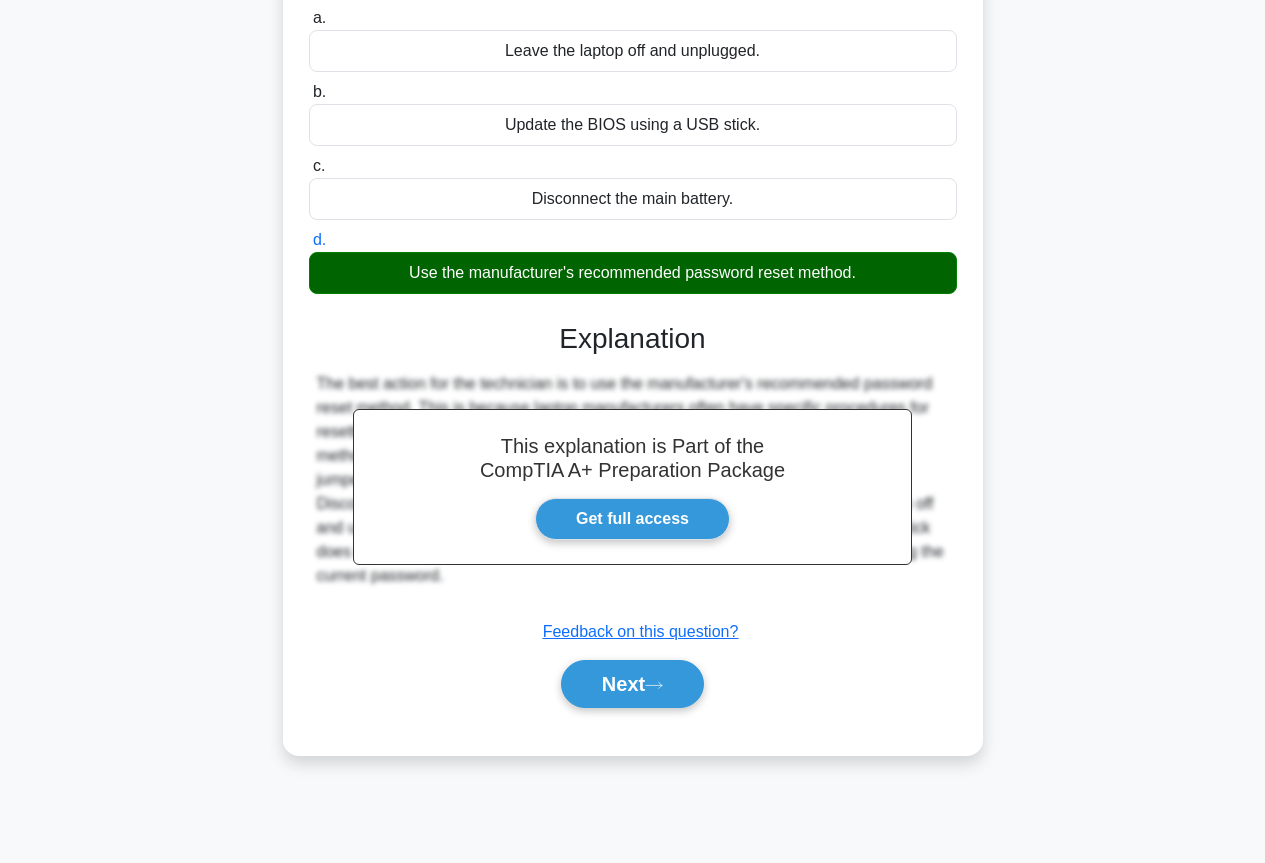 scroll, scrollTop: 0, scrollLeft: 0, axis: both 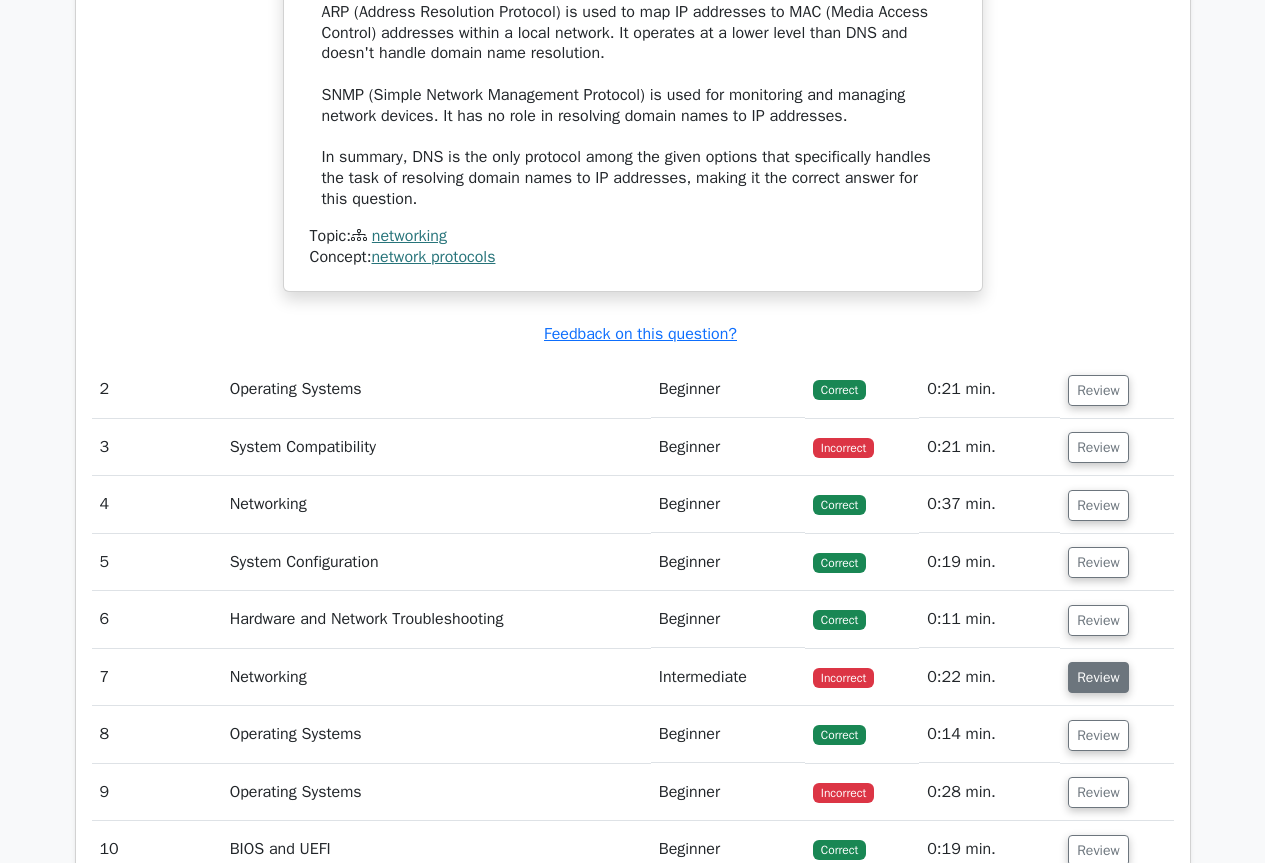 click on "Review" at bounding box center [1098, 677] 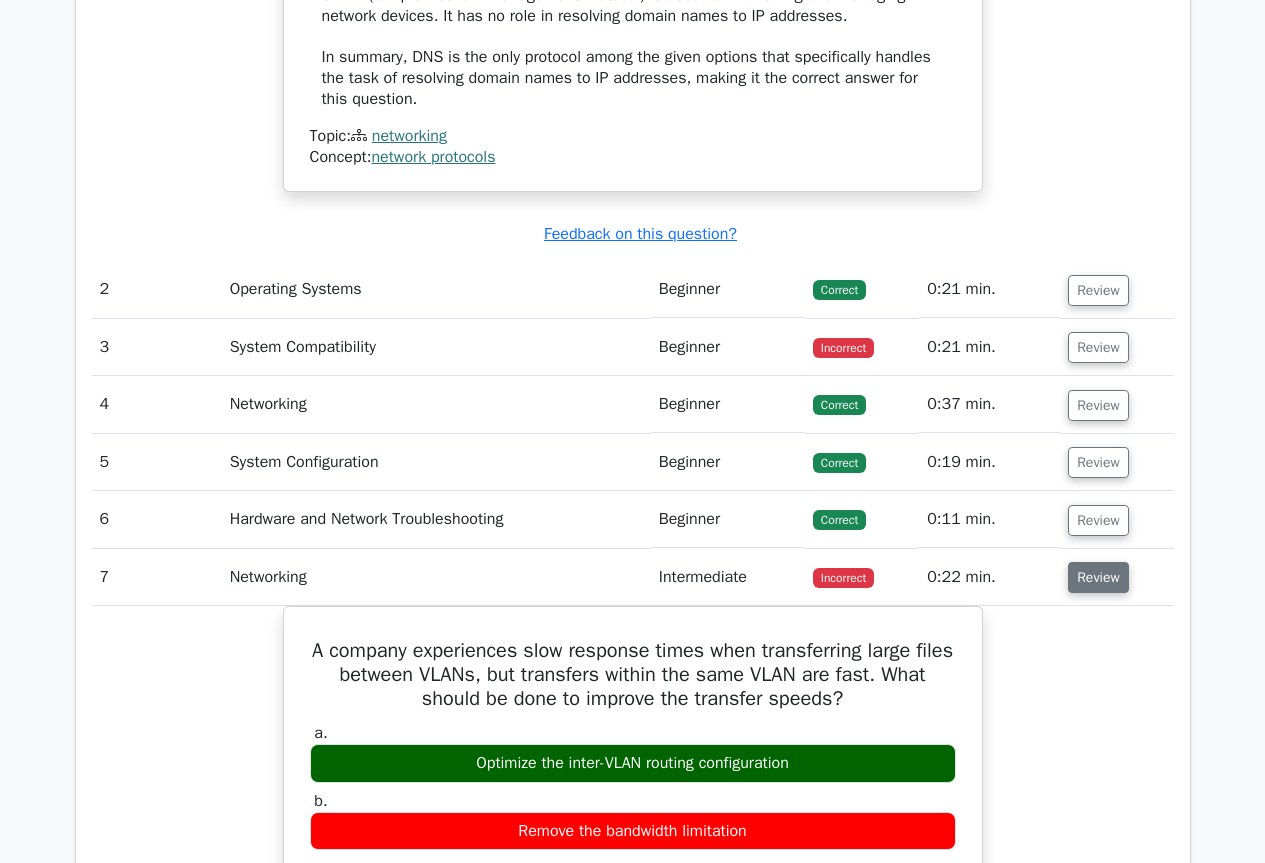 scroll, scrollTop: 2500, scrollLeft: 0, axis: vertical 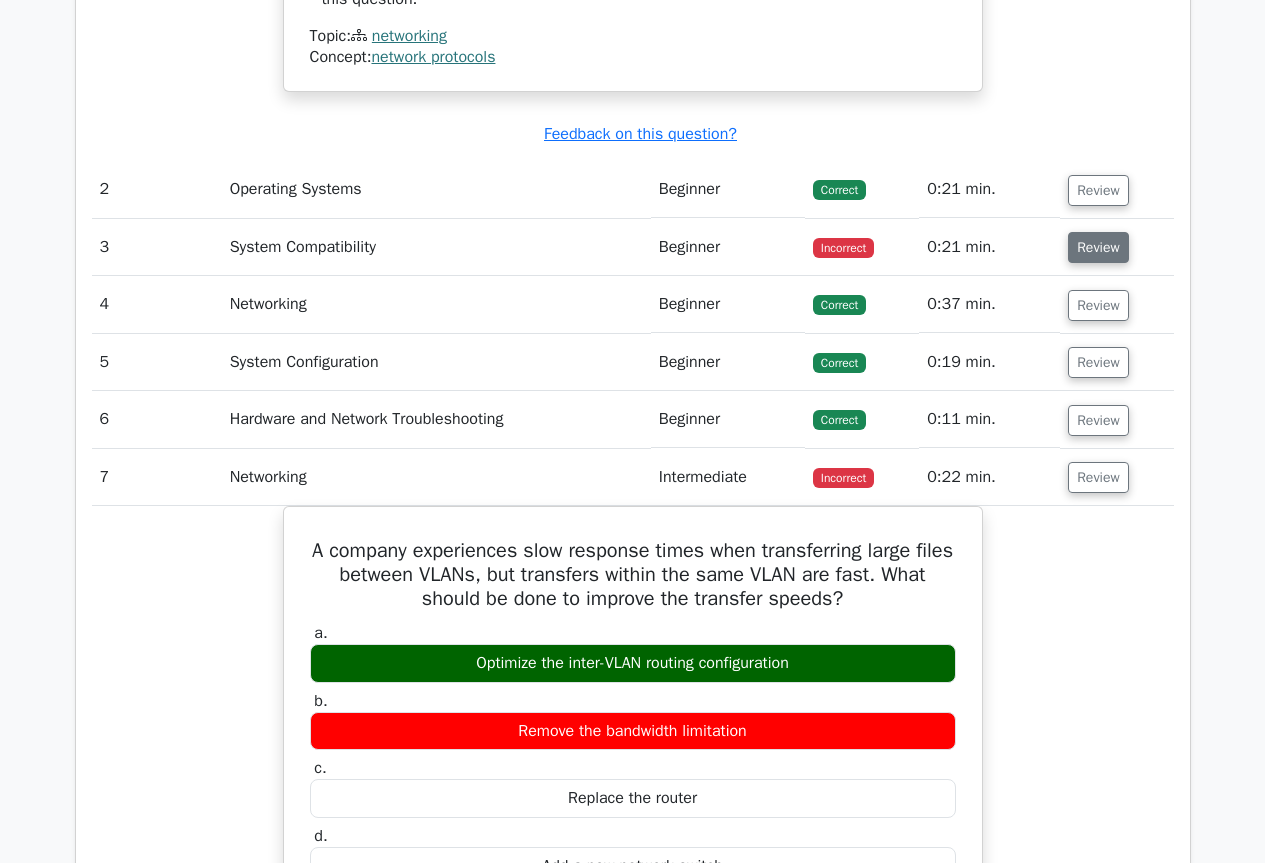 click on "Review" at bounding box center (1098, 247) 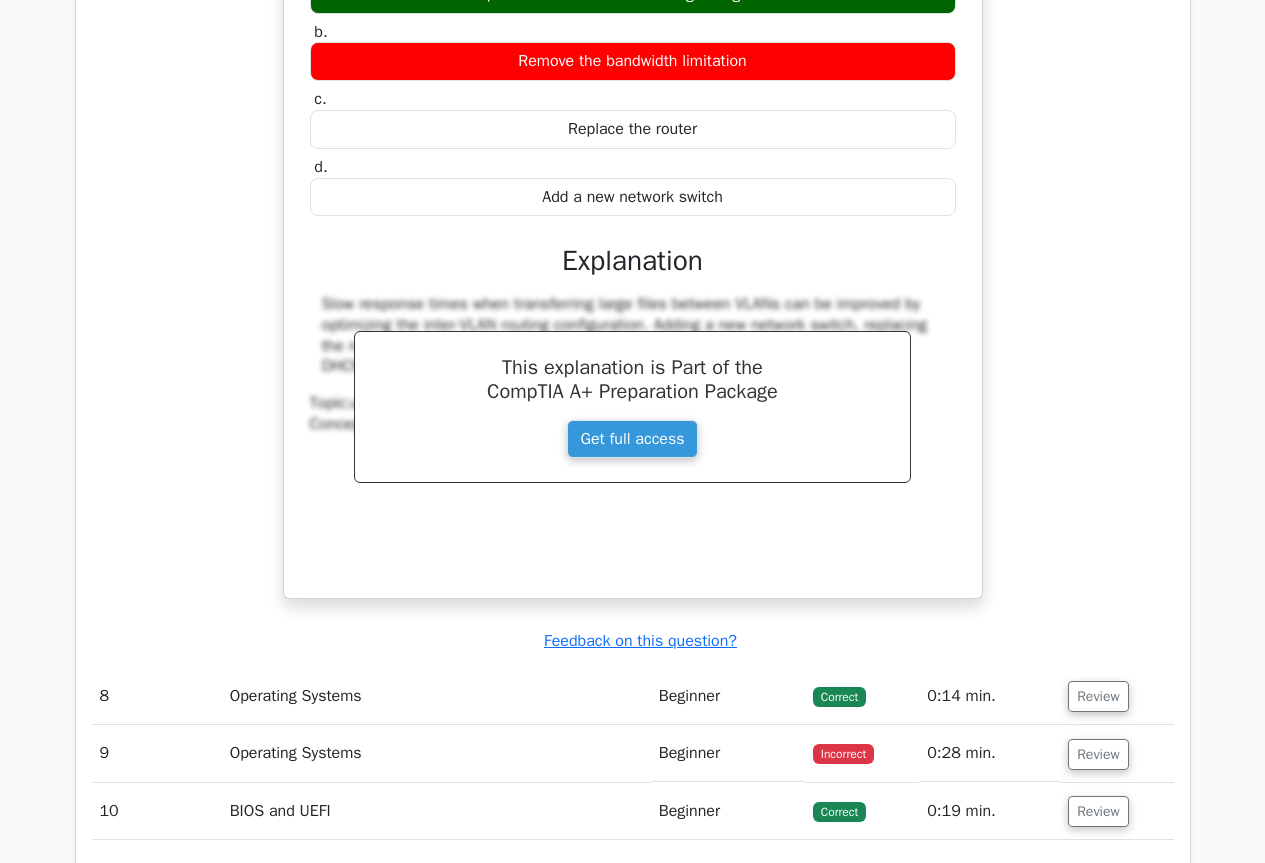 scroll, scrollTop: 4300, scrollLeft: 0, axis: vertical 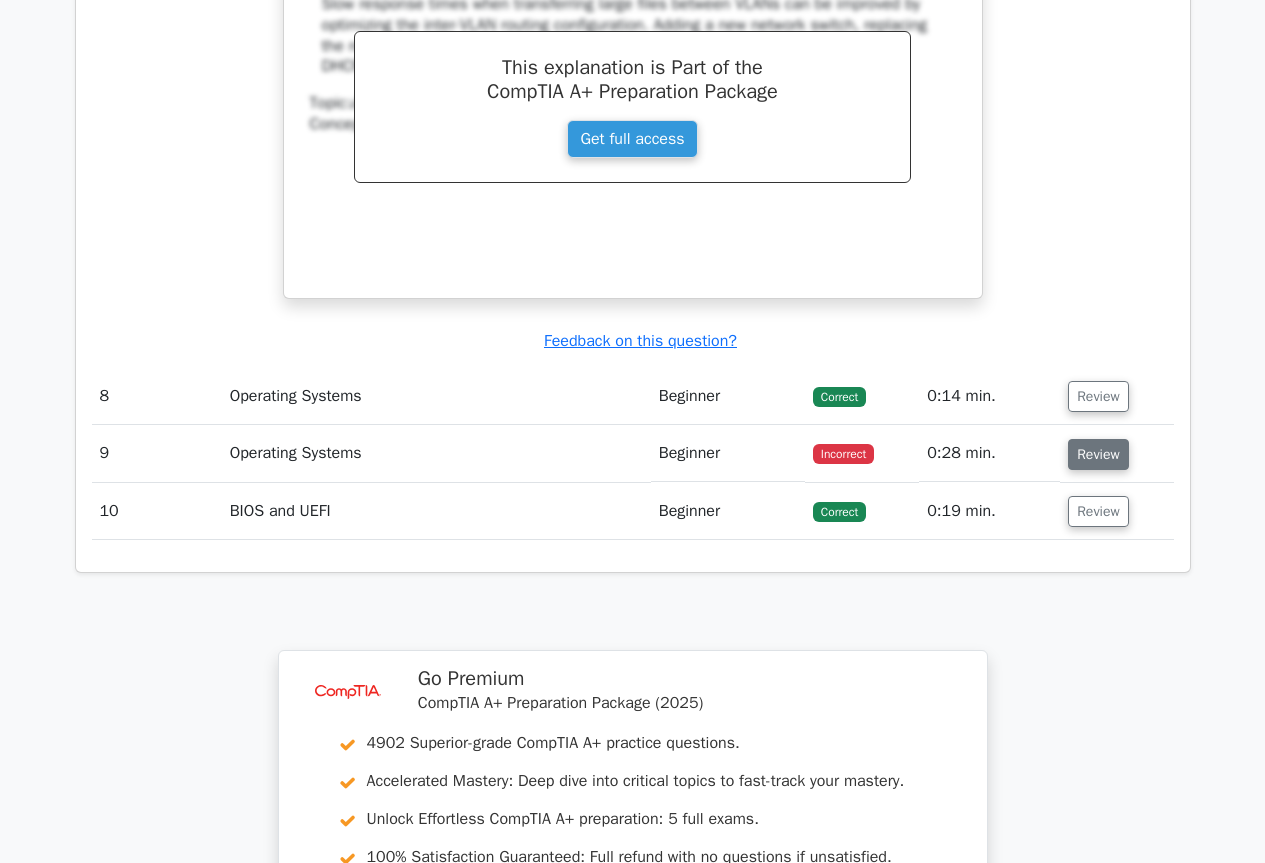 click on "Review" at bounding box center [1098, 454] 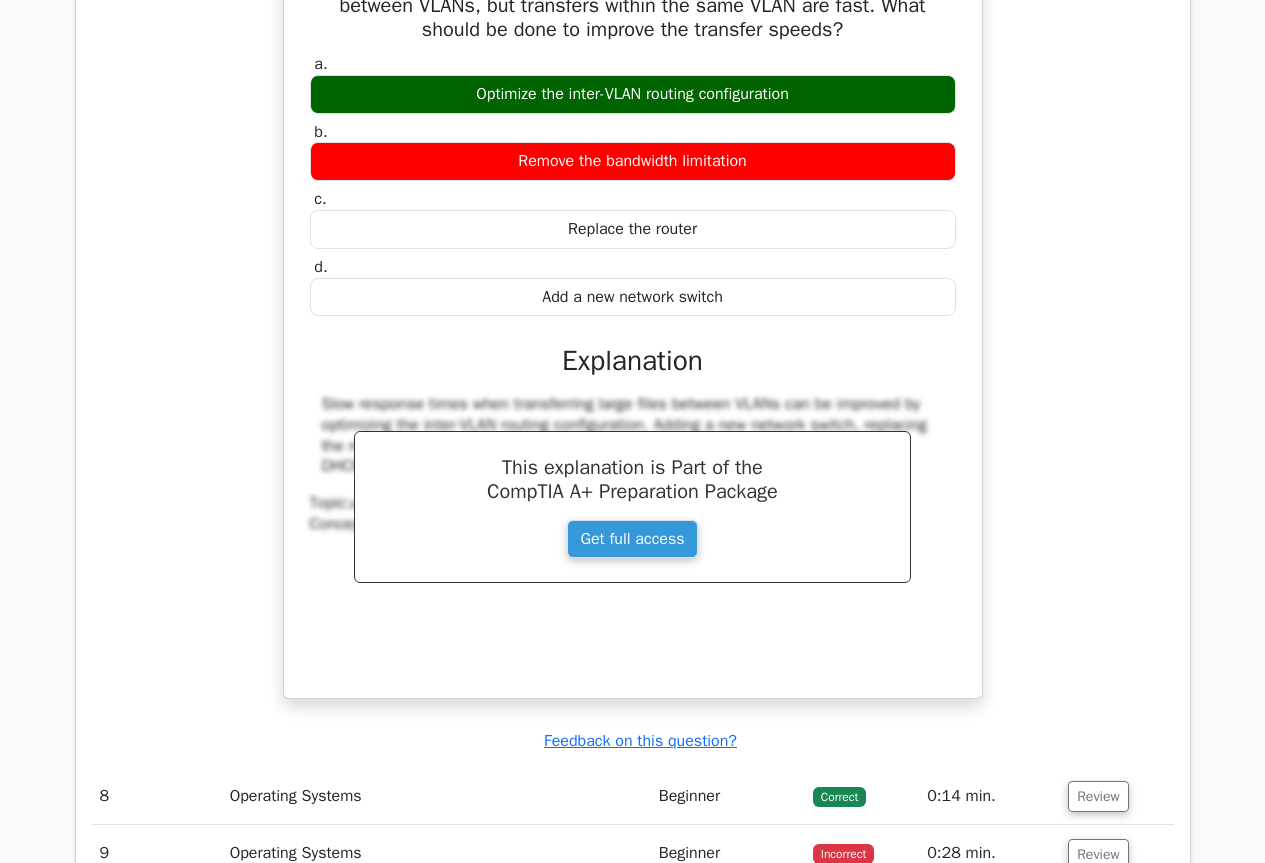 scroll, scrollTop: 3600, scrollLeft: 0, axis: vertical 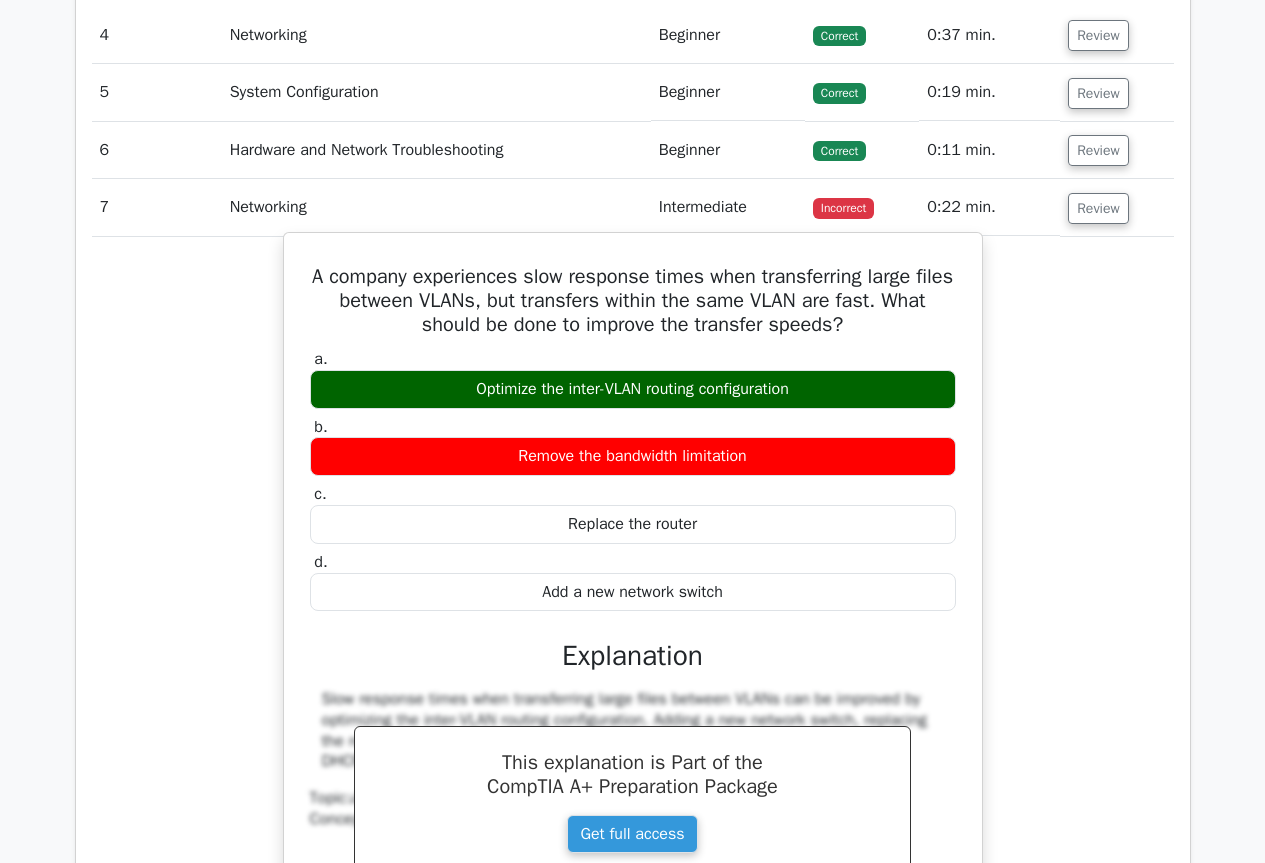 drag, startPoint x: 324, startPoint y: 271, endPoint x: 740, endPoint y: 603, distance: 532.24054 